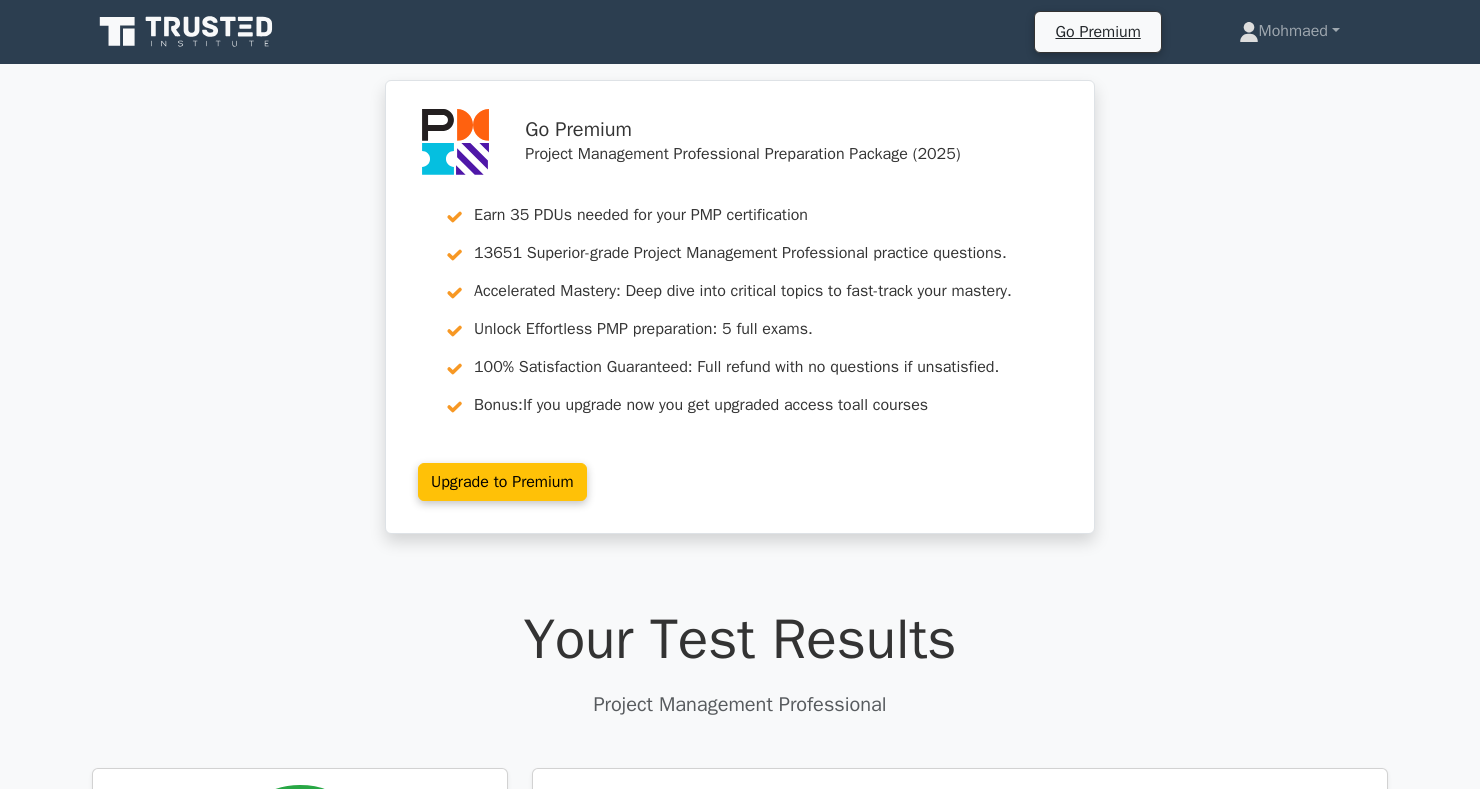 scroll, scrollTop: 538, scrollLeft: 0, axis: vertical 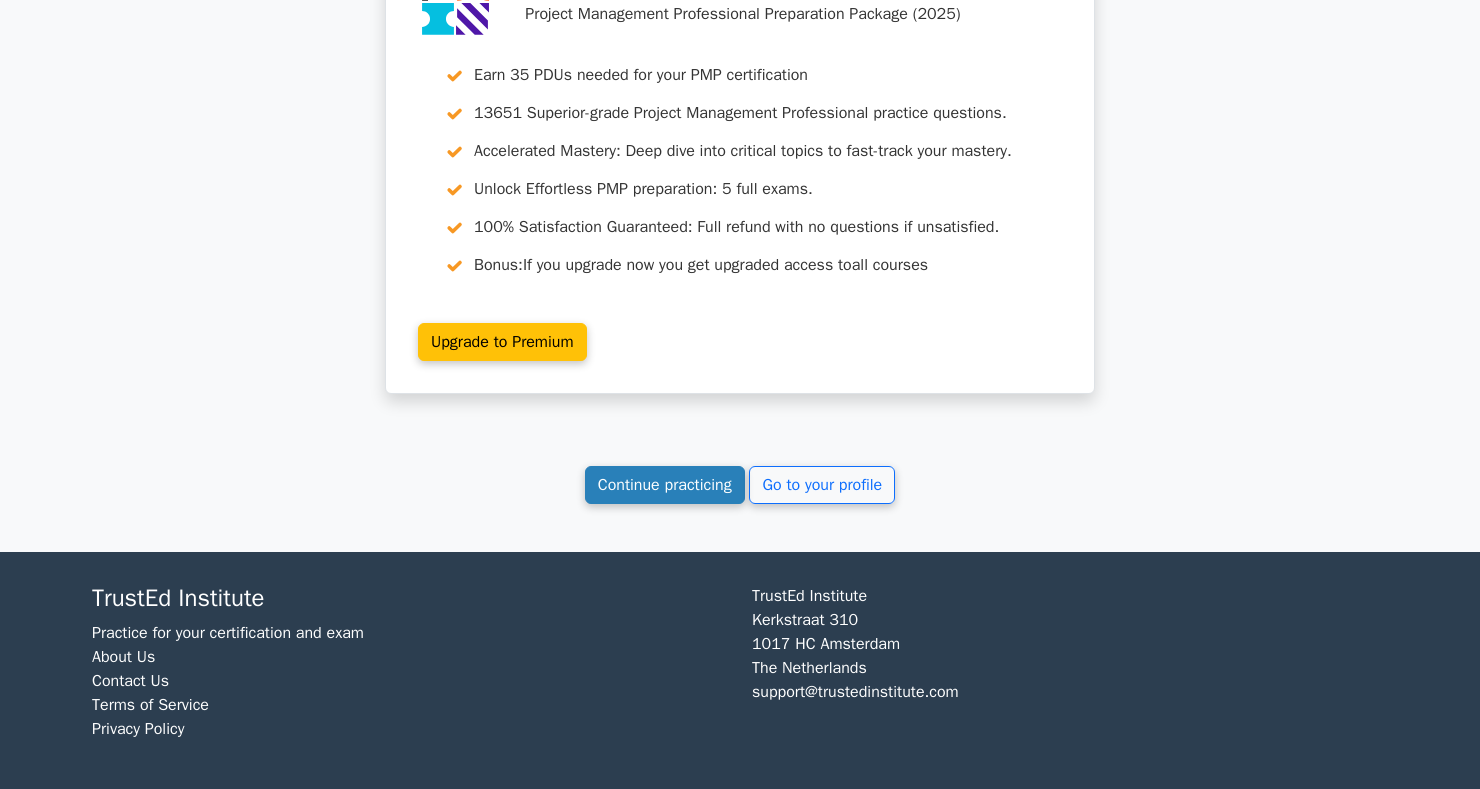 click on "Continue practicing" at bounding box center [665, 485] 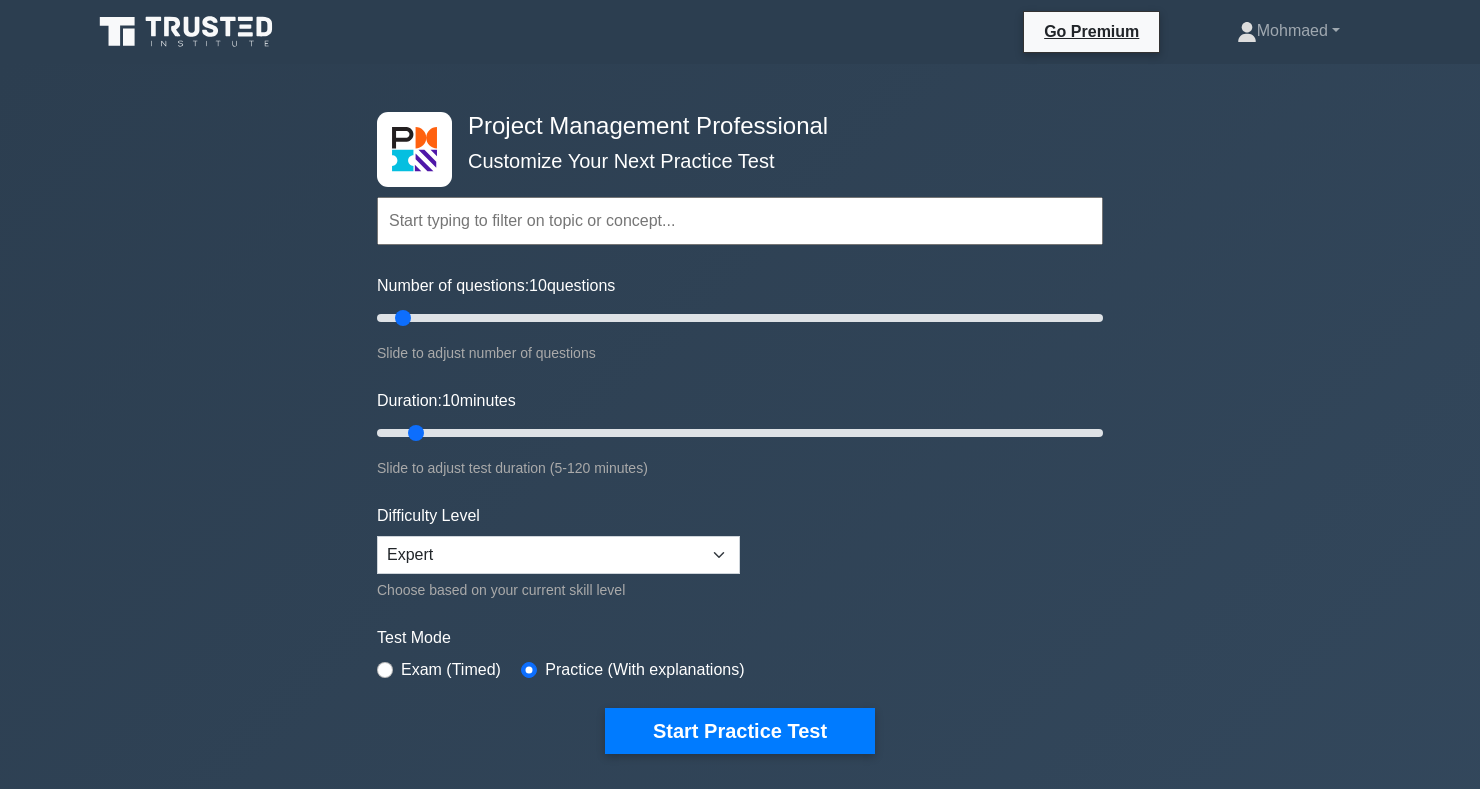 scroll, scrollTop: 0, scrollLeft: 0, axis: both 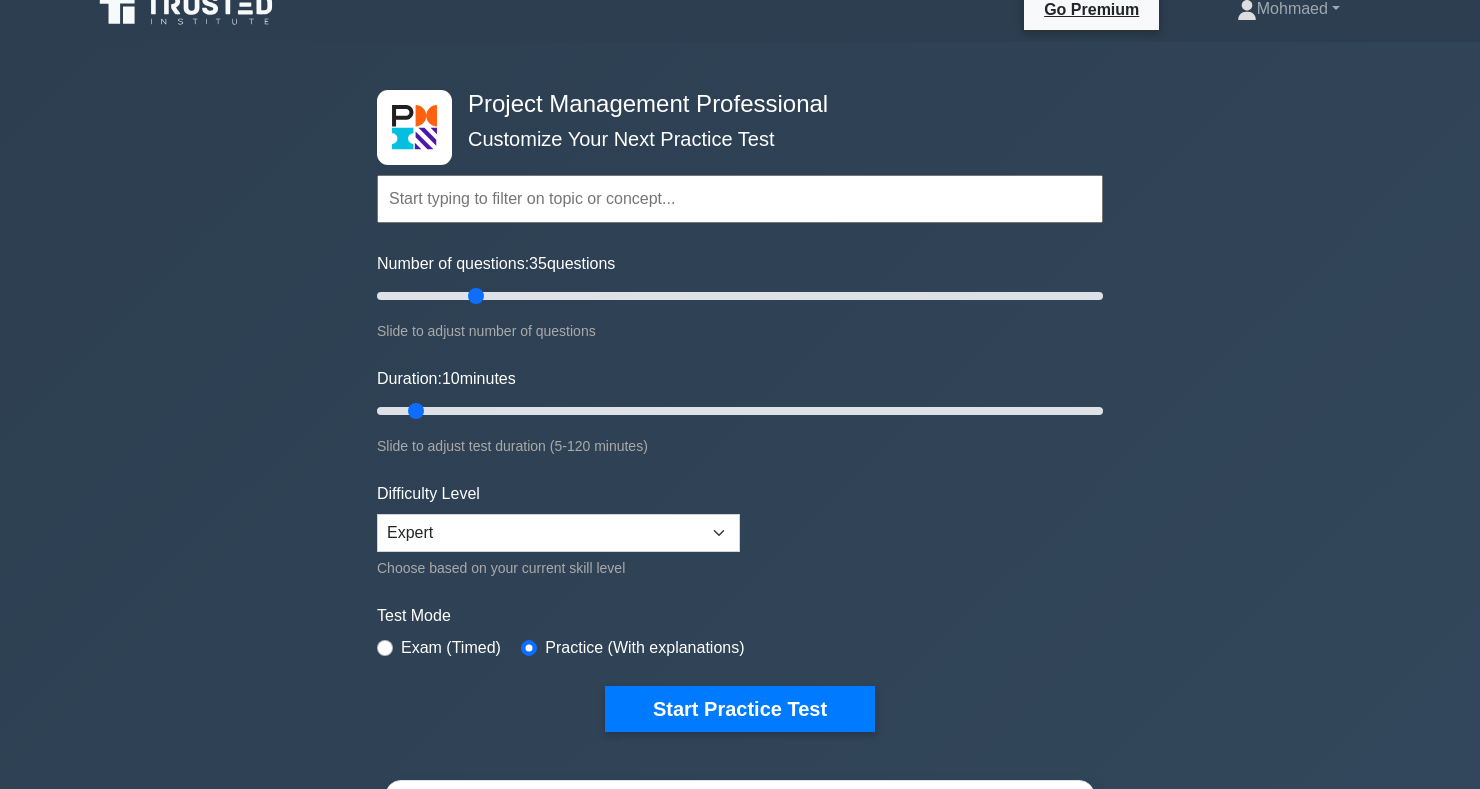 type on "30" 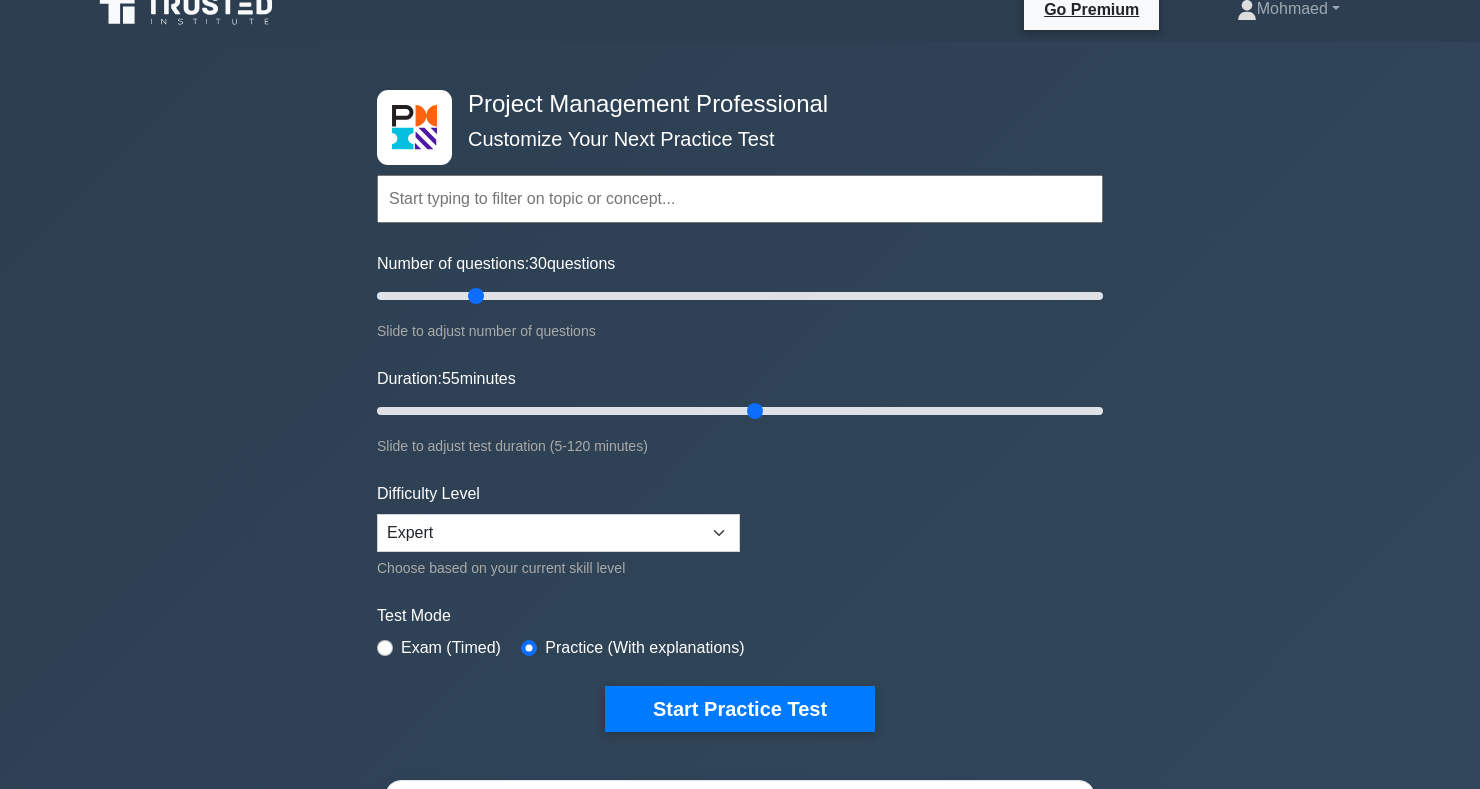type on "65" 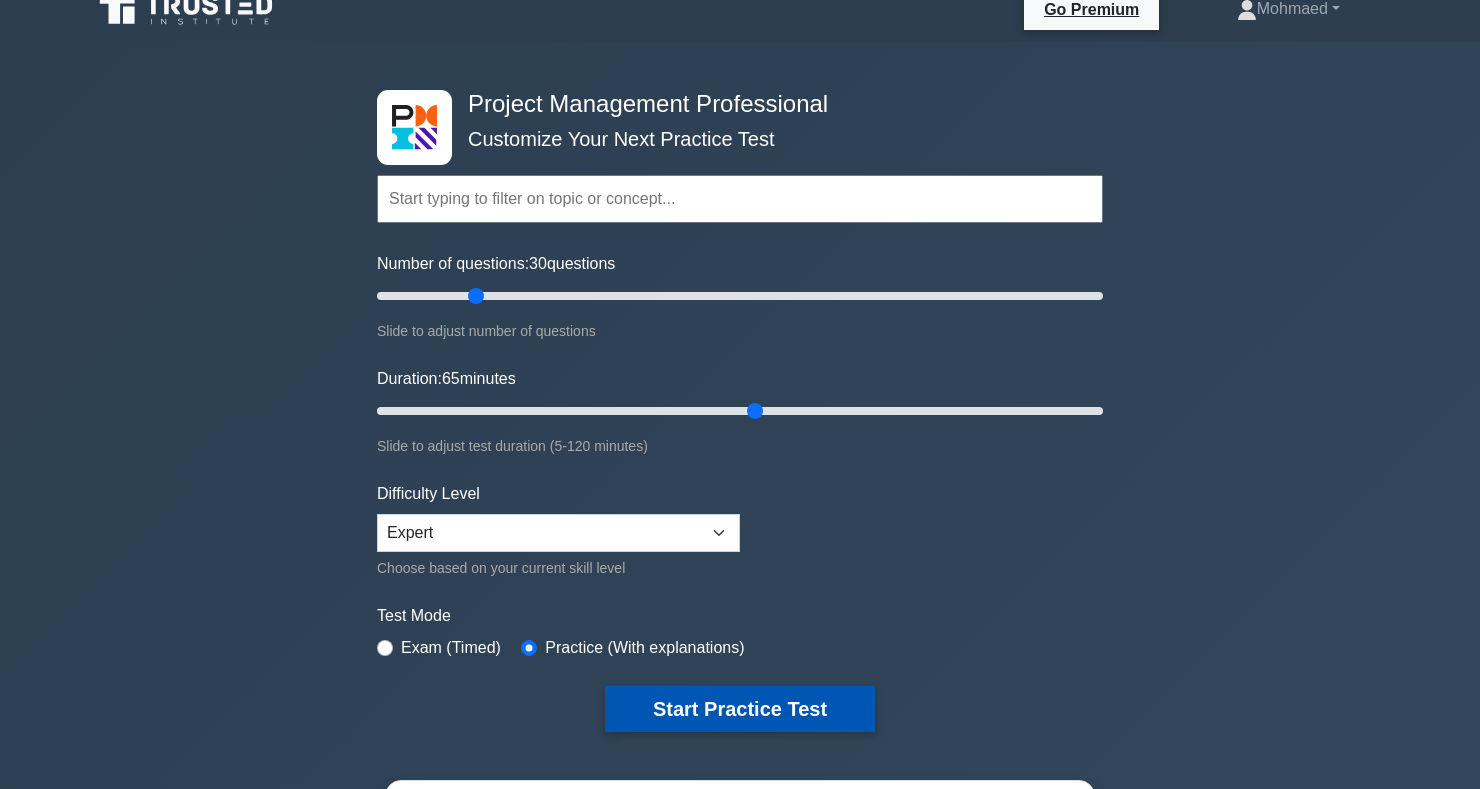 click on "Start Practice Test" at bounding box center (740, 709) 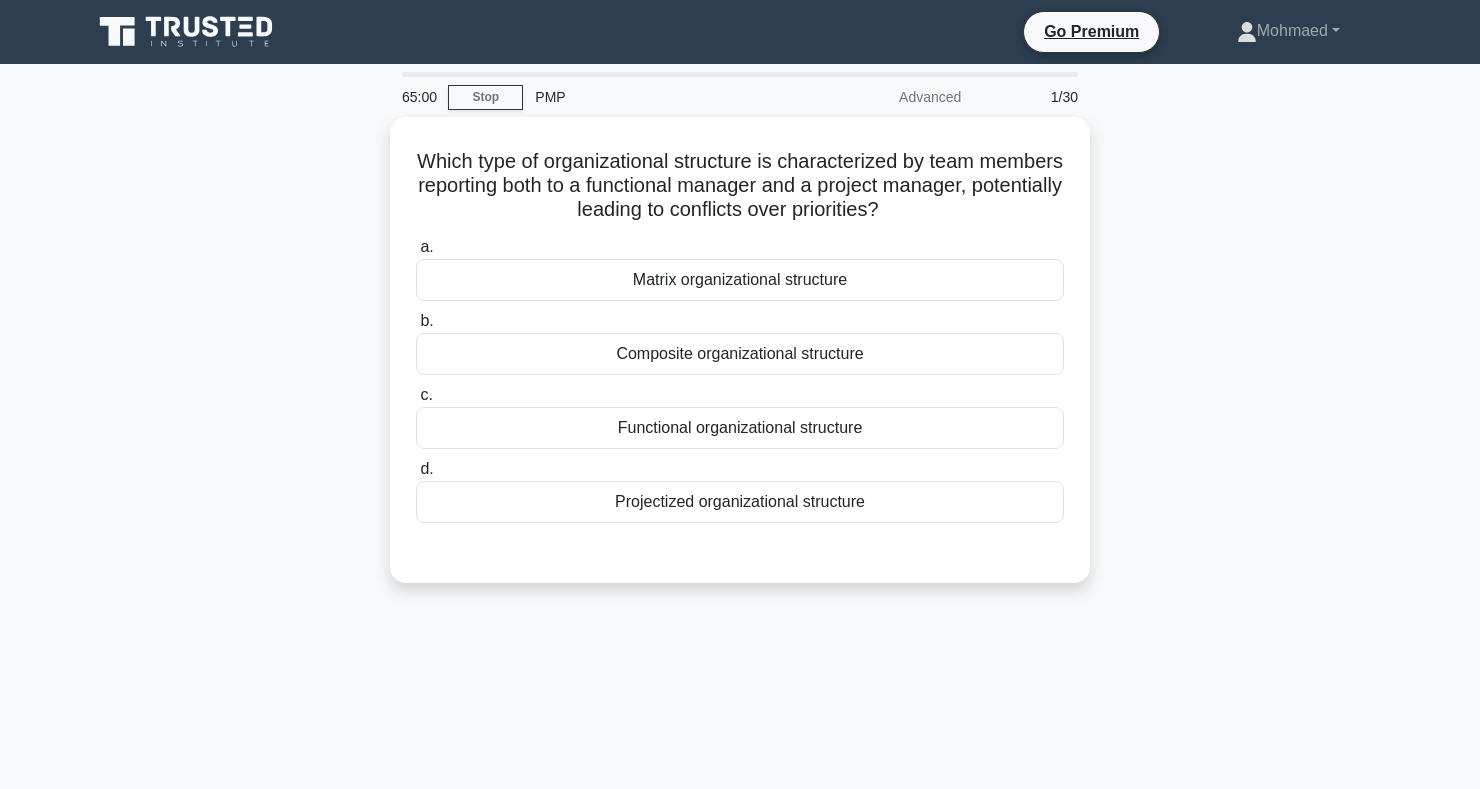 scroll, scrollTop: 0, scrollLeft: 0, axis: both 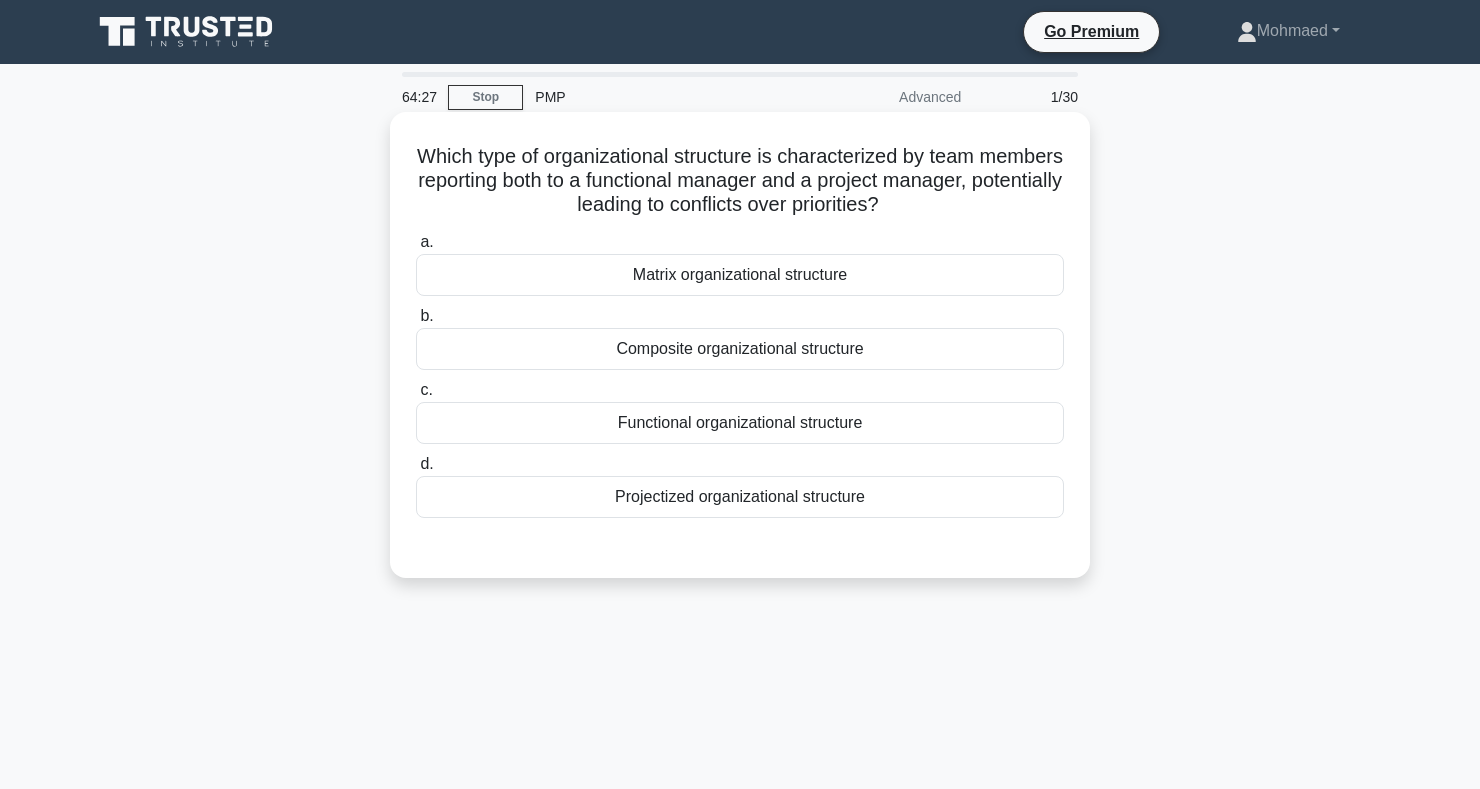 click on "Composite organizational structure" at bounding box center (740, 349) 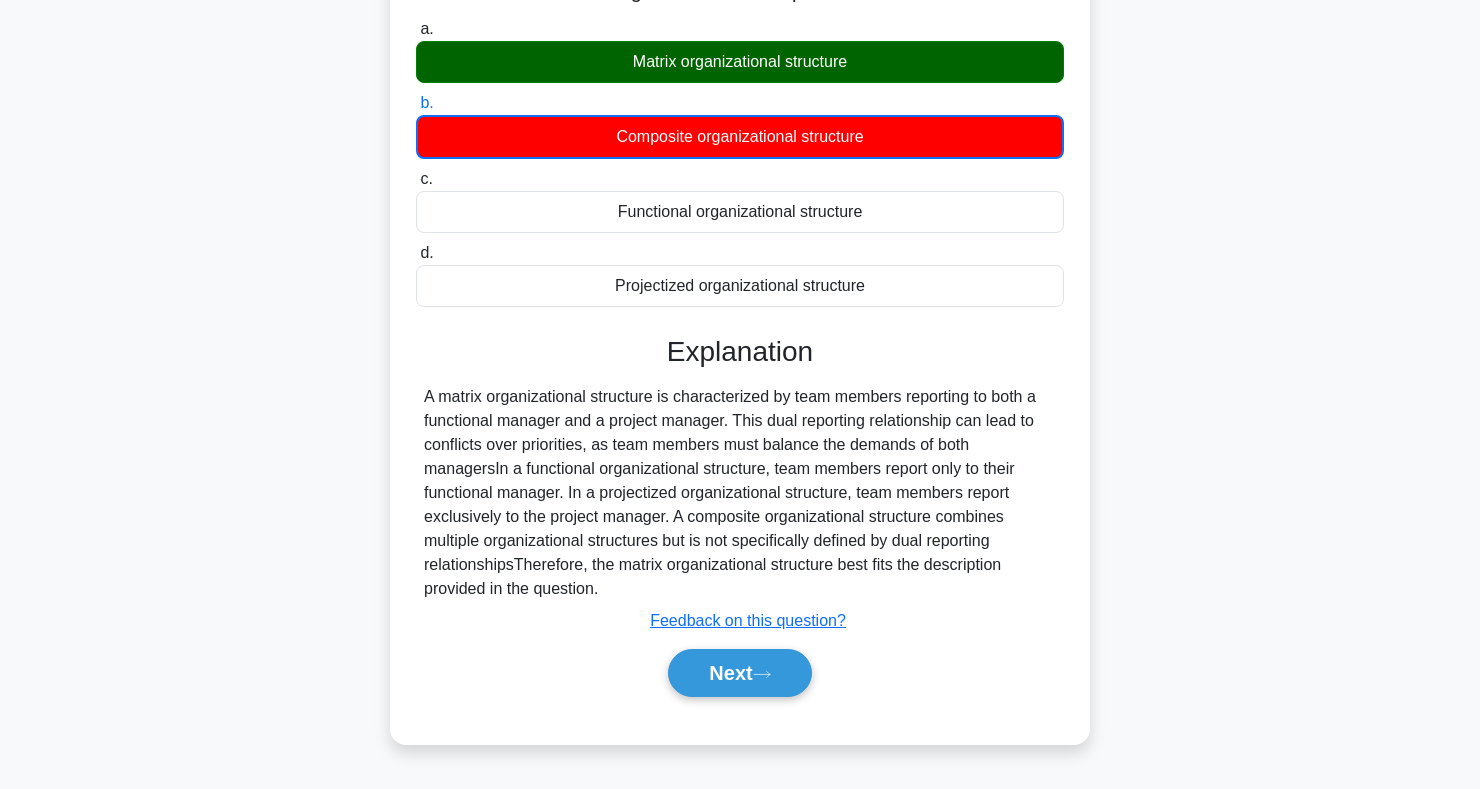scroll, scrollTop: 218, scrollLeft: 0, axis: vertical 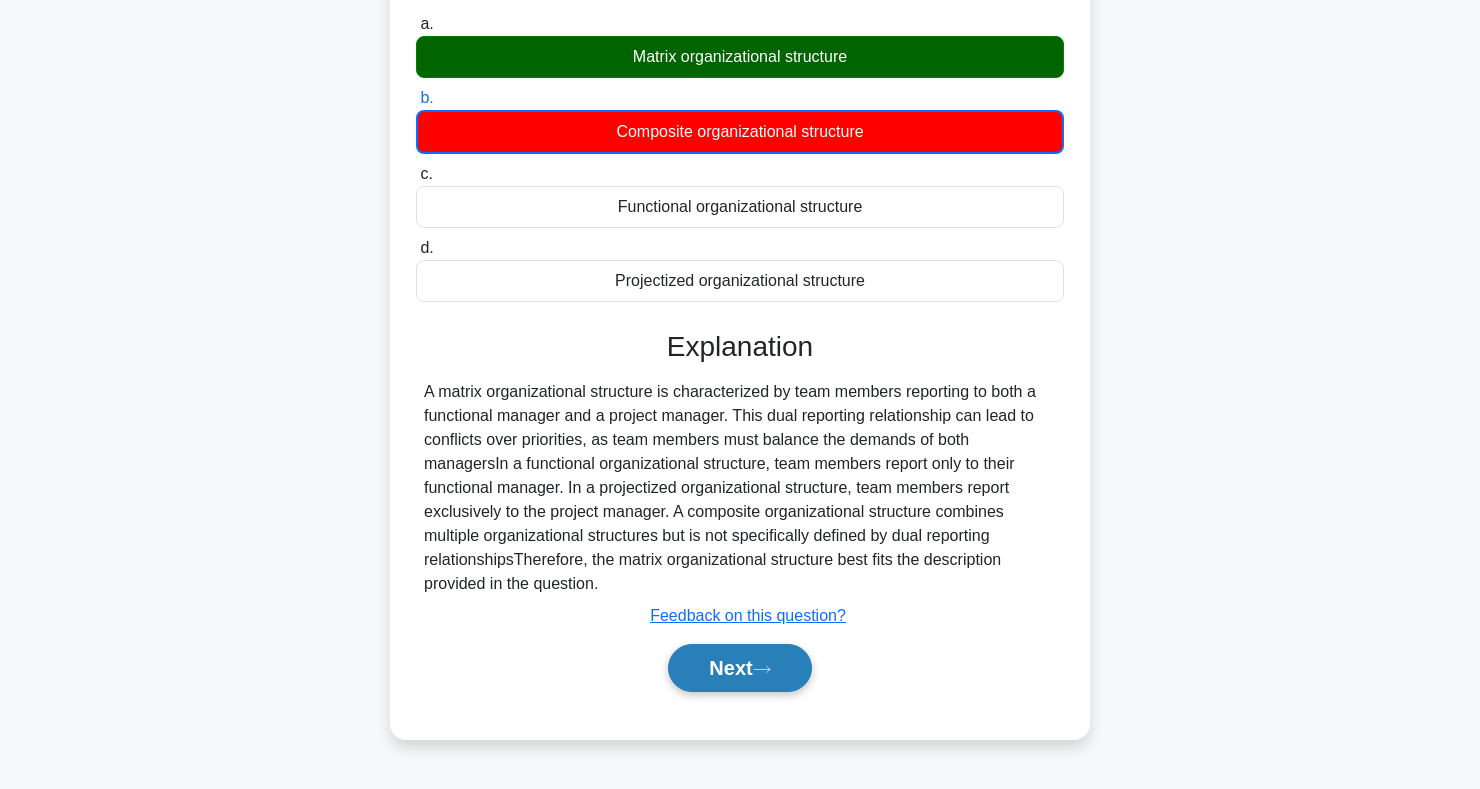 click on "Next" at bounding box center [739, 668] 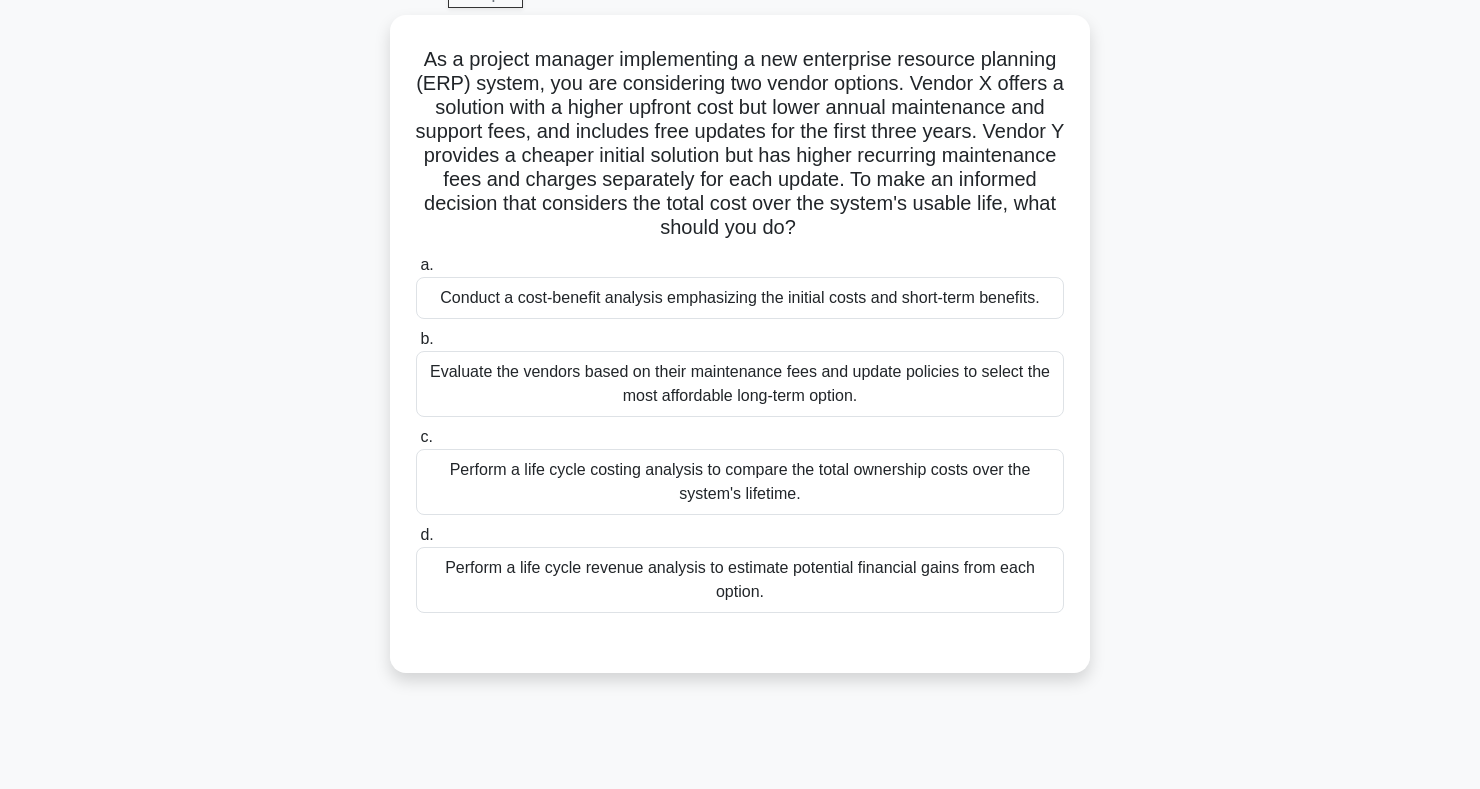 scroll, scrollTop: 104, scrollLeft: 0, axis: vertical 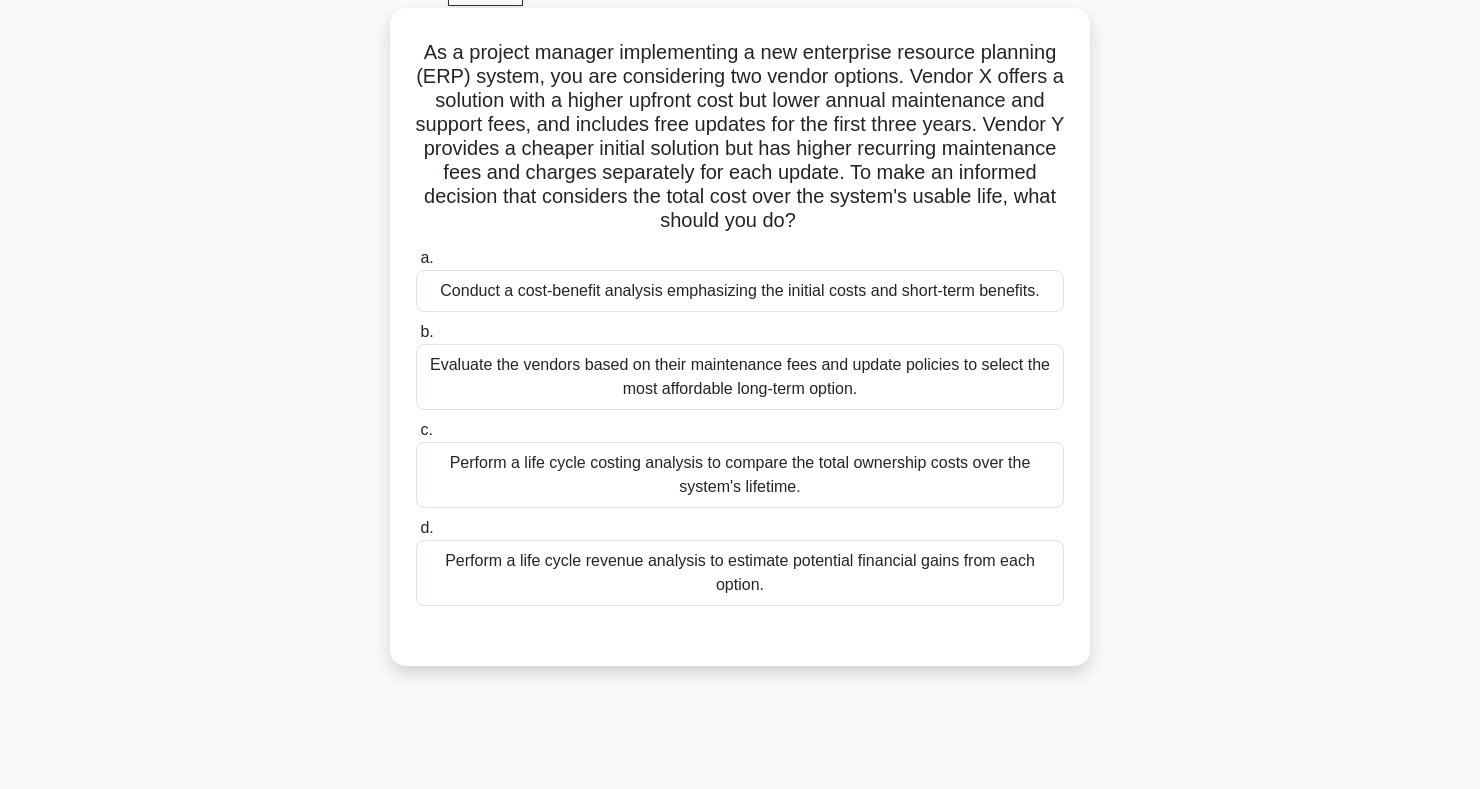 click on "Perform a life cycle costing analysis to compare the total ownership costs over the system's lifetime." at bounding box center [740, 475] 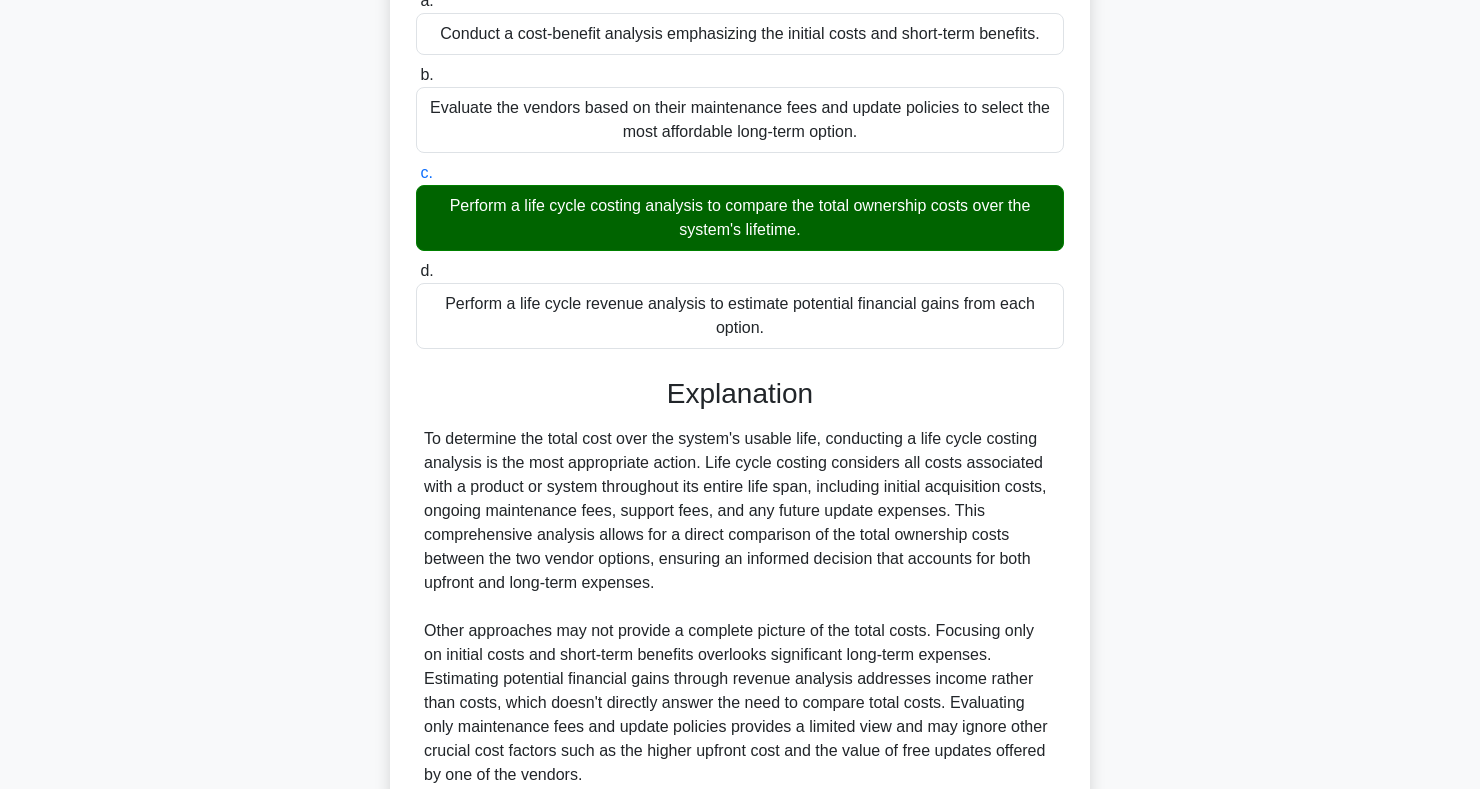 scroll, scrollTop: 539, scrollLeft: 0, axis: vertical 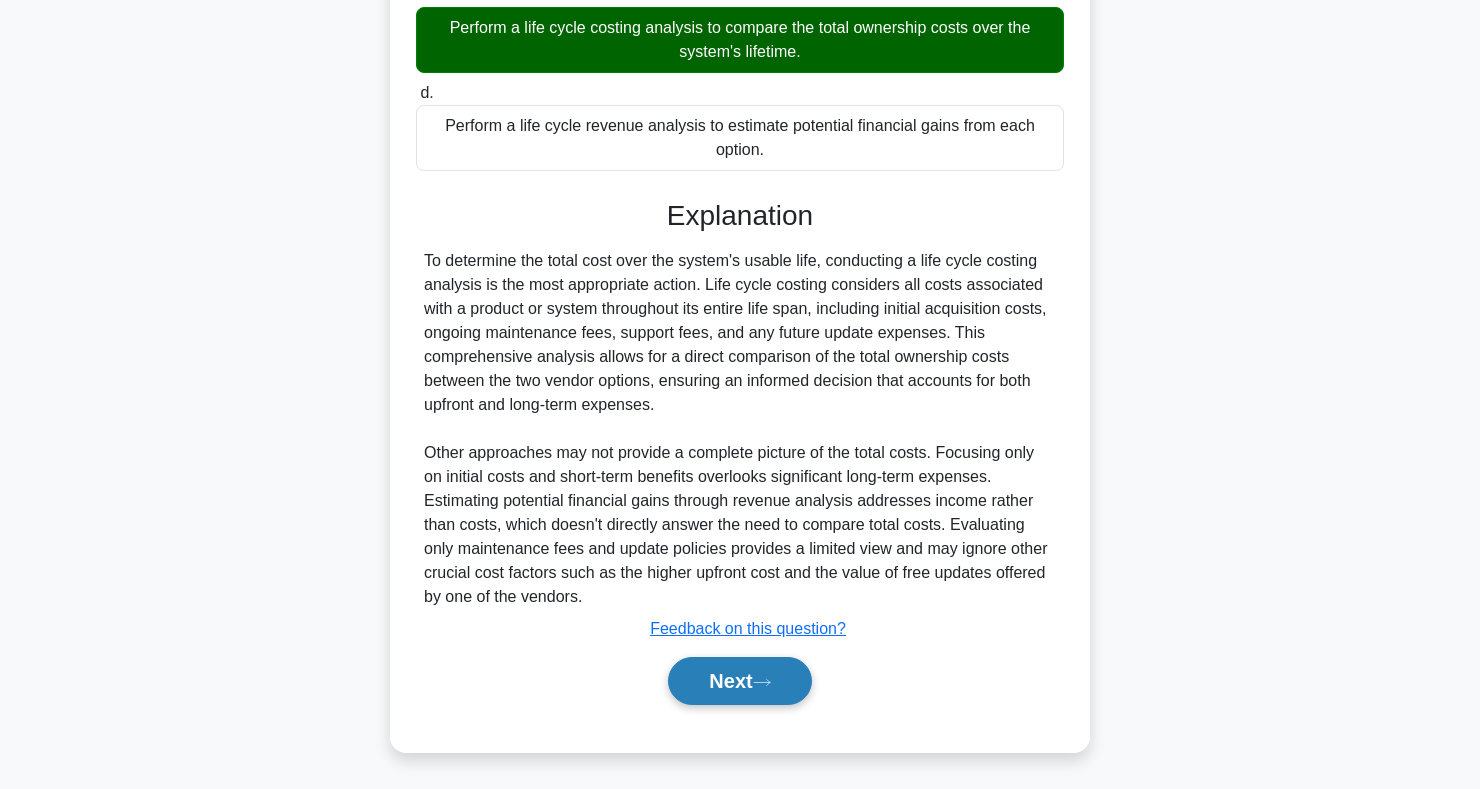 click on "Next" at bounding box center (739, 681) 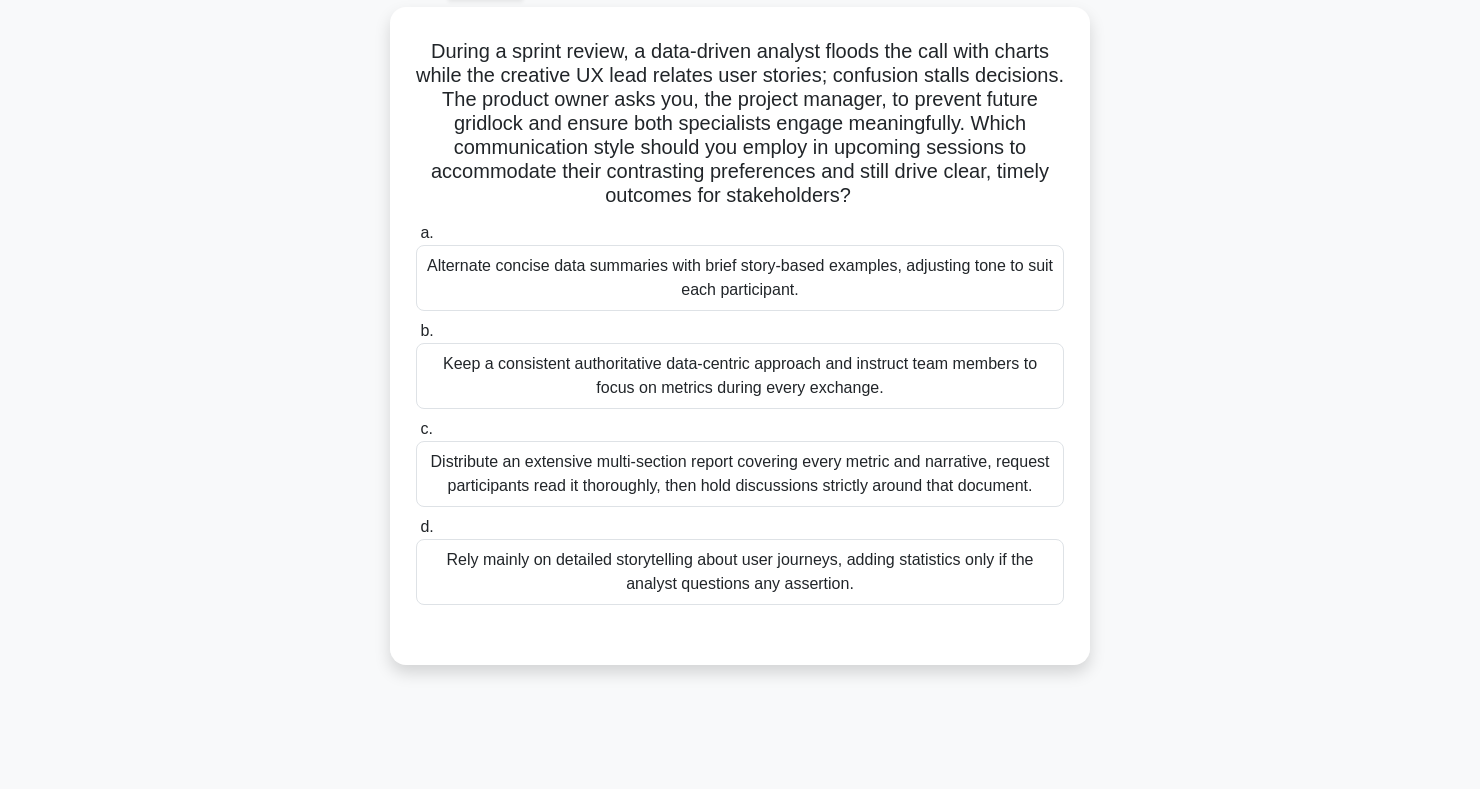 scroll, scrollTop: 111, scrollLeft: 0, axis: vertical 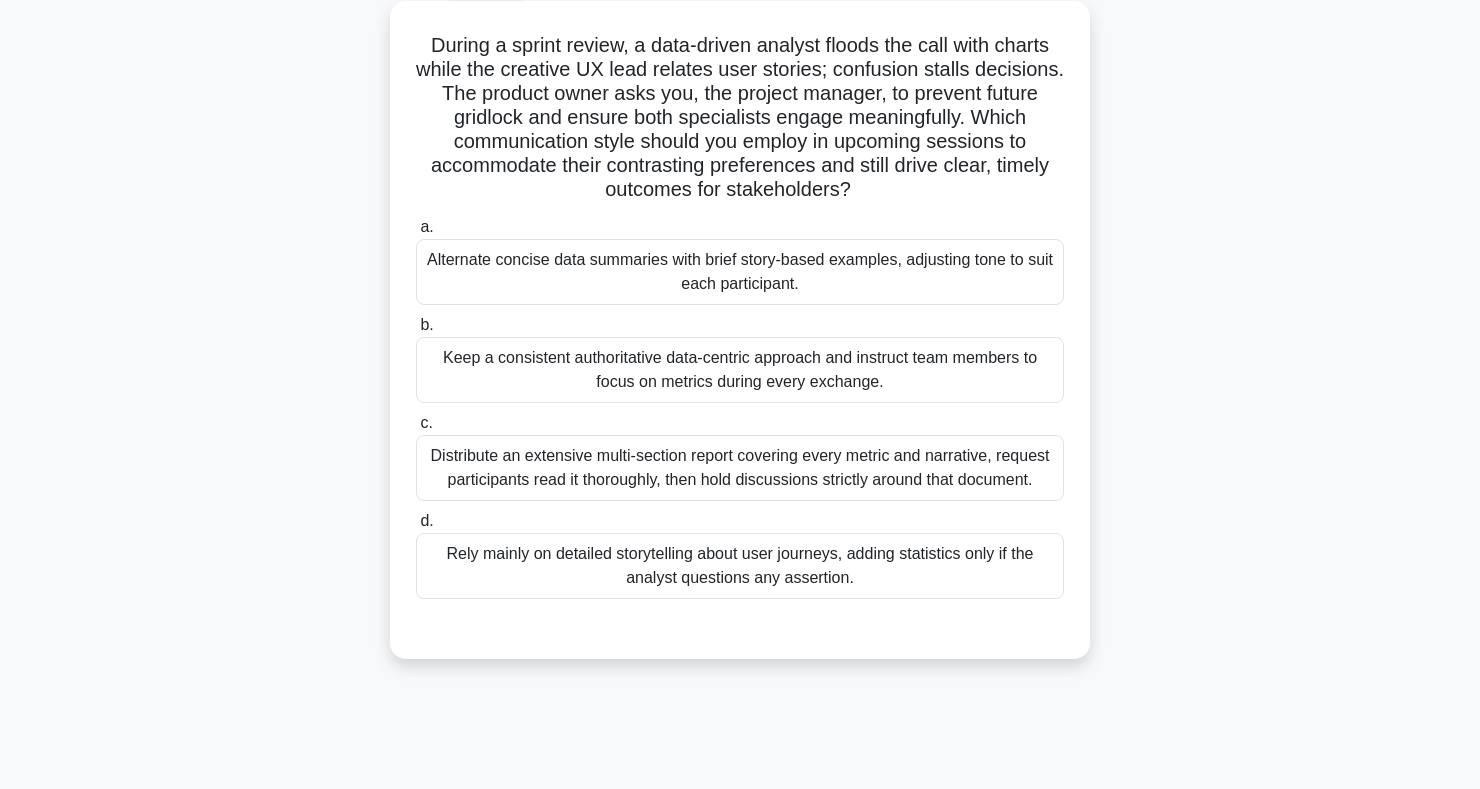 click on "Distribute an extensive multi-section report covering every metric and narrative, request participants read it thoroughly, then hold discussions strictly around that document." at bounding box center [740, 468] 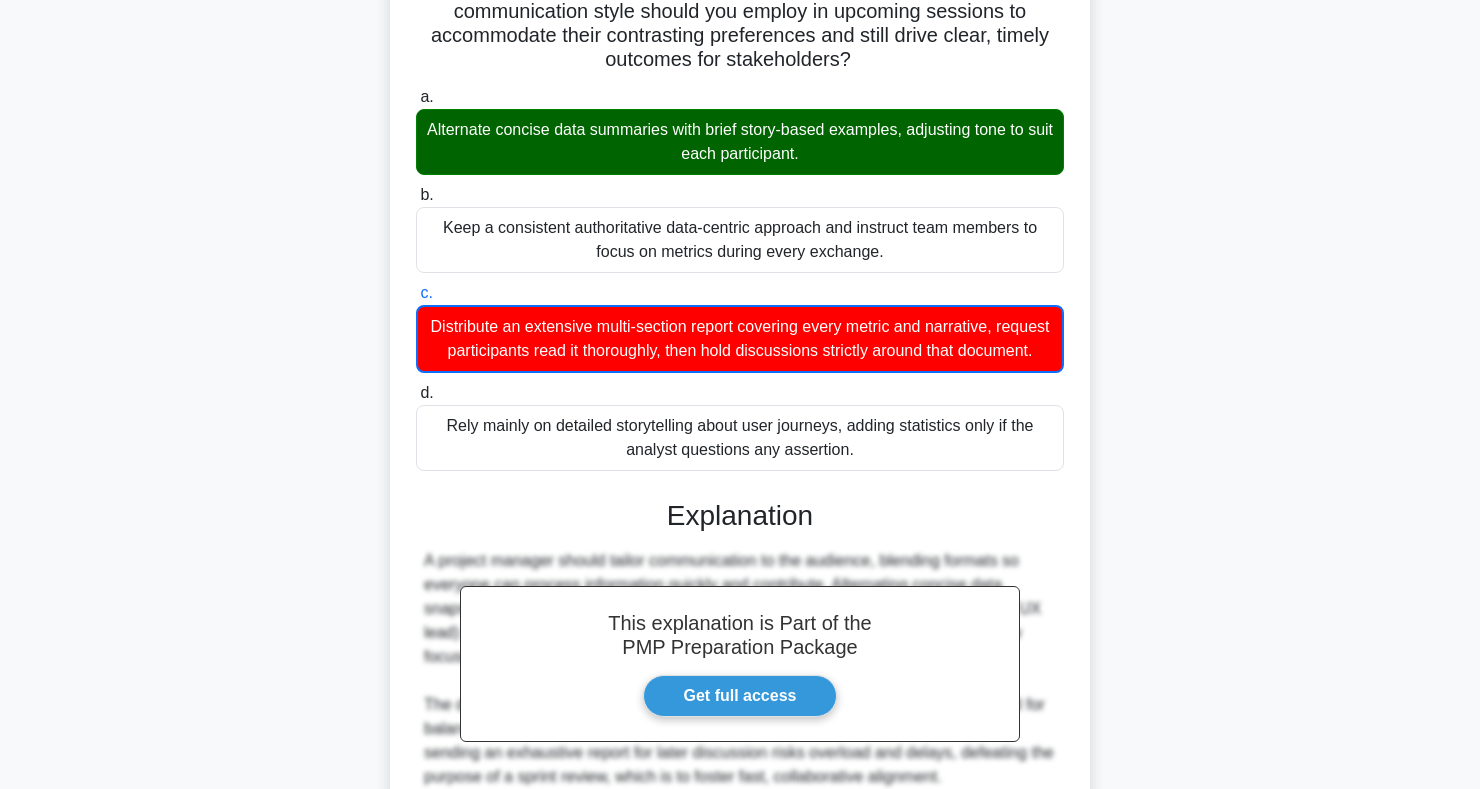 scroll, scrollTop: 421, scrollLeft: 0, axis: vertical 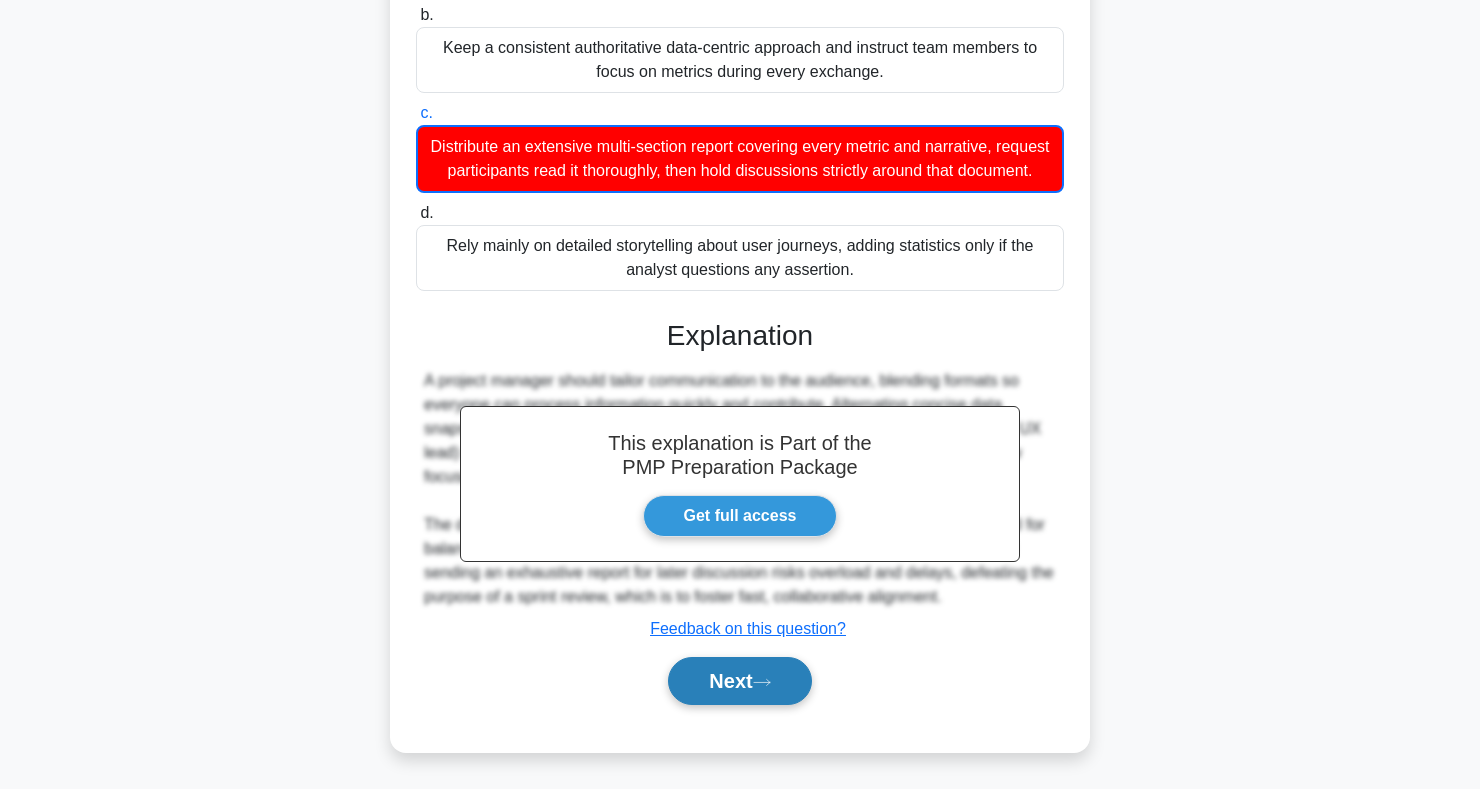 click on "Next" at bounding box center (739, 681) 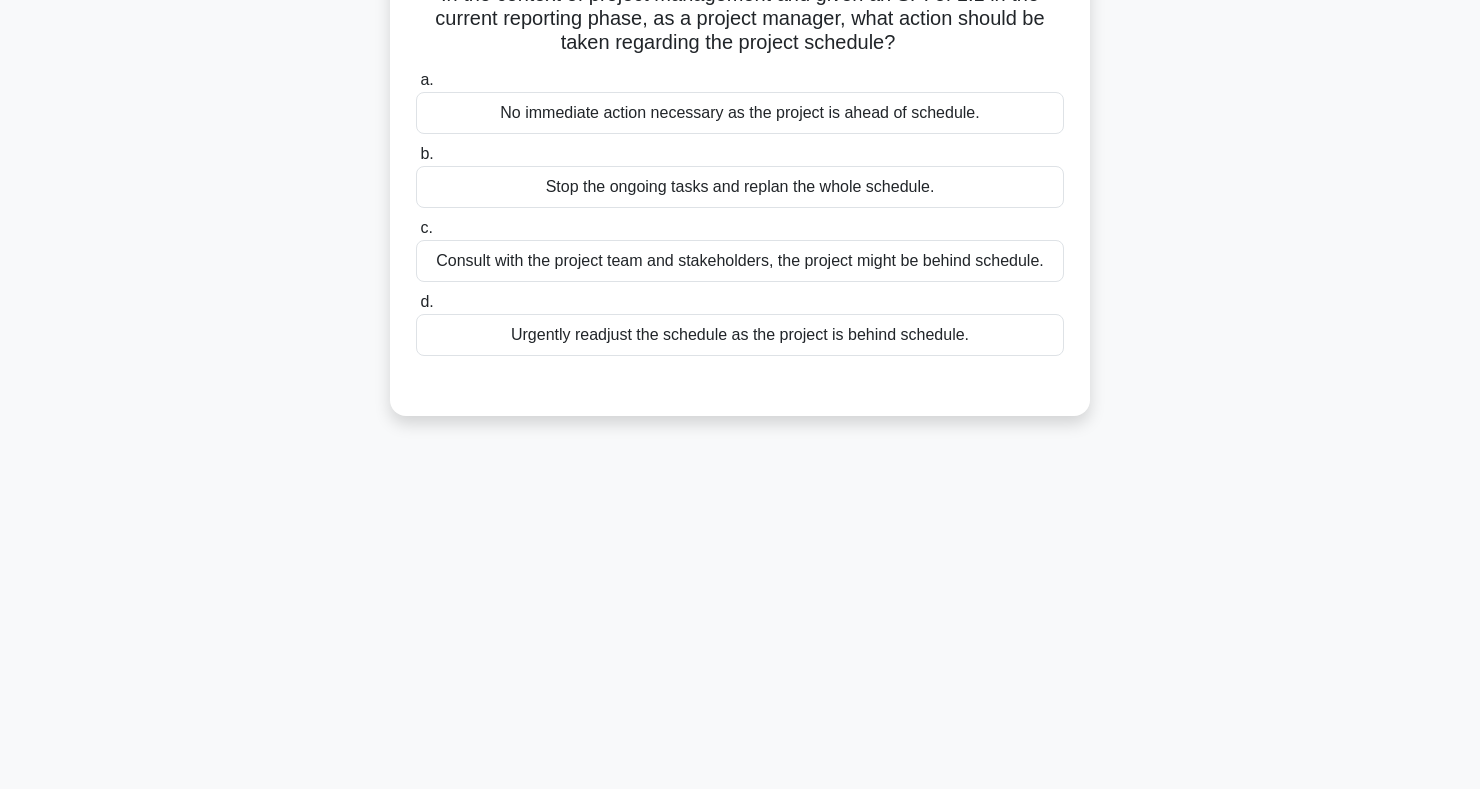 scroll, scrollTop: 0, scrollLeft: 0, axis: both 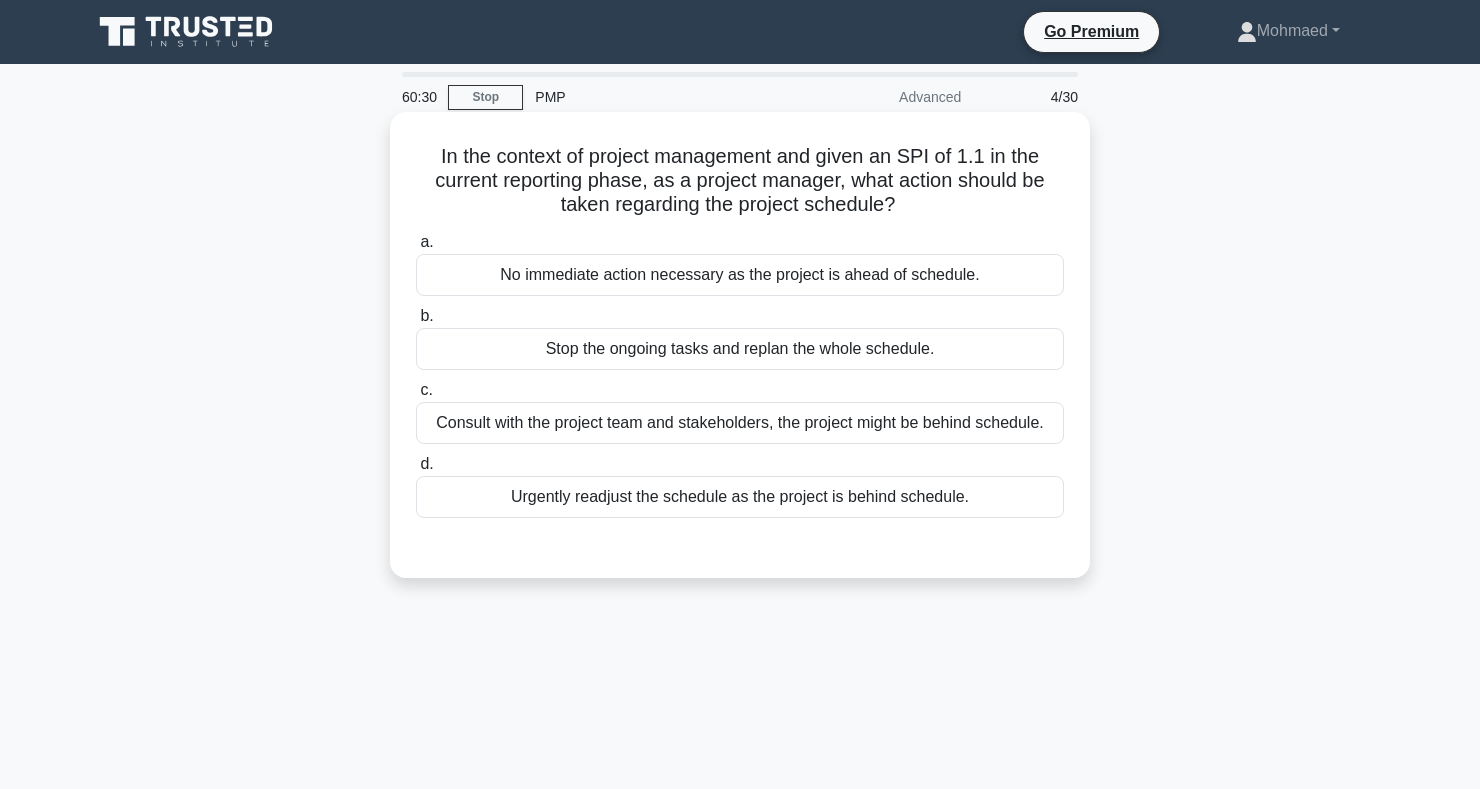 click on "No immediate action necessary as the project is ahead of schedule." at bounding box center [740, 275] 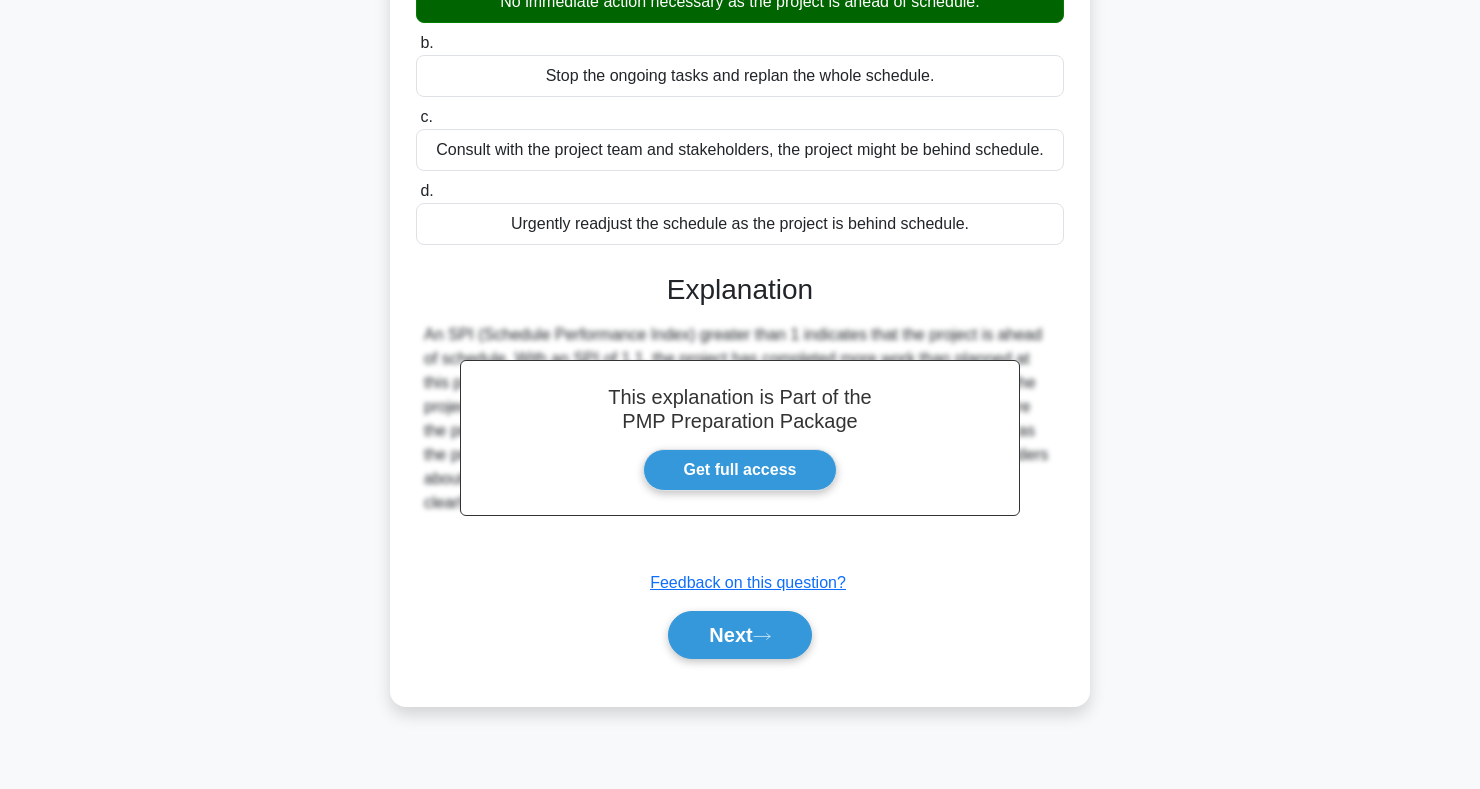 scroll, scrollTop: 291, scrollLeft: 0, axis: vertical 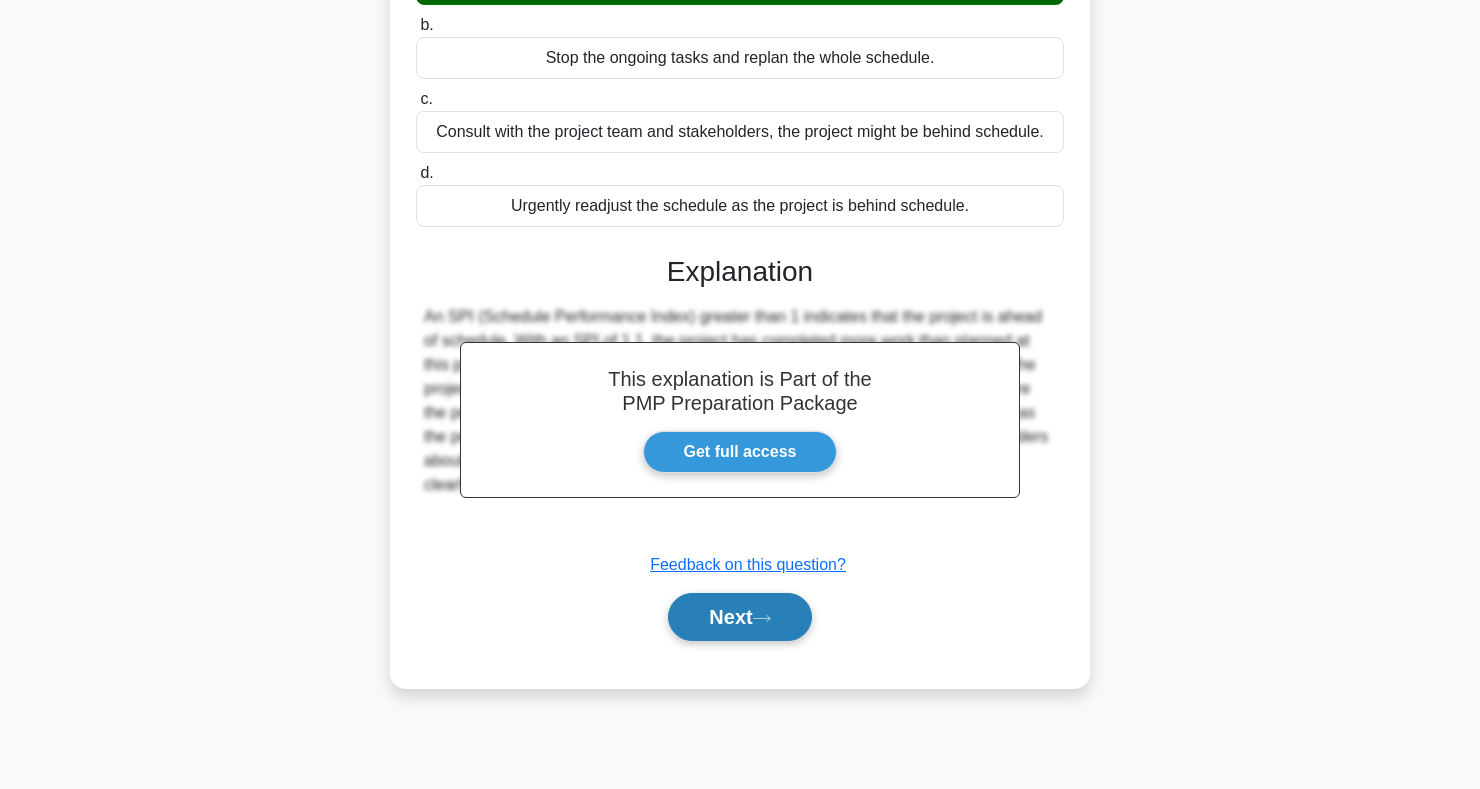click on "Next" at bounding box center [739, 617] 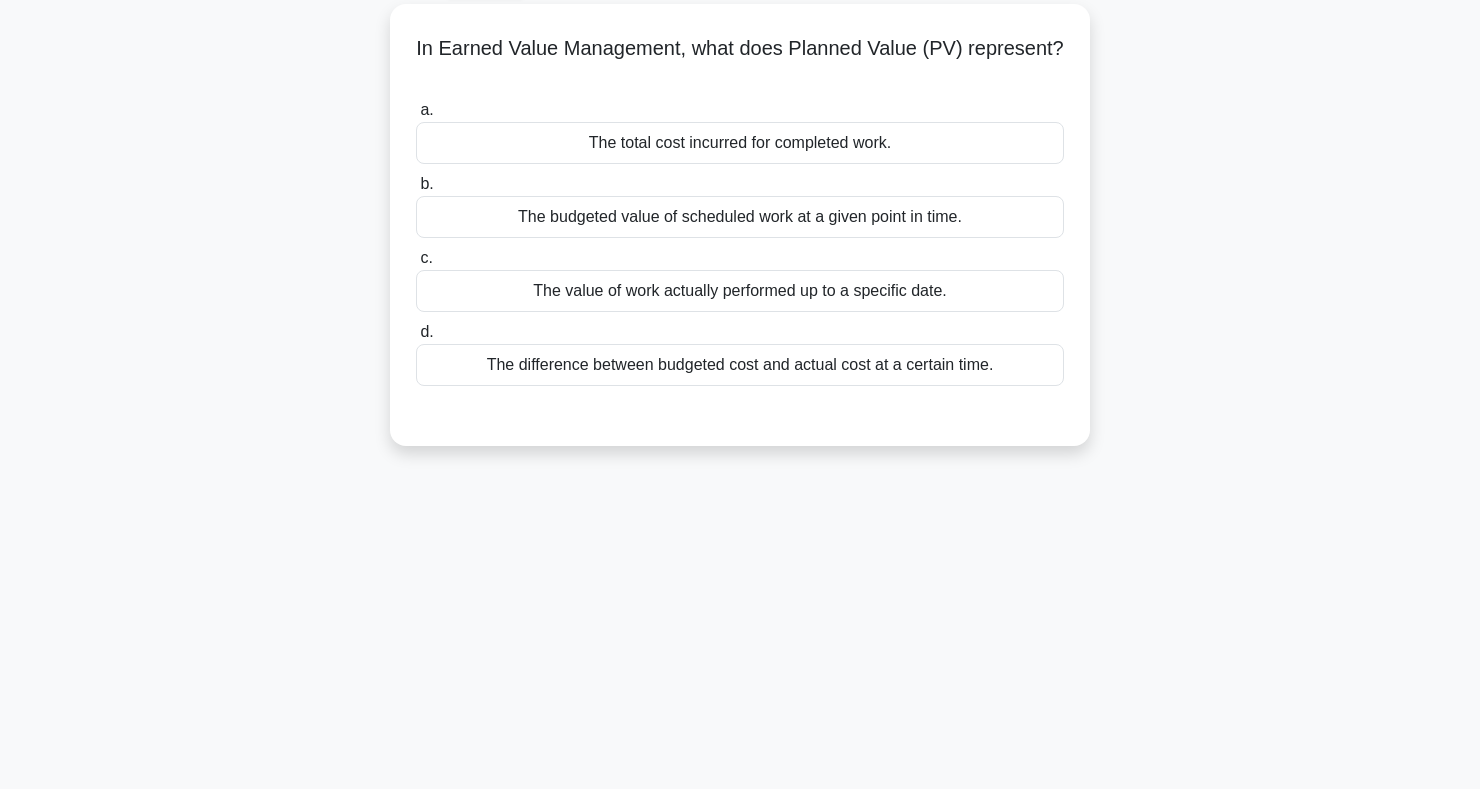 scroll, scrollTop: 0, scrollLeft: 0, axis: both 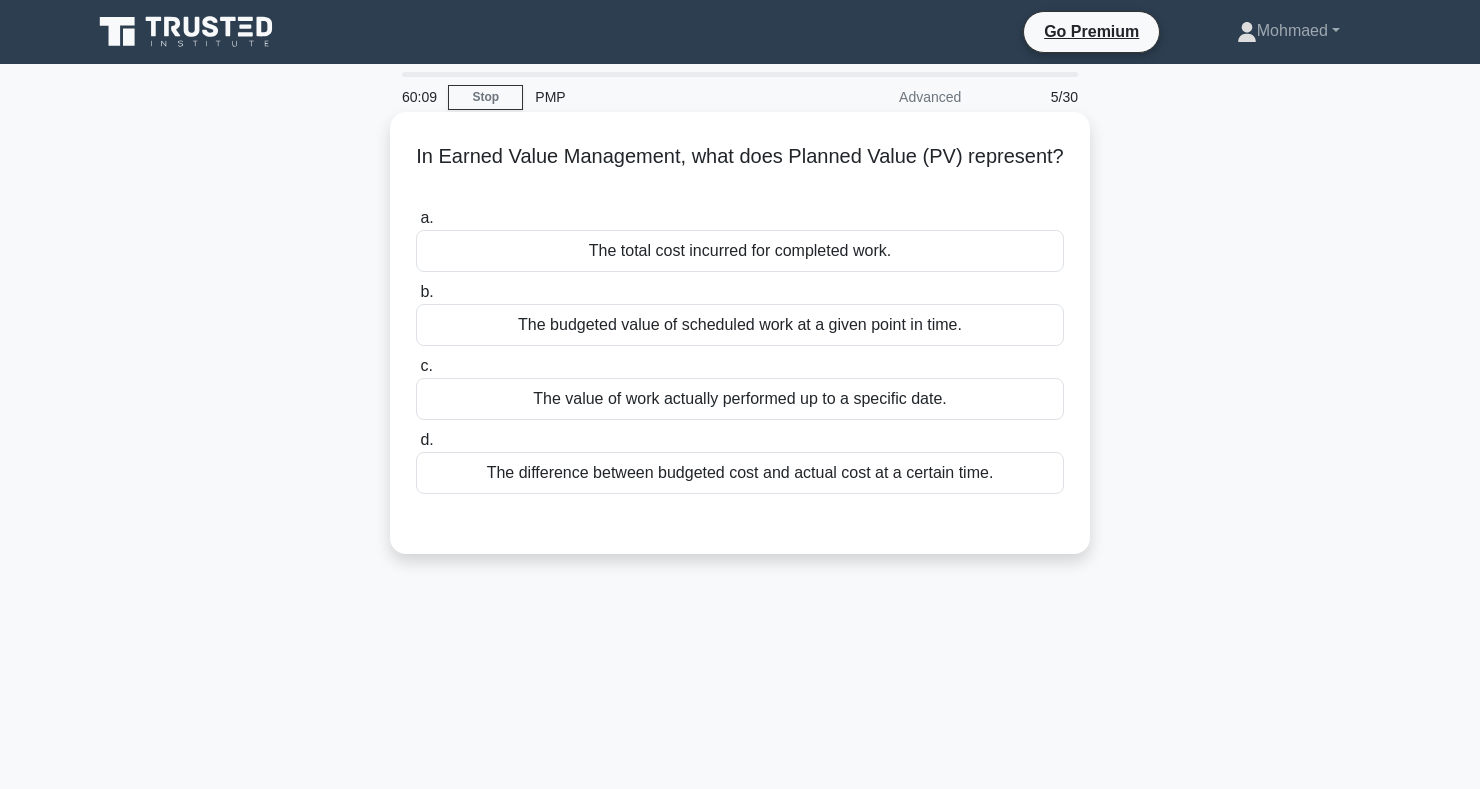 click on "The budgeted value of scheduled work at a given point in time." at bounding box center [740, 325] 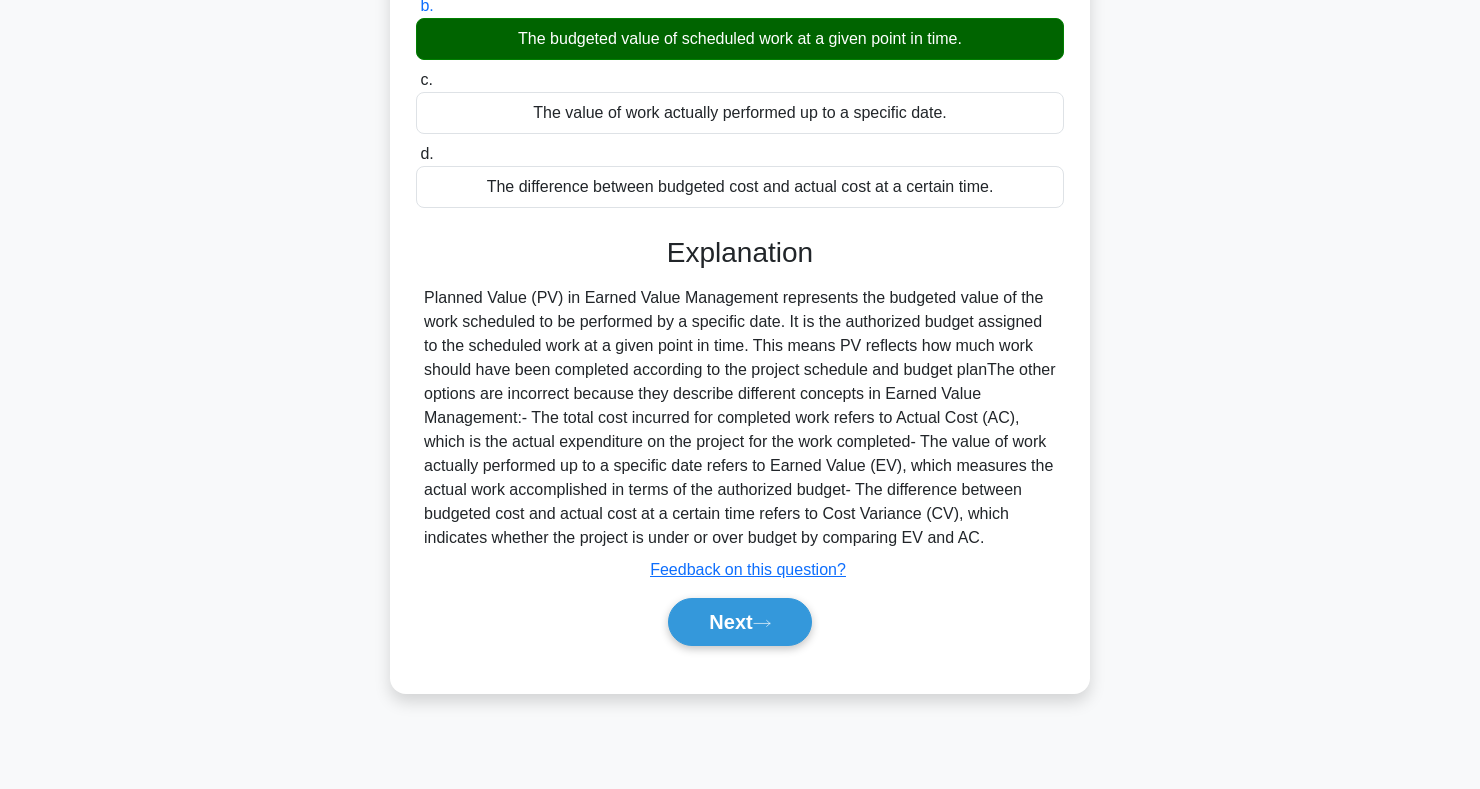 scroll, scrollTop: 291, scrollLeft: 0, axis: vertical 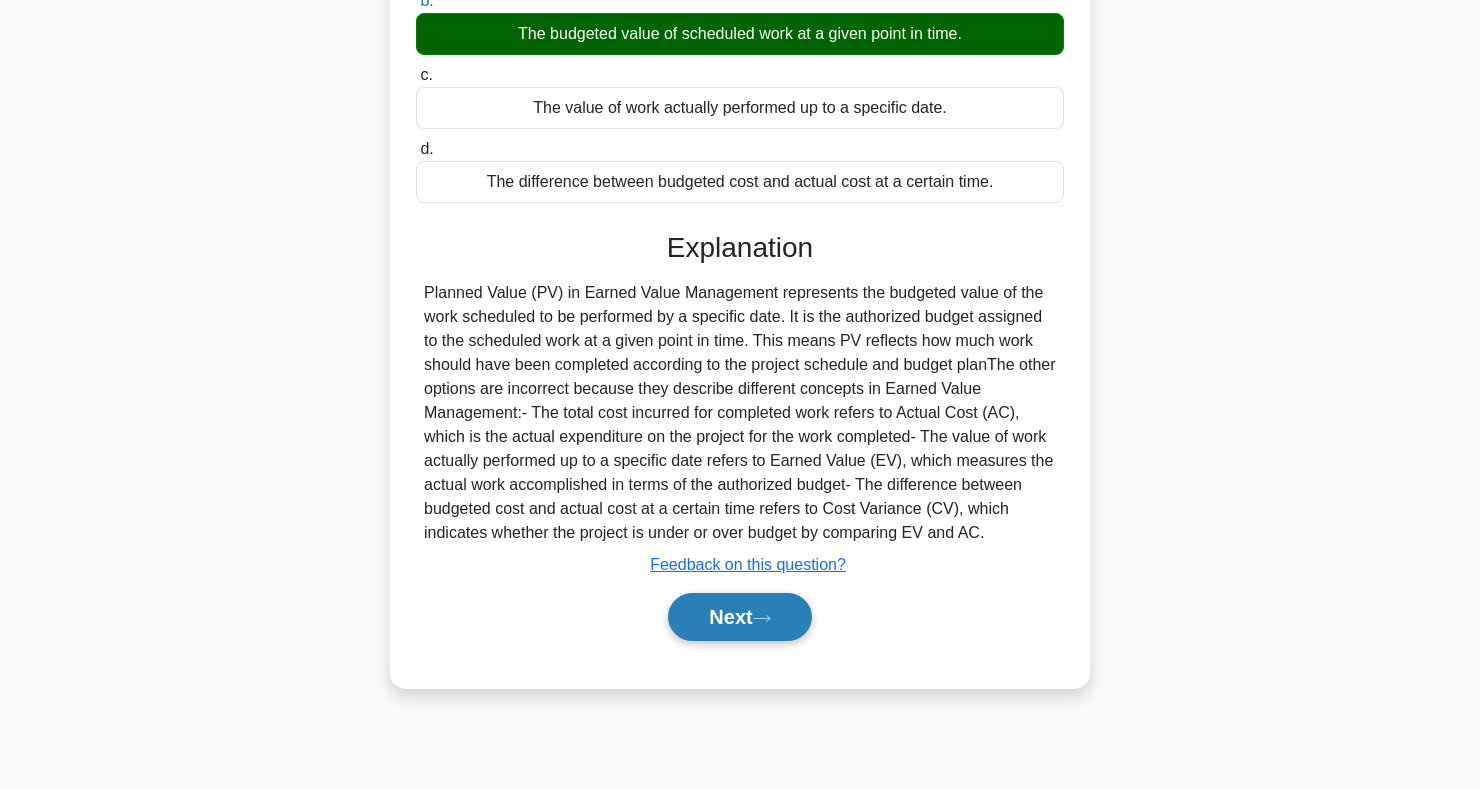 click on "Next" at bounding box center (739, 617) 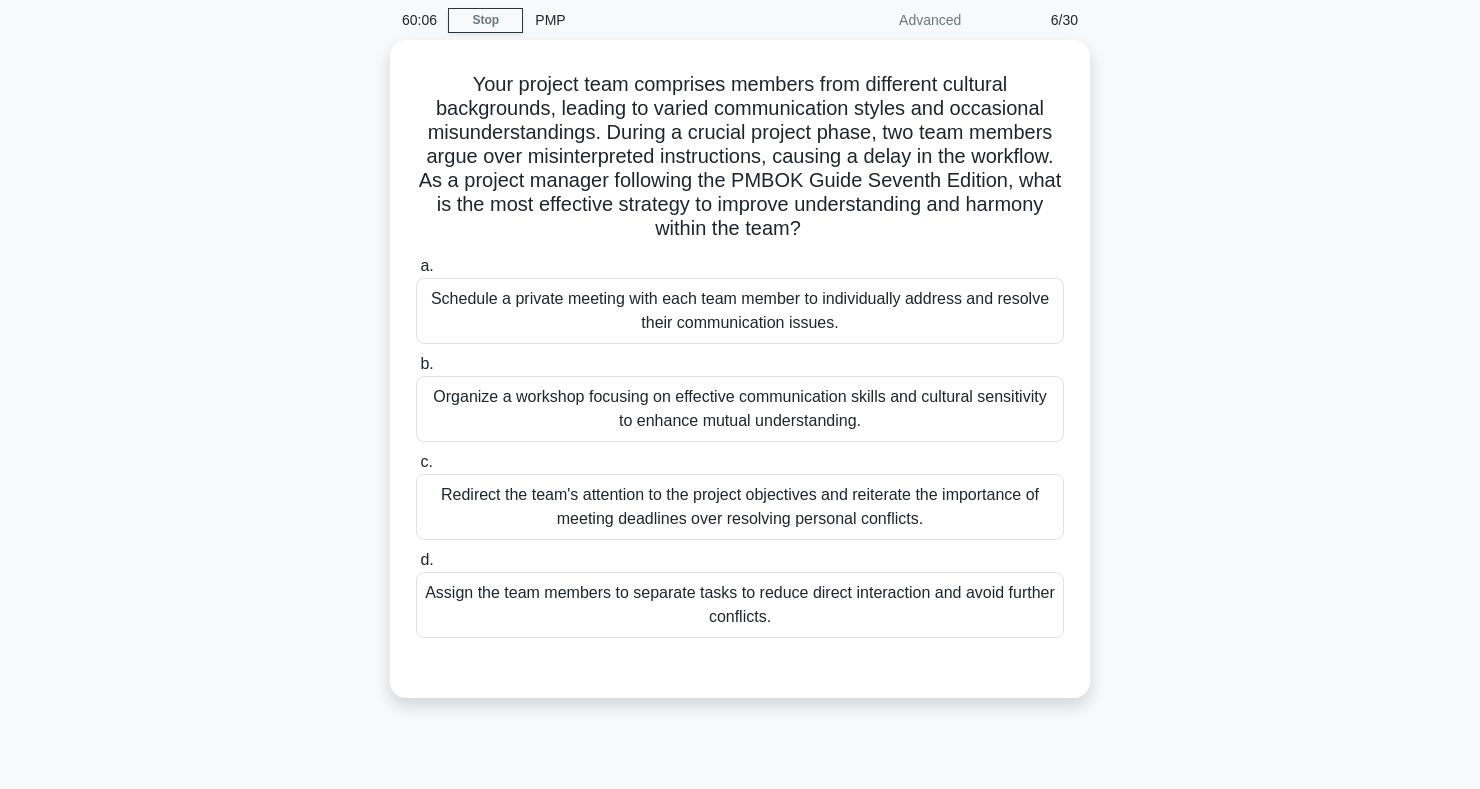 scroll, scrollTop: 0, scrollLeft: 0, axis: both 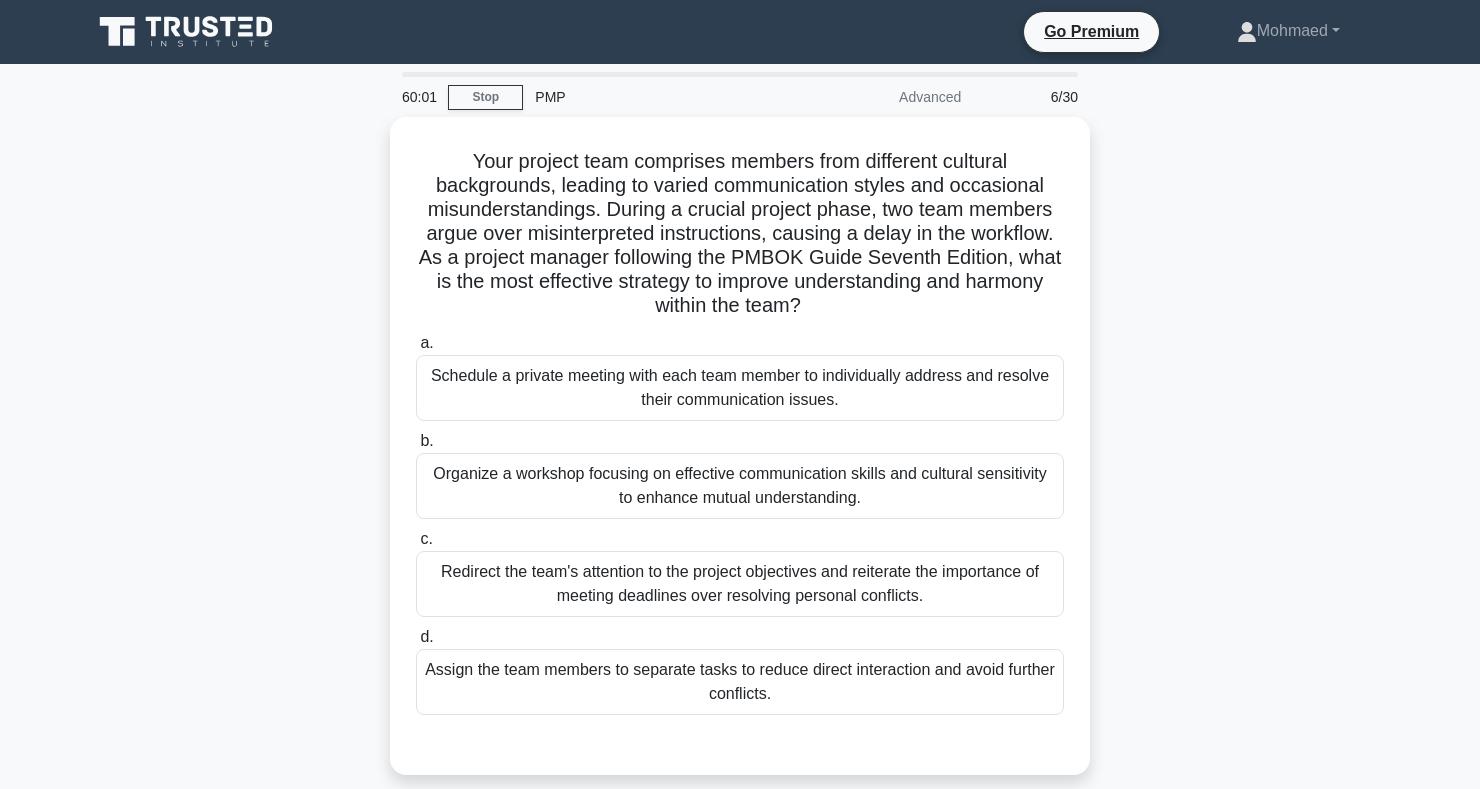 click on "Your project team comprises members from different cultural backgrounds, leading to varied communication styles and occasional misunderstandings. During a crucial project phase, two team members argue over misinterpreted instructions, causing a delay in the workflow. As a project manager following the PMBOK Guide Seventh Edition, what is the most effective strategy to improve understanding and harmony within the team?
.spinner_0XTQ{transform-origin:center;animation:spinner_y6GP .75s linear infinite}@keyframes spinner_y6GP{100%{transform:rotate(360deg)}}
a.
b. c. d." at bounding box center [740, 458] 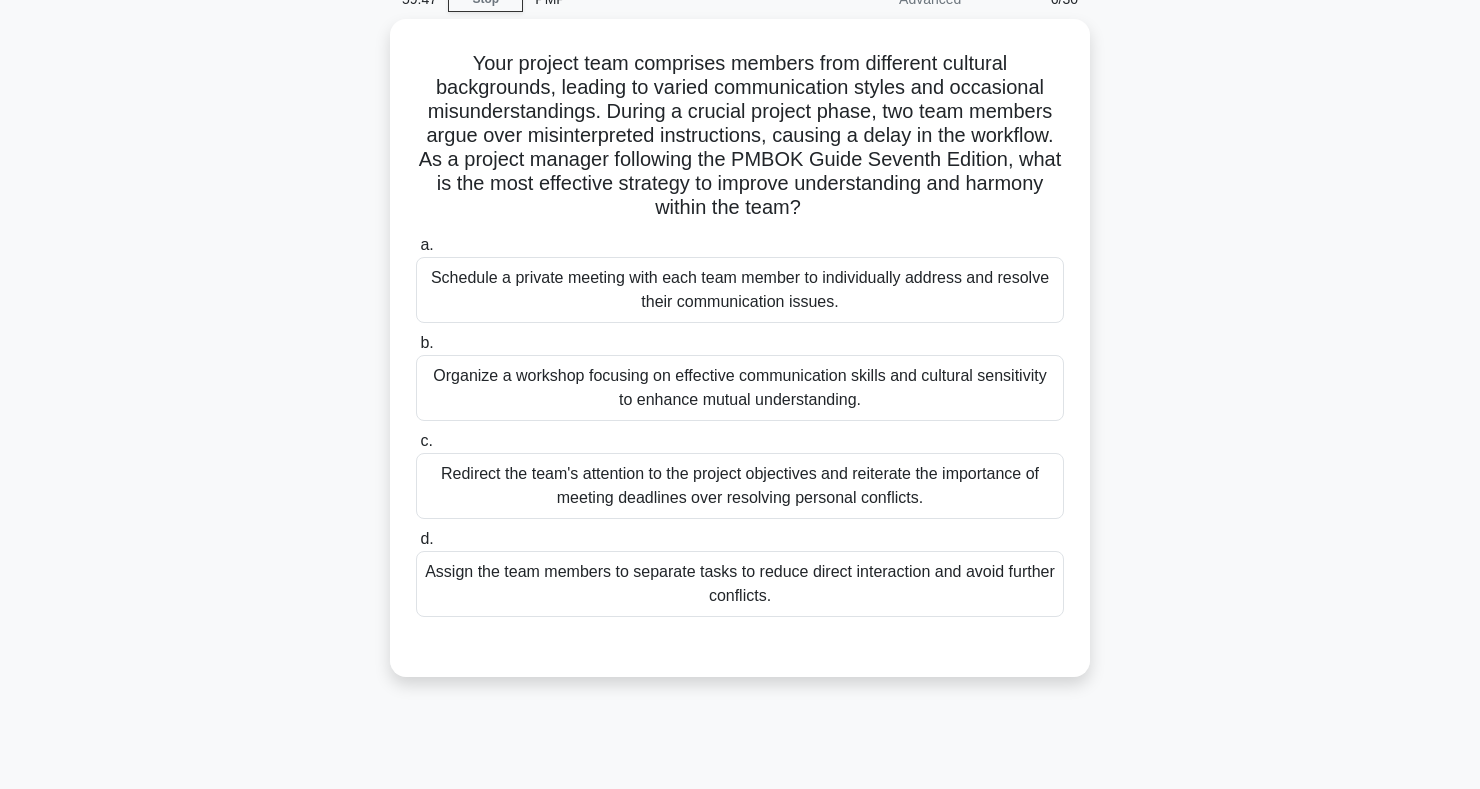 scroll, scrollTop: 98, scrollLeft: 0, axis: vertical 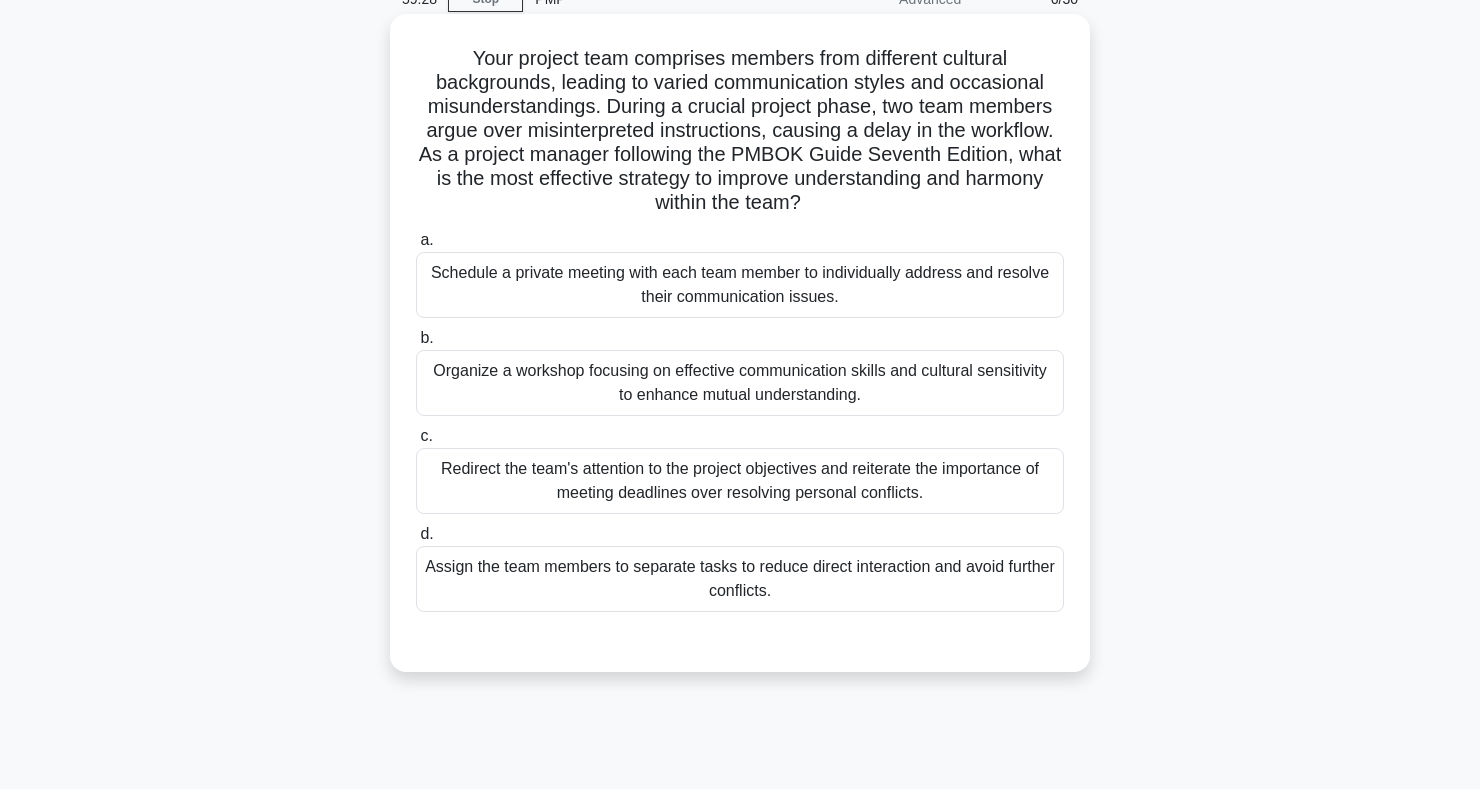 click on "Organize a workshop focusing on effective communication skills and cultural sensitivity to enhance mutual understanding." at bounding box center (740, 383) 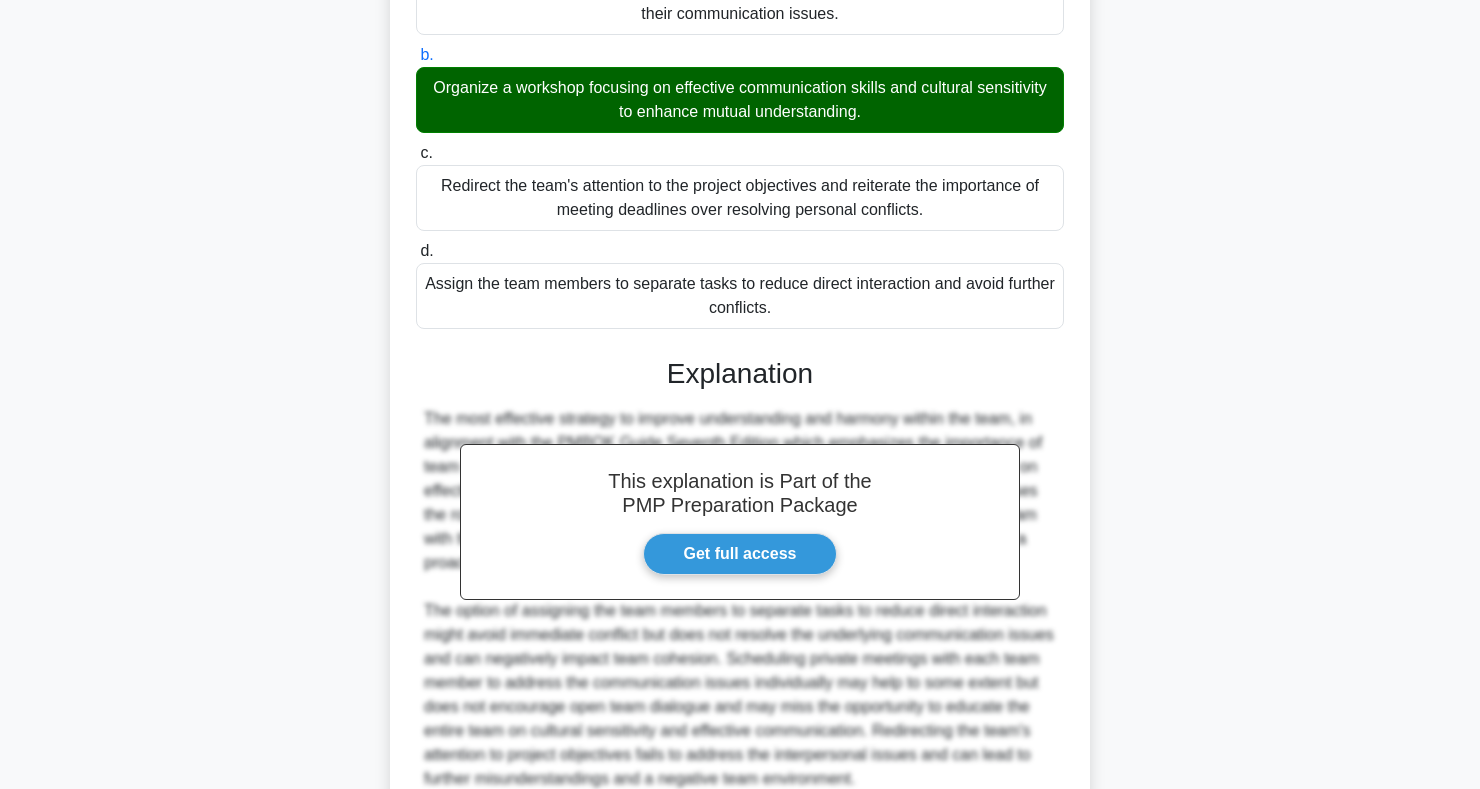 scroll, scrollTop: 563, scrollLeft: 0, axis: vertical 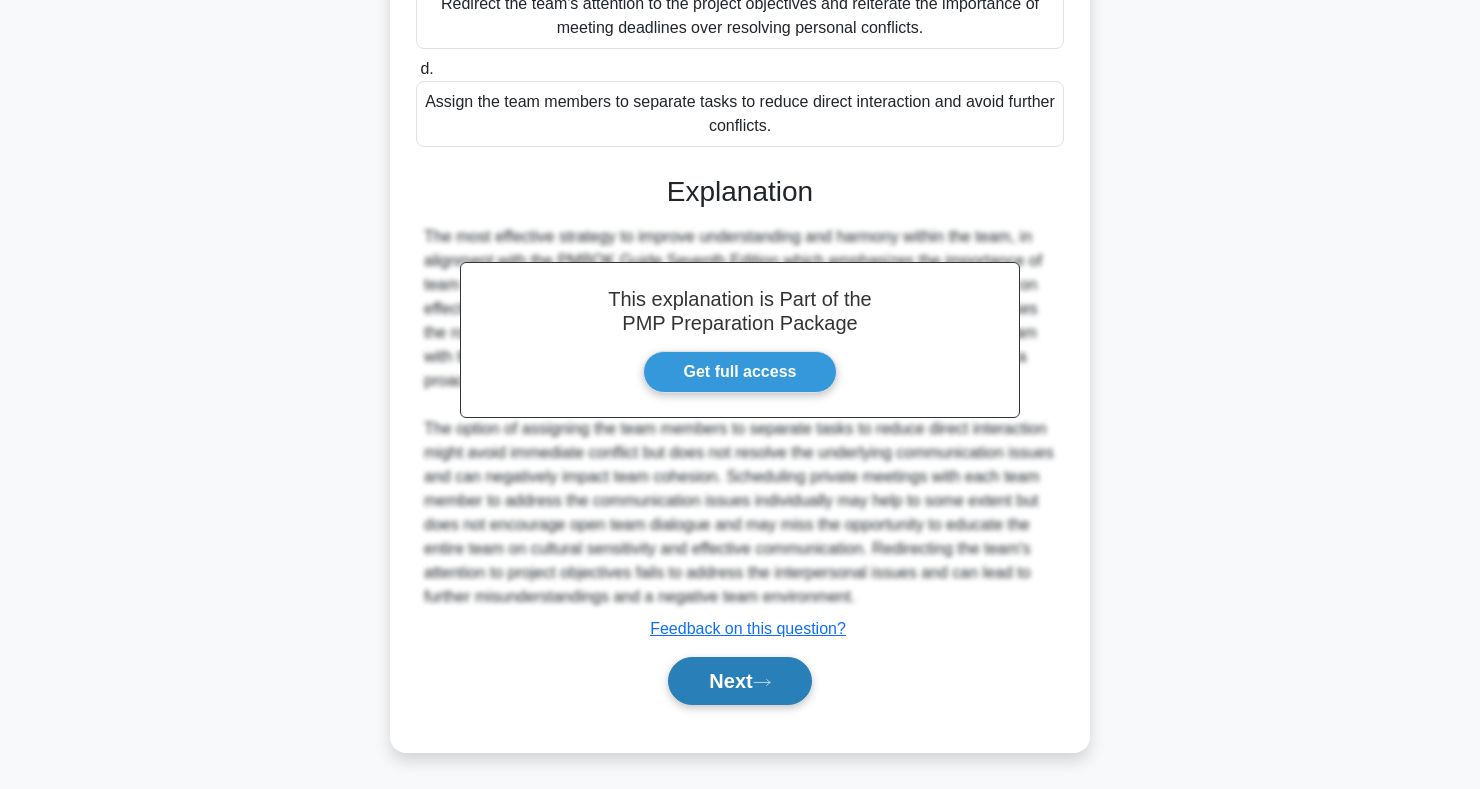 click on "Next" at bounding box center (739, 681) 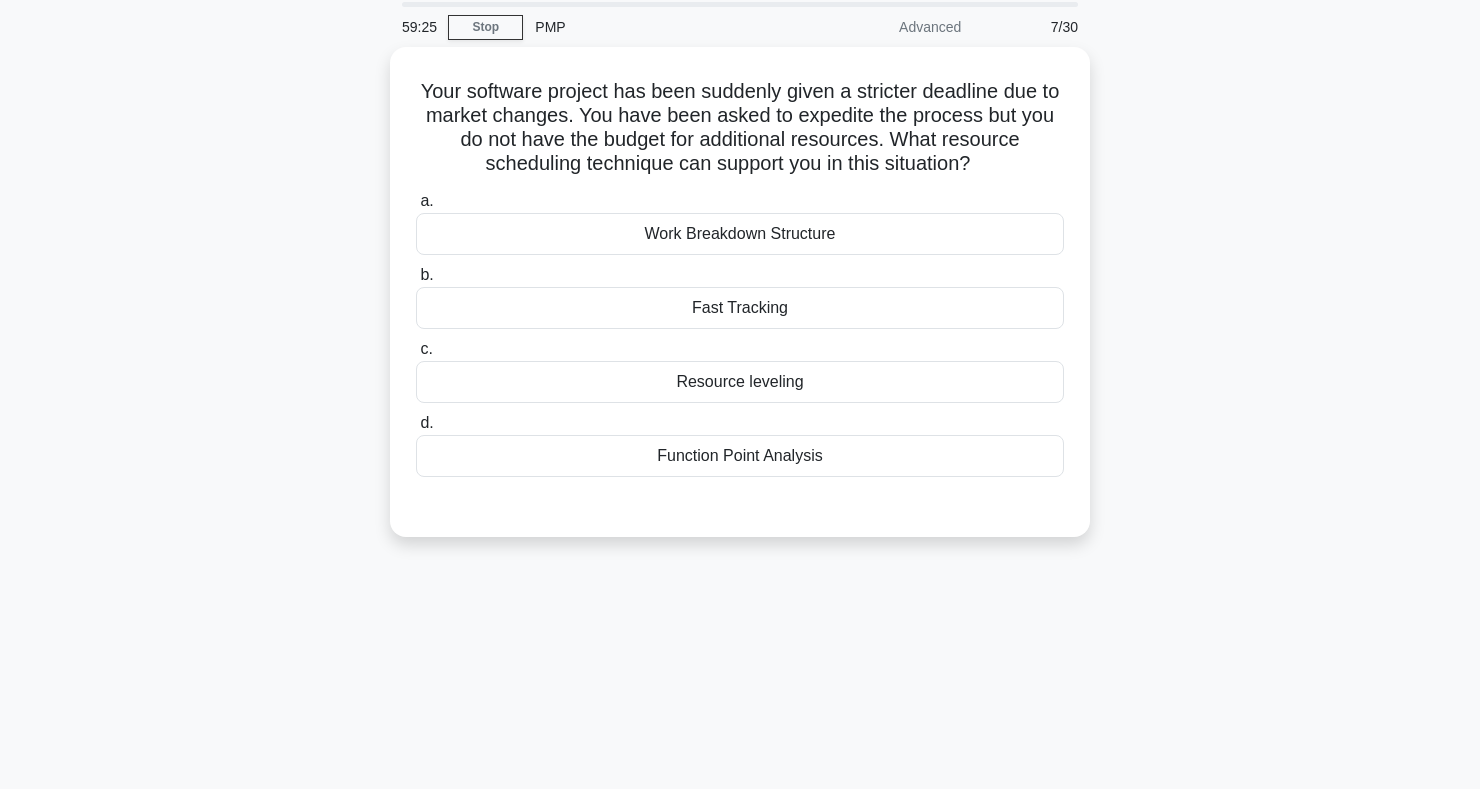 scroll, scrollTop: 0, scrollLeft: 0, axis: both 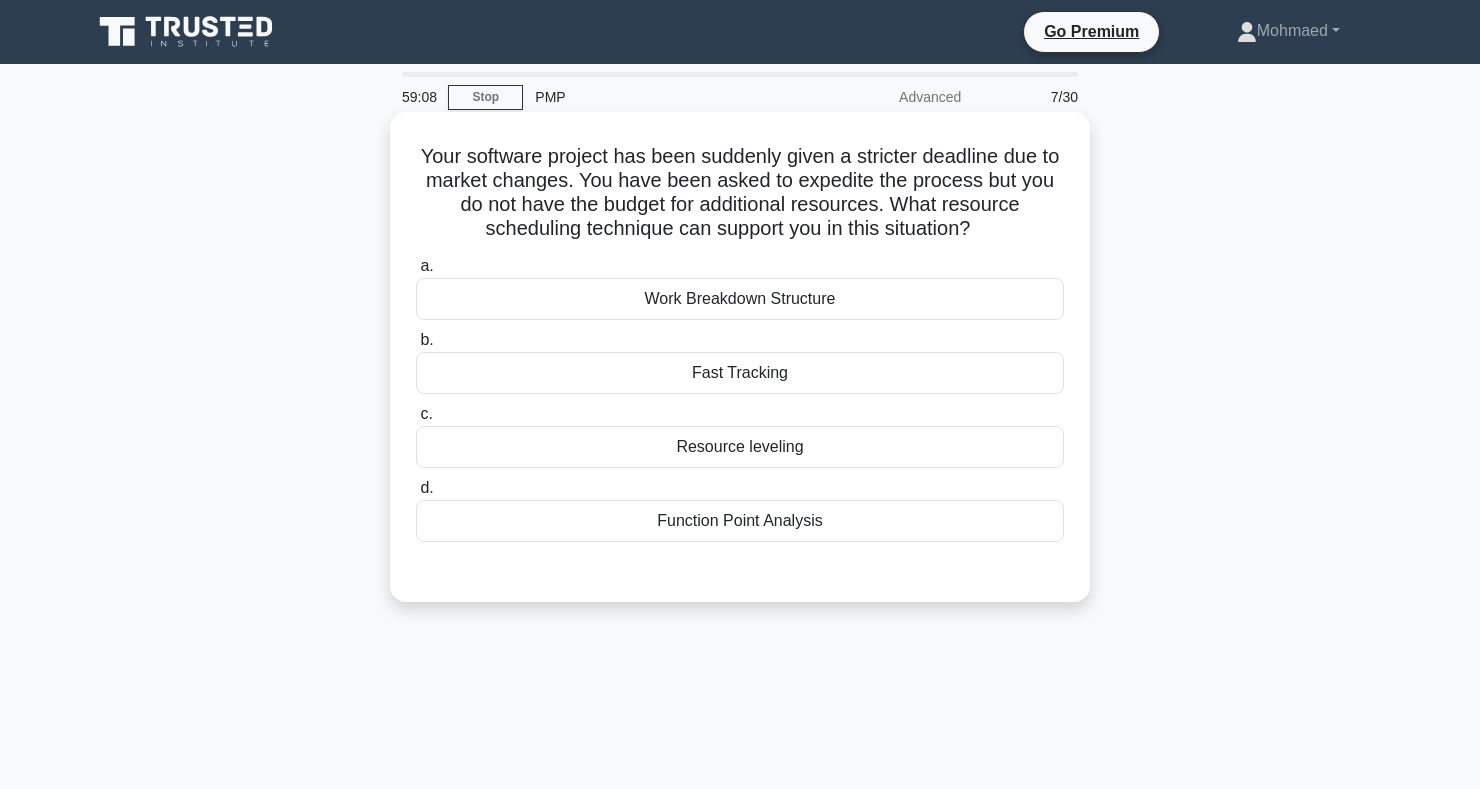 click on "Resource leveling" at bounding box center [740, 447] 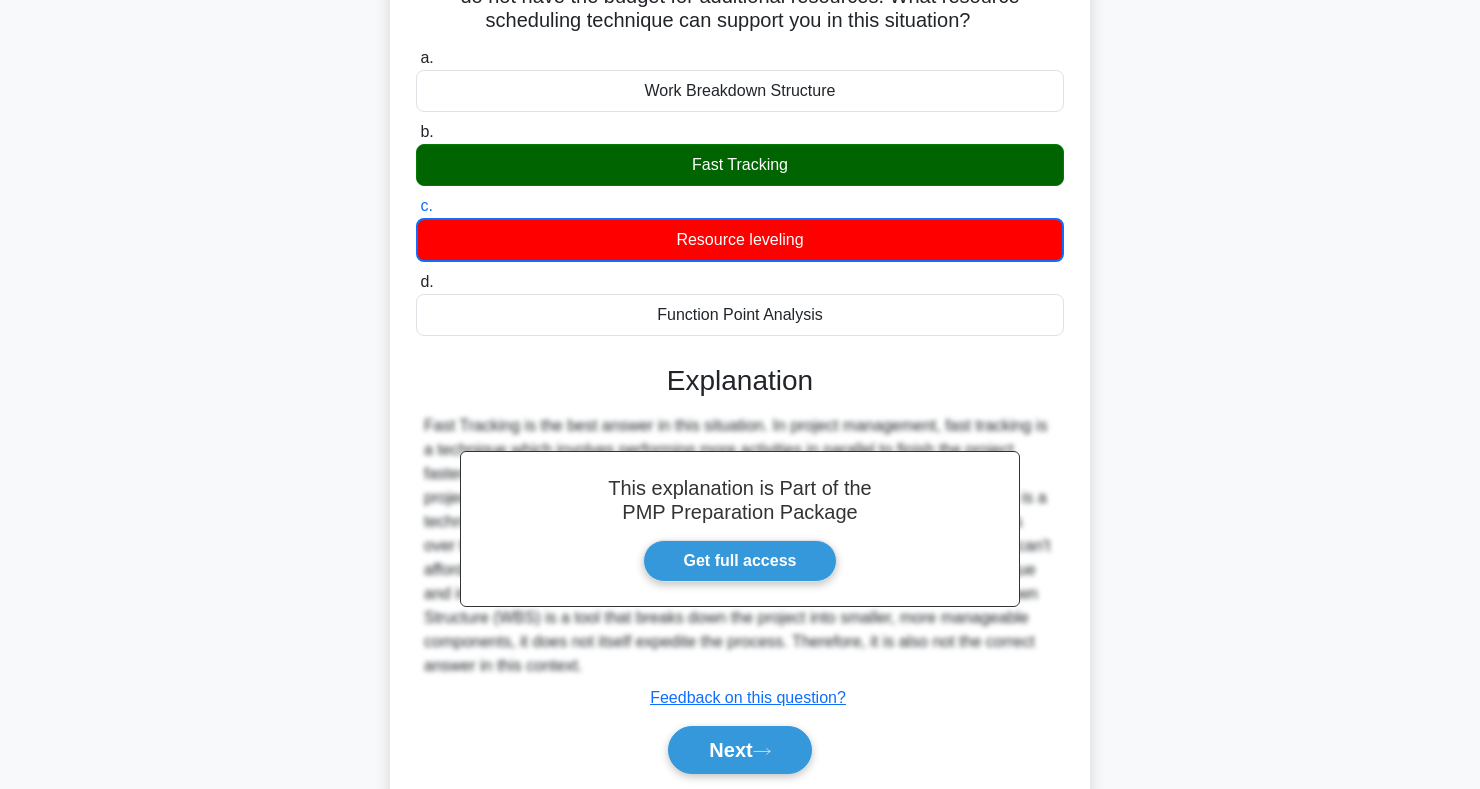 scroll, scrollTop: 291, scrollLeft: 0, axis: vertical 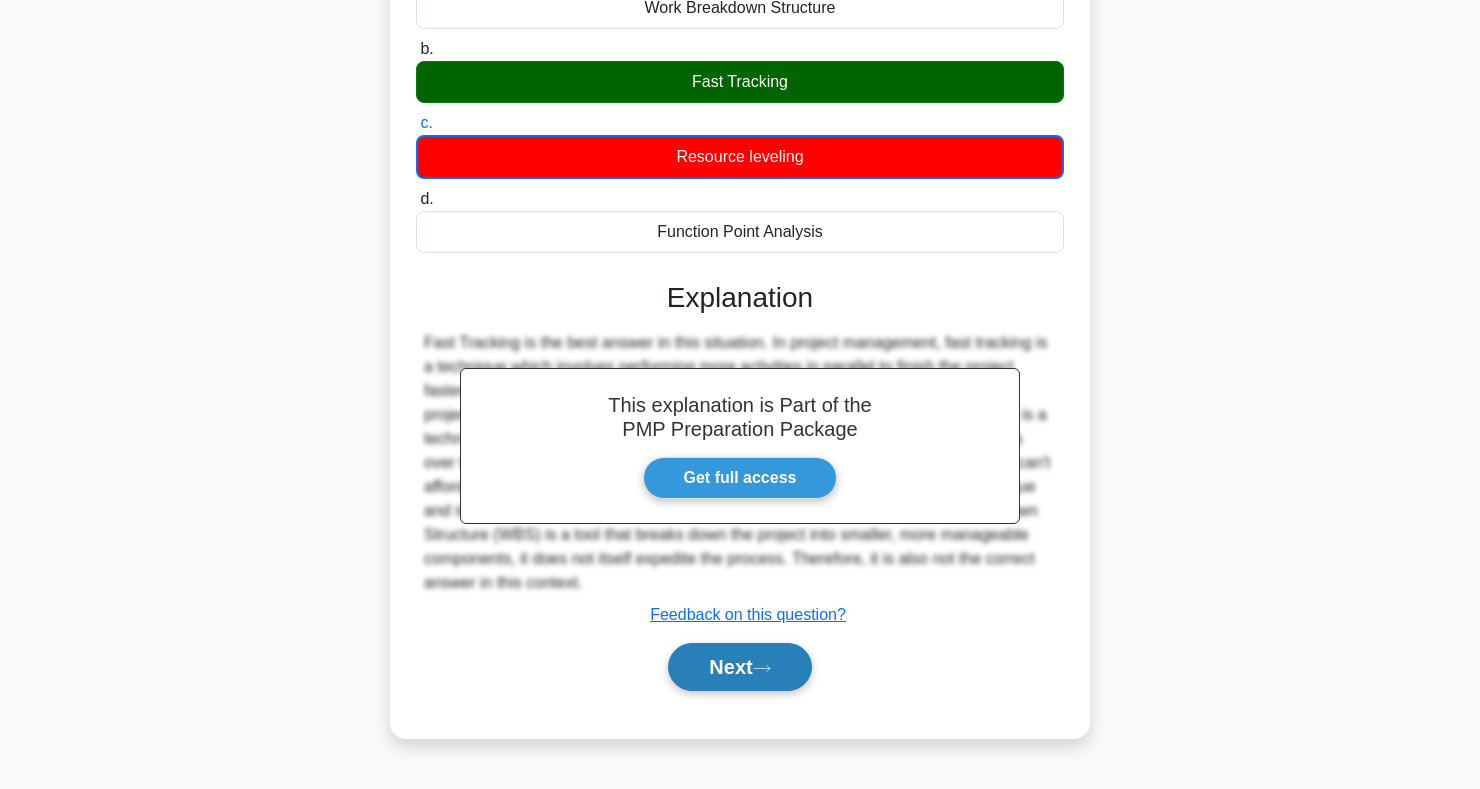 click on "Next" at bounding box center (739, 667) 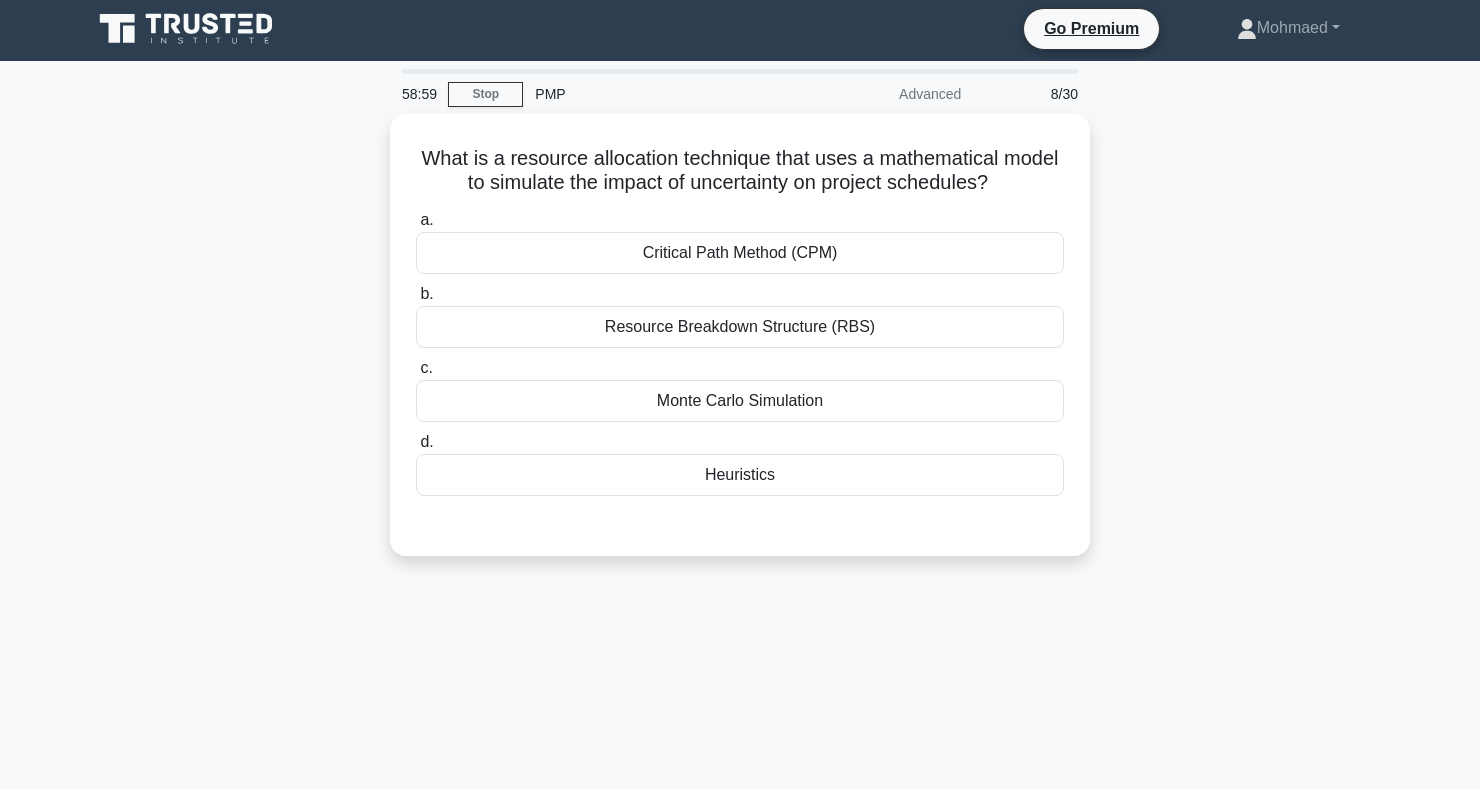 scroll, scrollTop: 0, scrollLeft: 0, axis: both 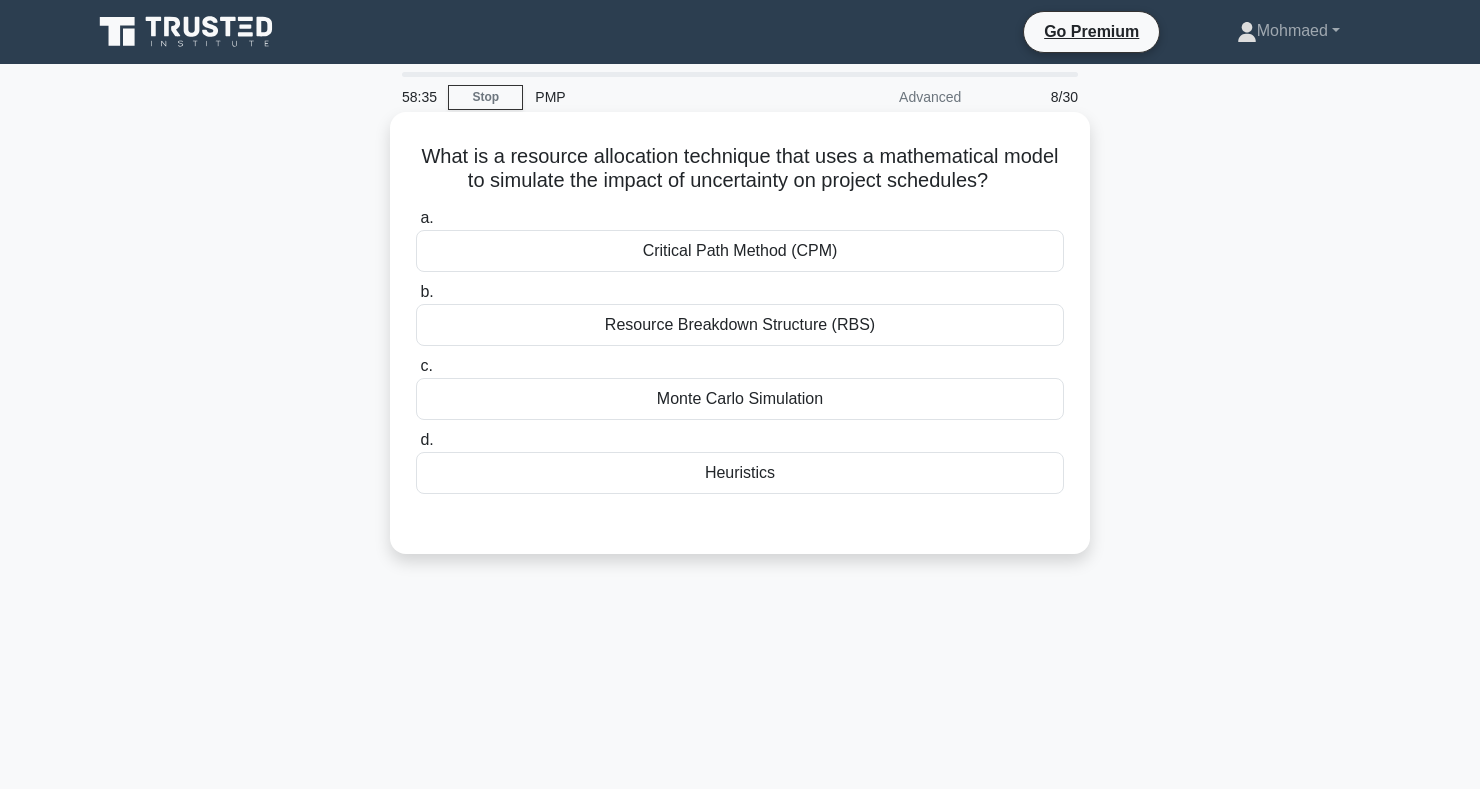 click on "Monte Carlo Simulation" at bounding box center [740, 399] 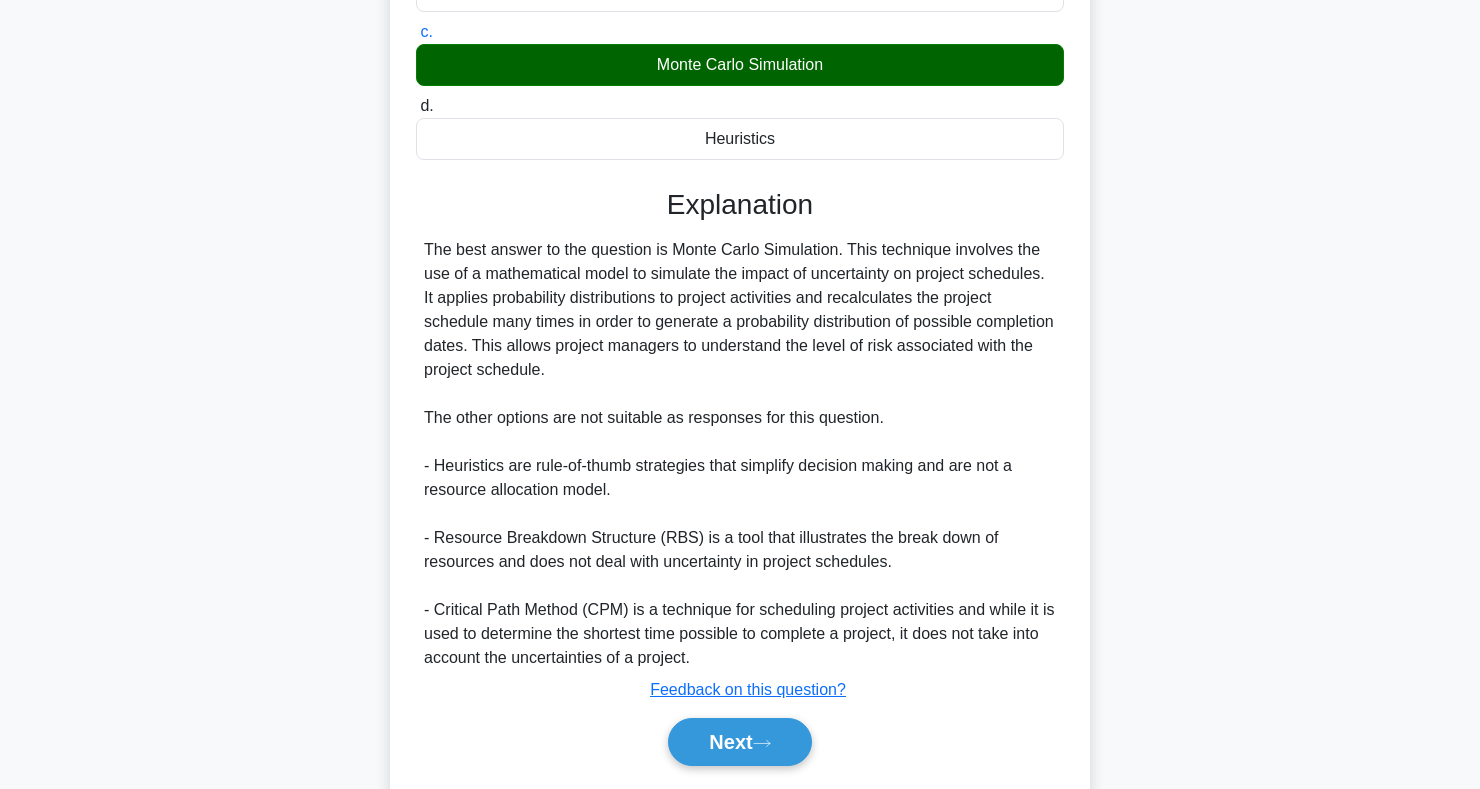 scroll, scrollTop: 395, scrollLeft: 0, axis: vertical 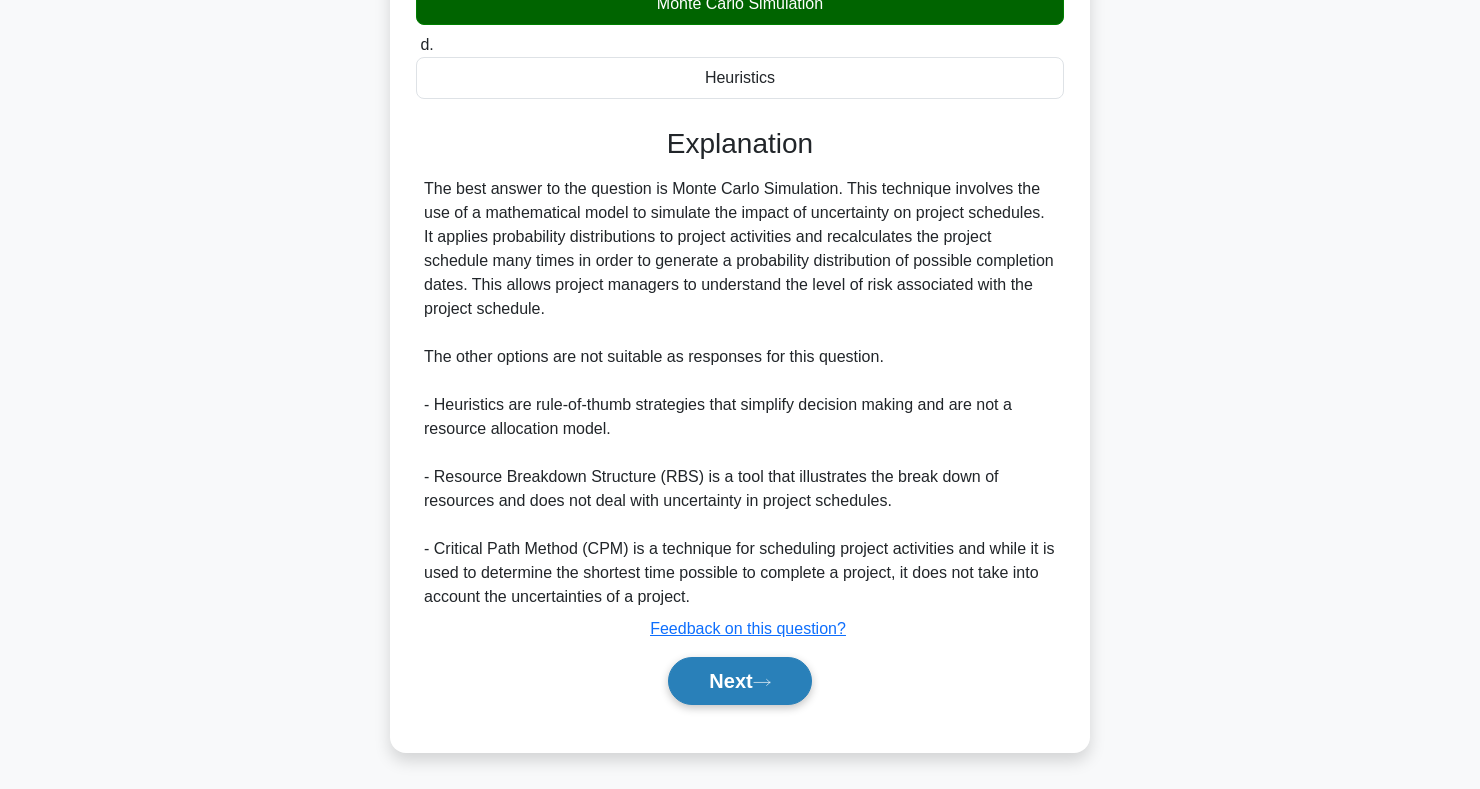 click on "Next" at bounding box center [739, 681] 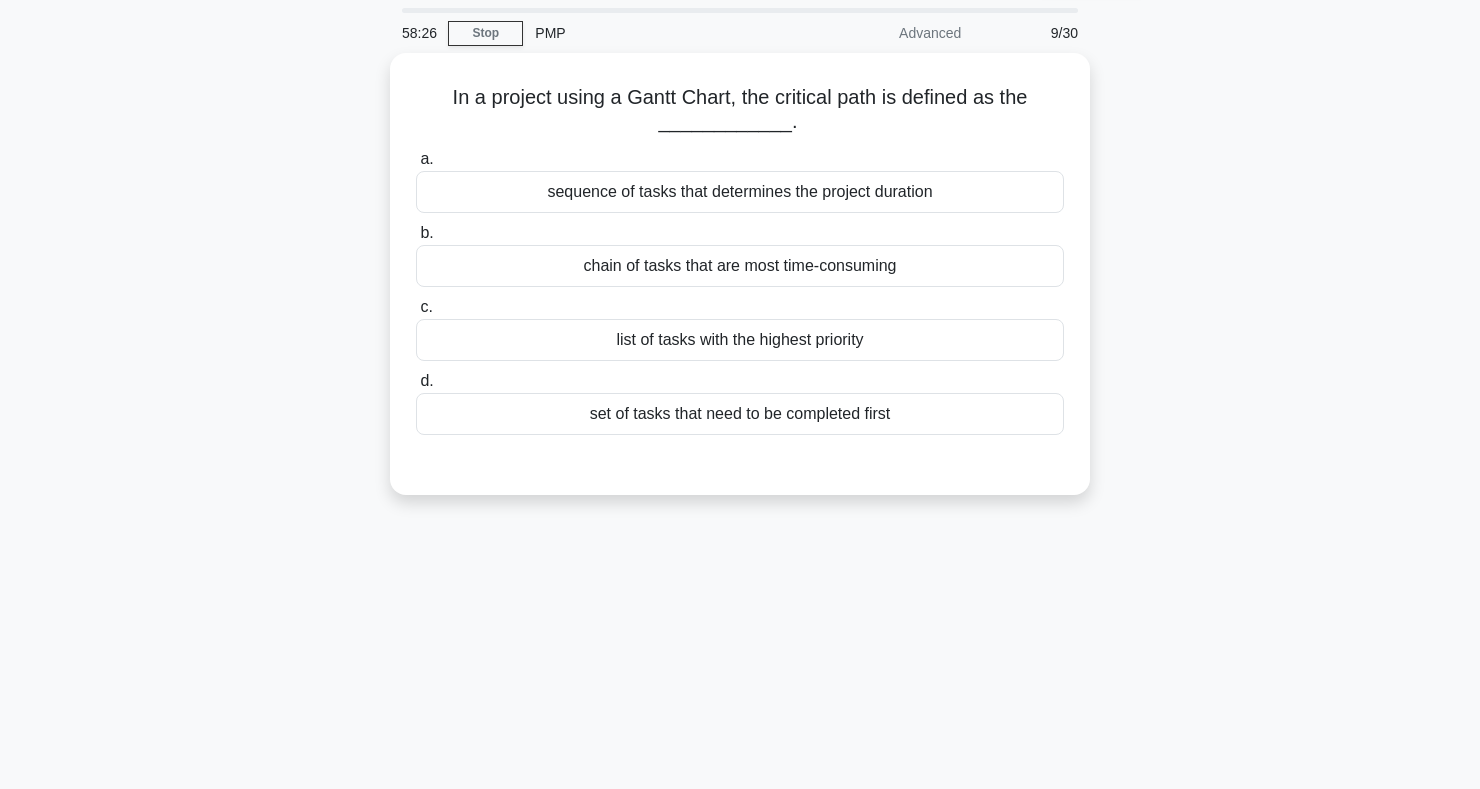 scroll, scrollTop: 0, scrollLeft: 0, axis: both 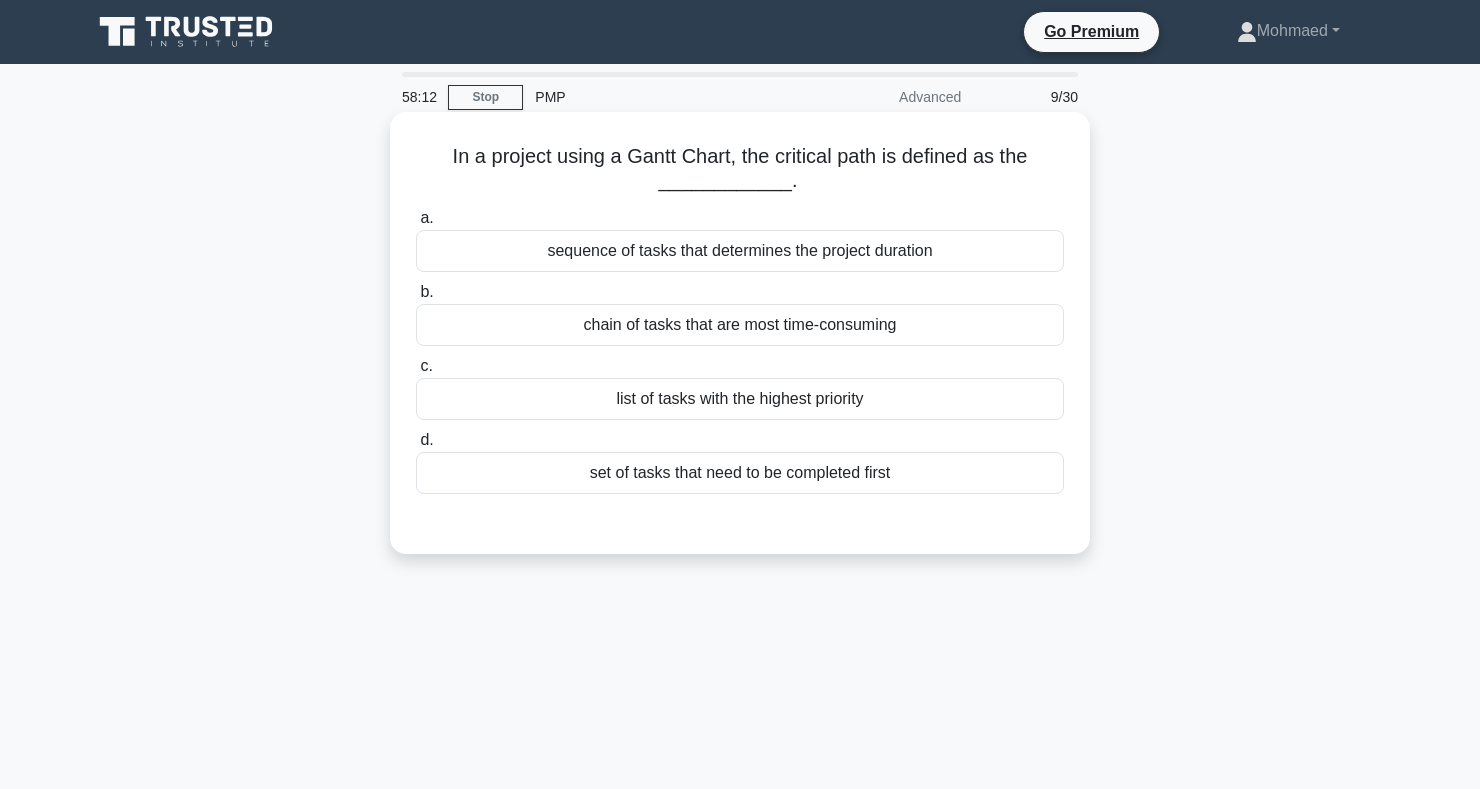 click on "sequence of tasks that determines the project duration" at bounding box center (740, 251) 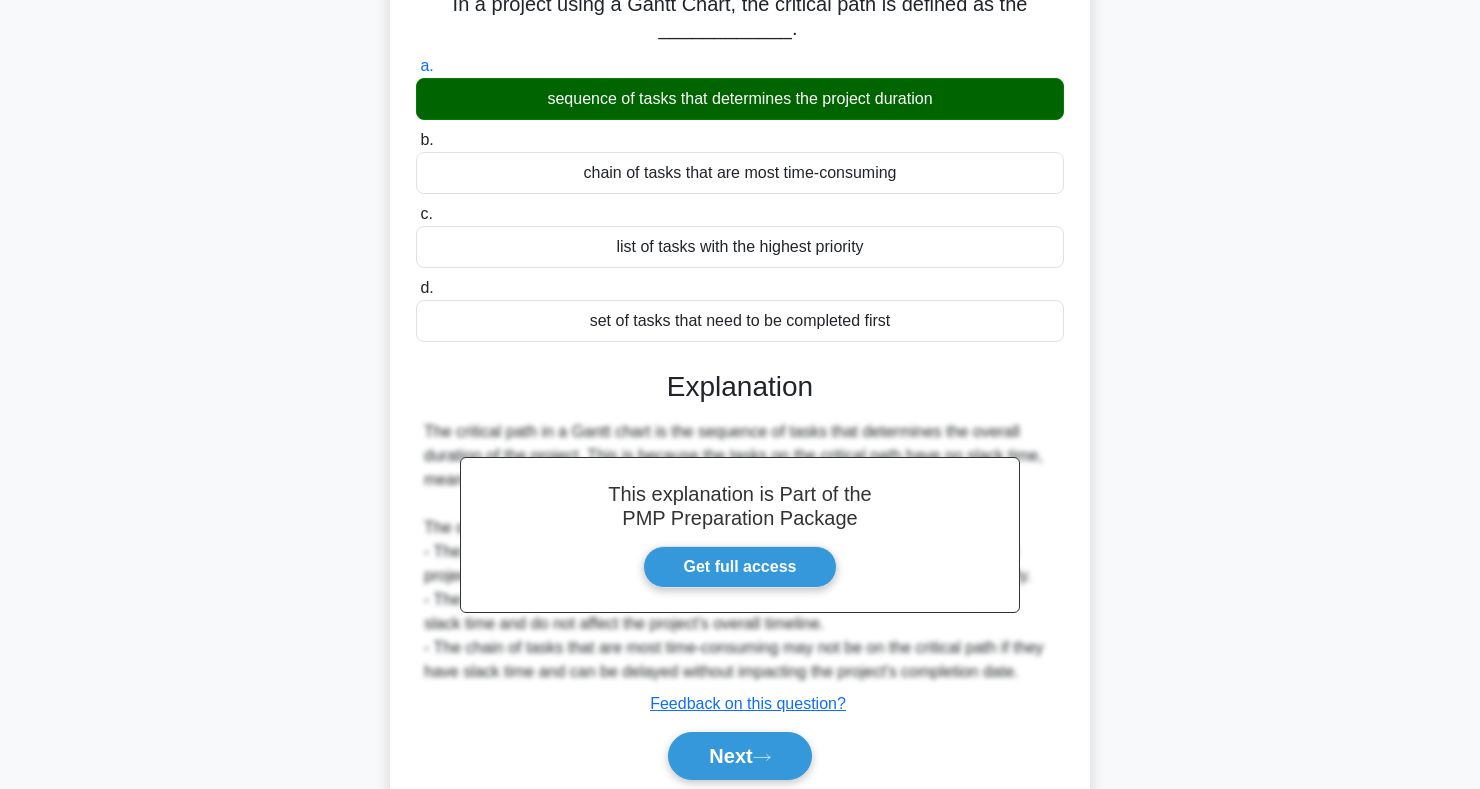 scroll, scrollTop: 291, scrollLeft: 0, axis: vertical 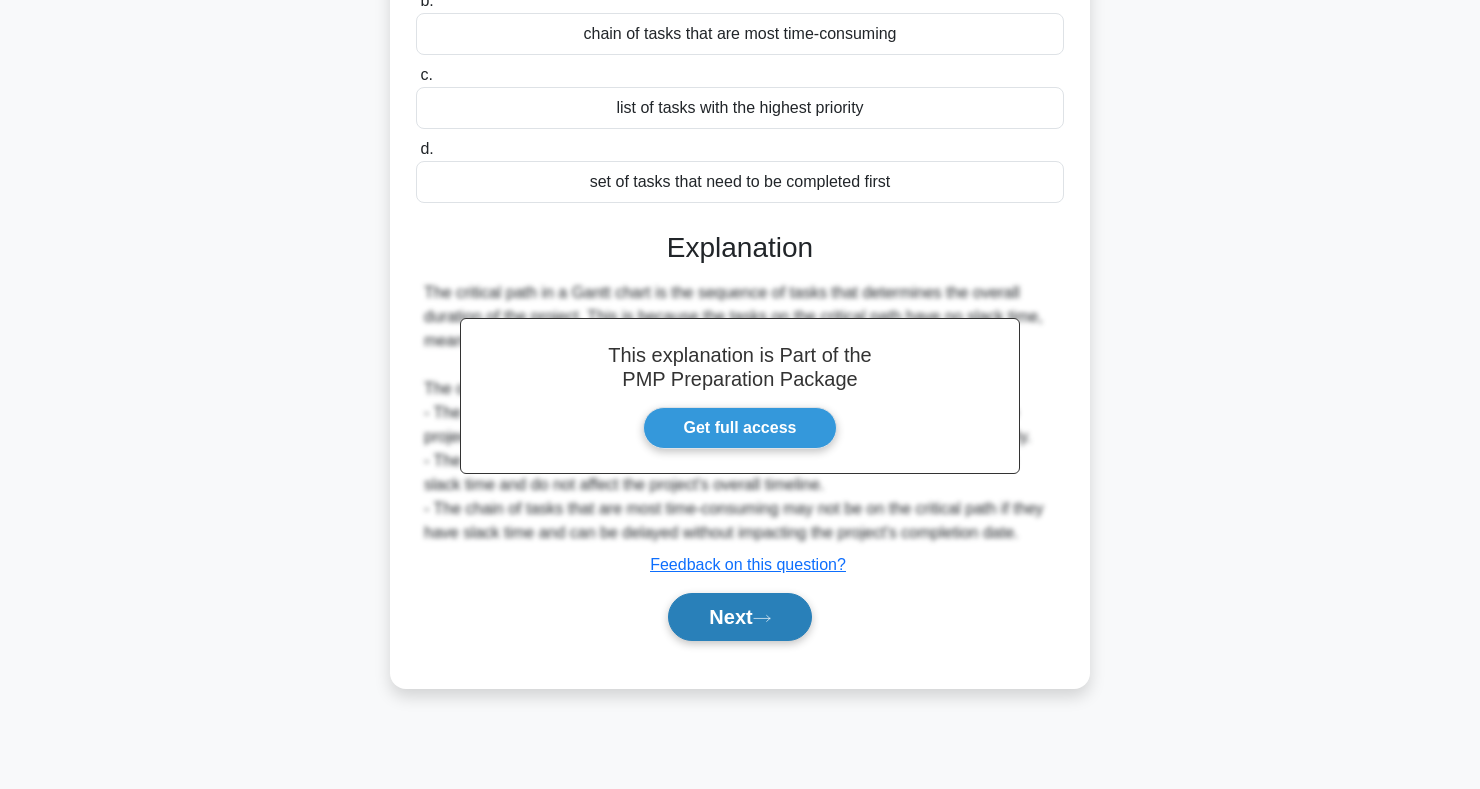 click 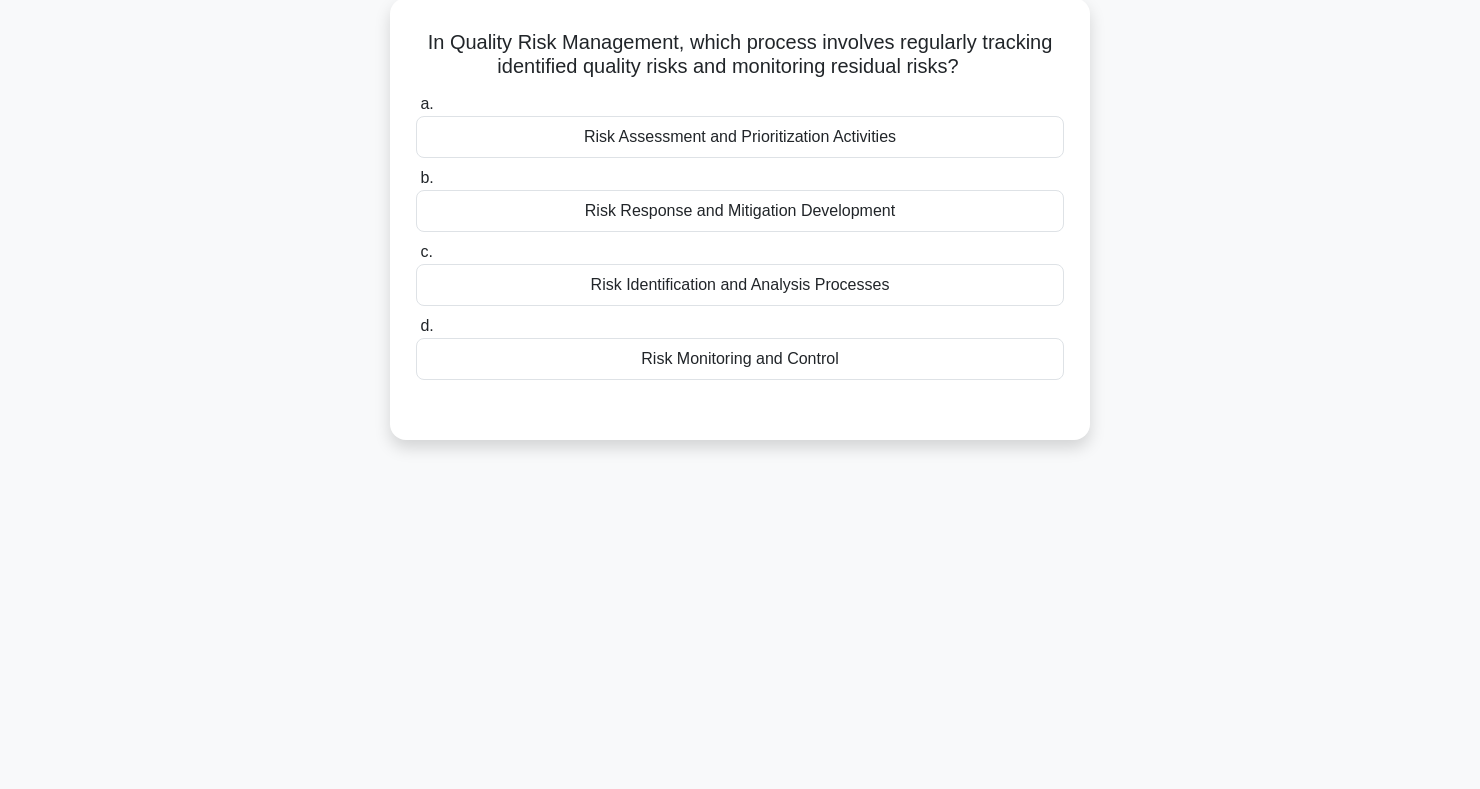 scroll, scrollTop: 0, scrollLeft: 0, axis: both 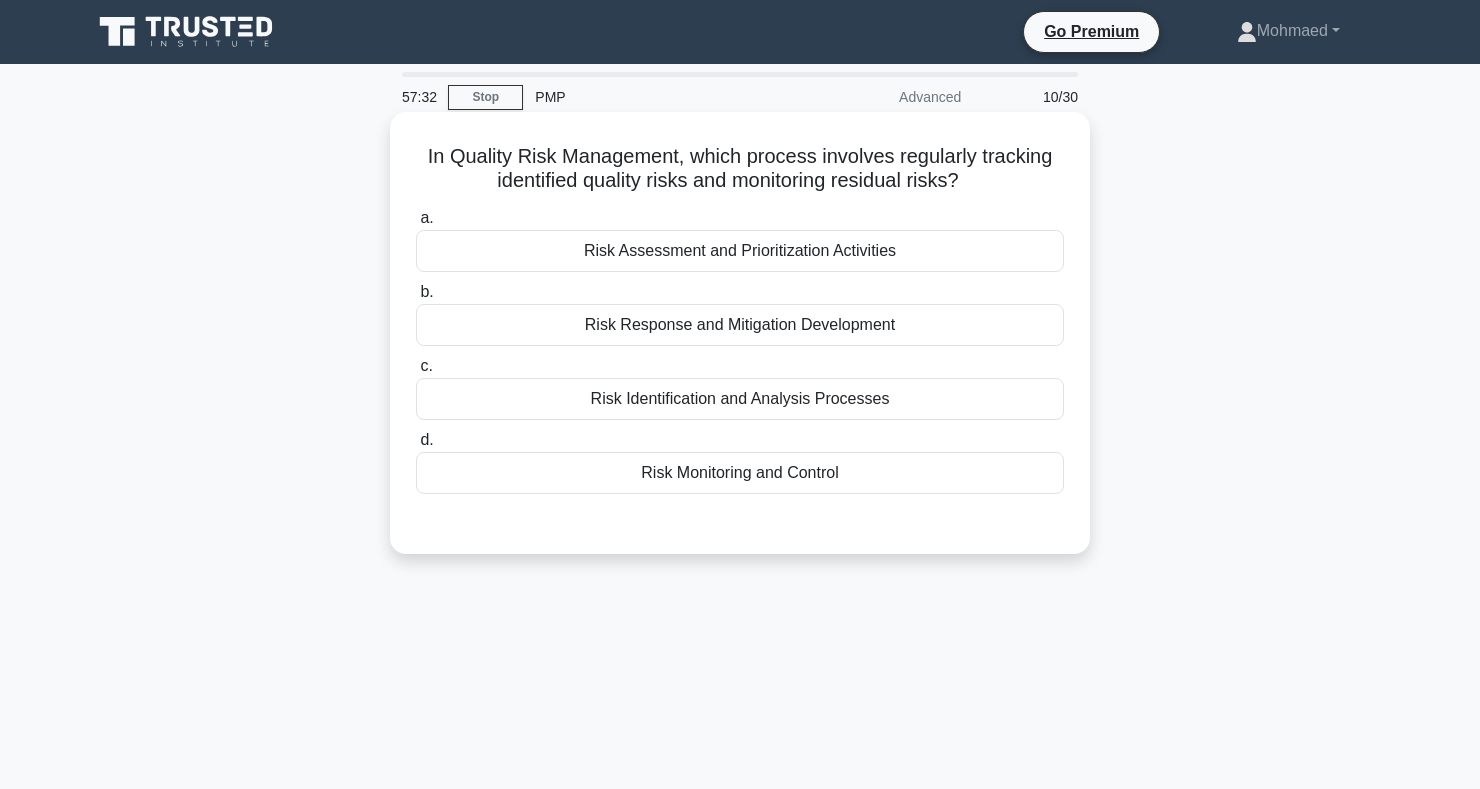 click on "Risk Identification and Analysis Processes" at bounding box center (740, 399) 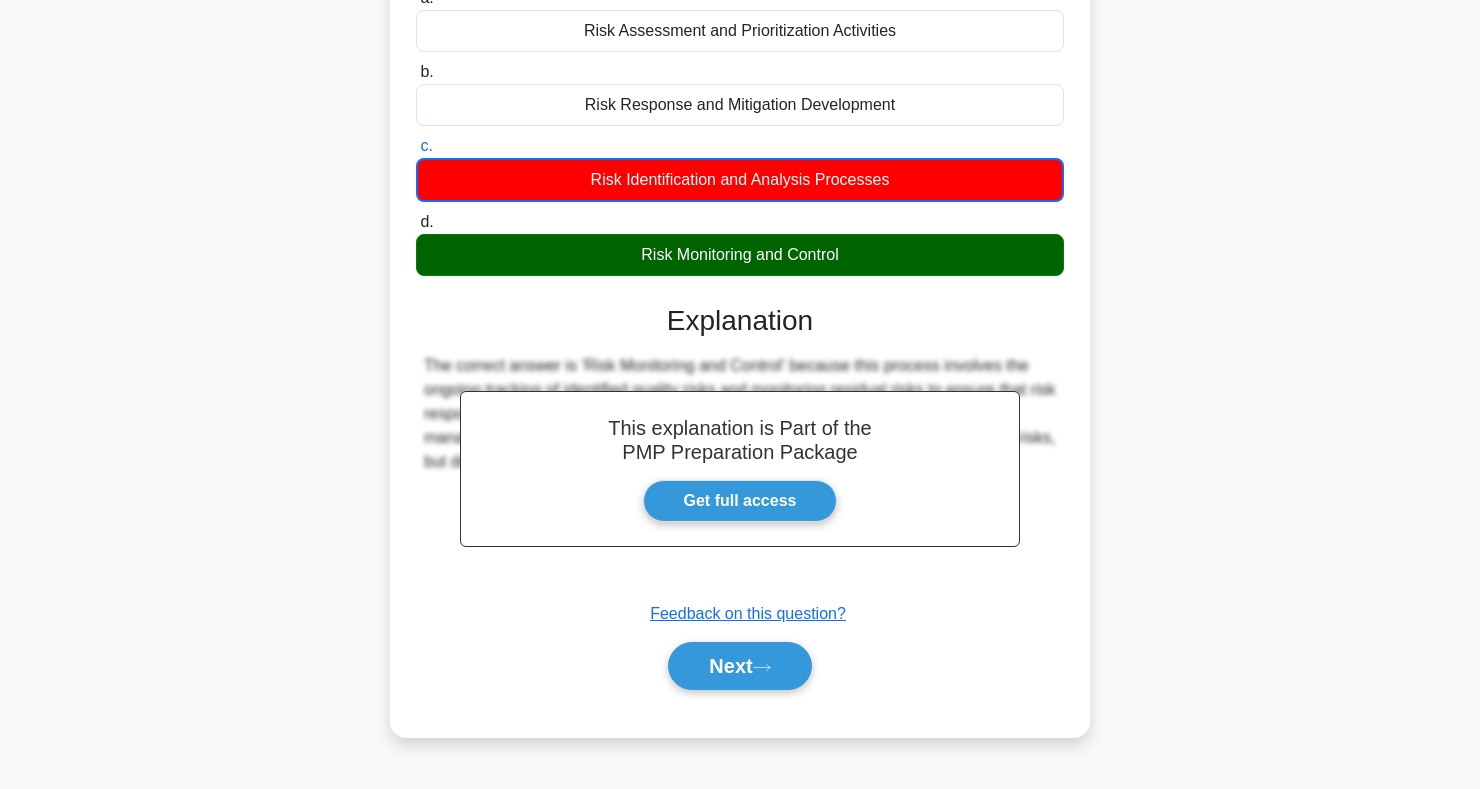 scroll, scrollTop: 220, scrollLeft: 0, axis: vertical 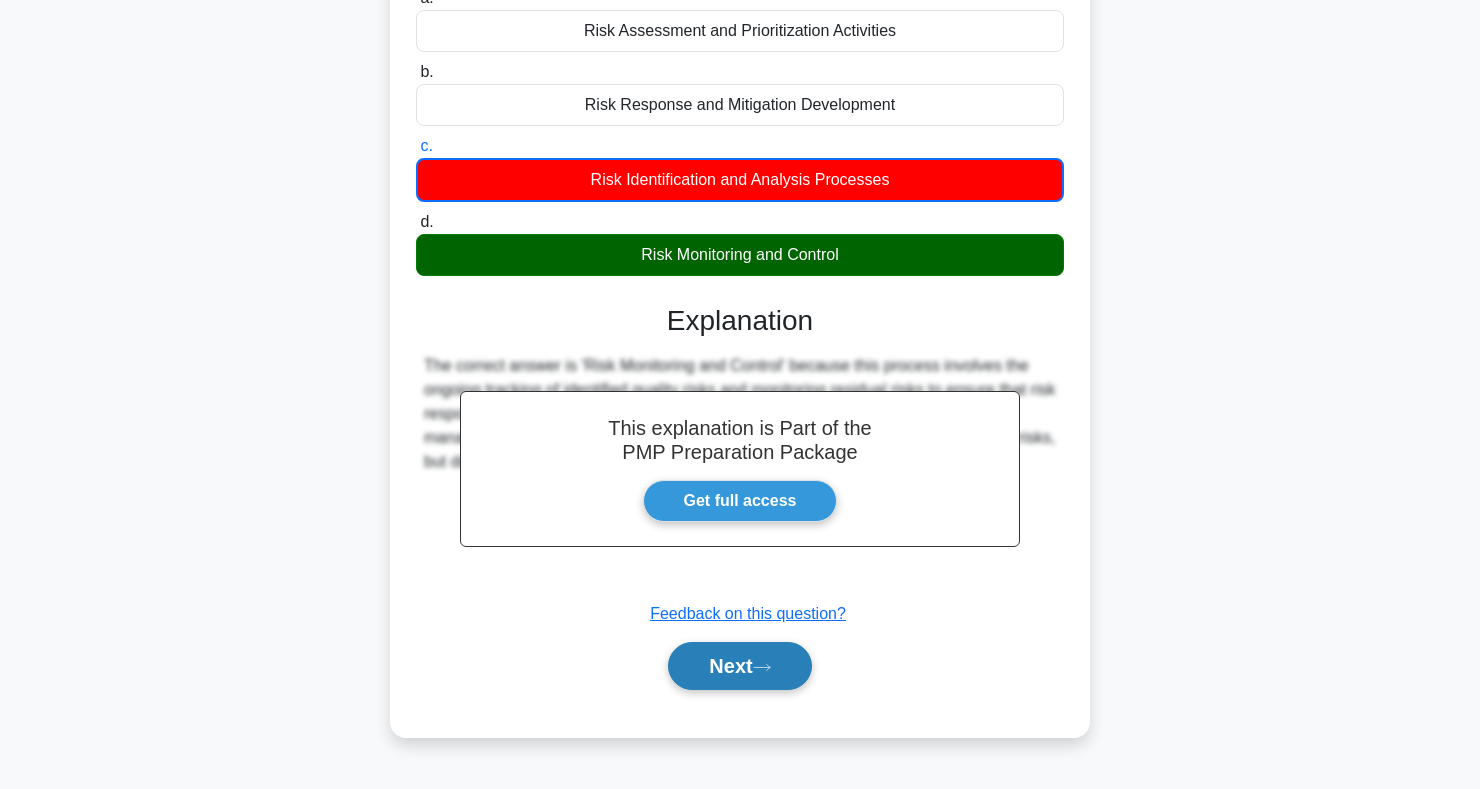 click on "Next" at bounding box center (739, 666) 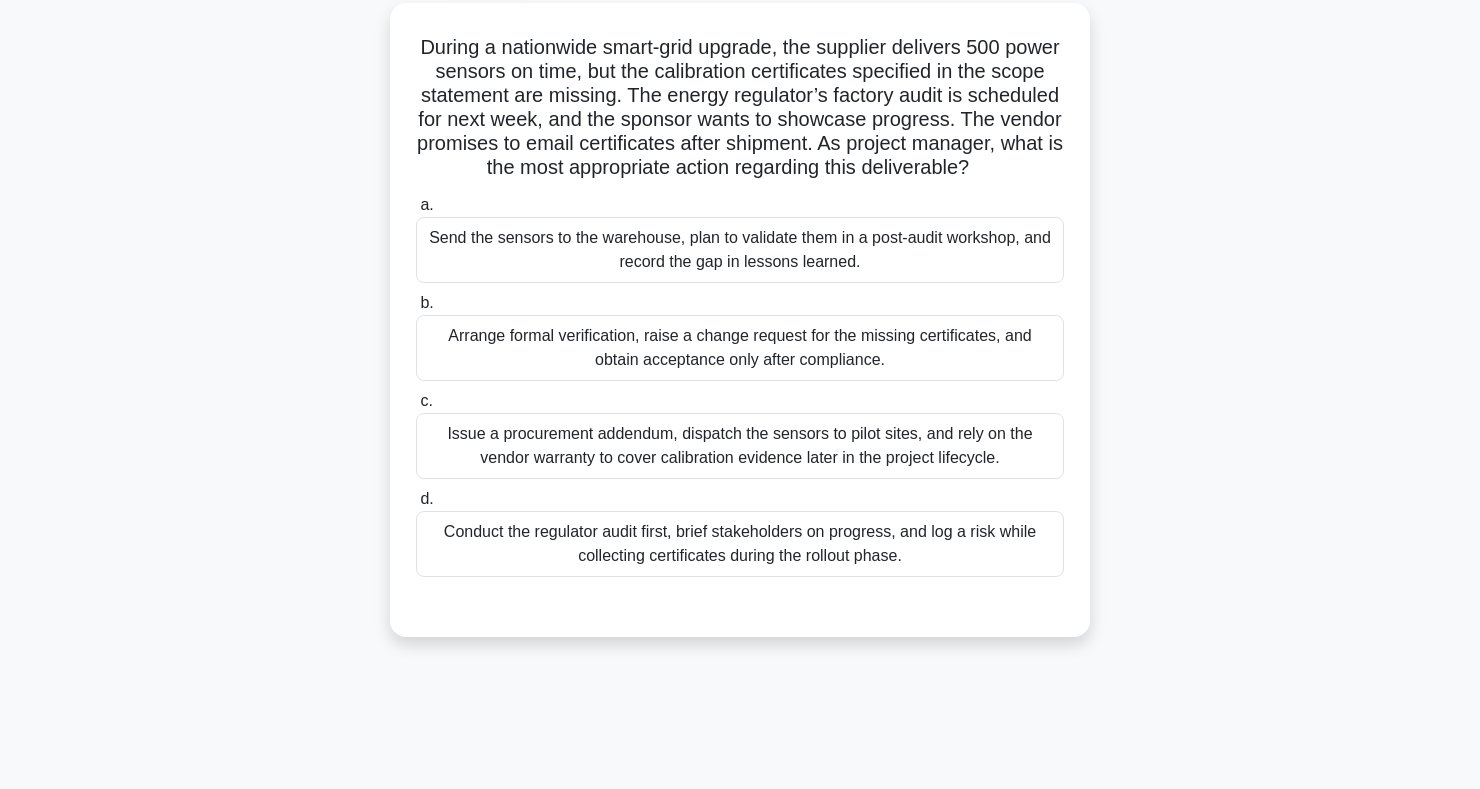 scroll, scrollTop: 115, scrollLeft: 0, axis: vertical 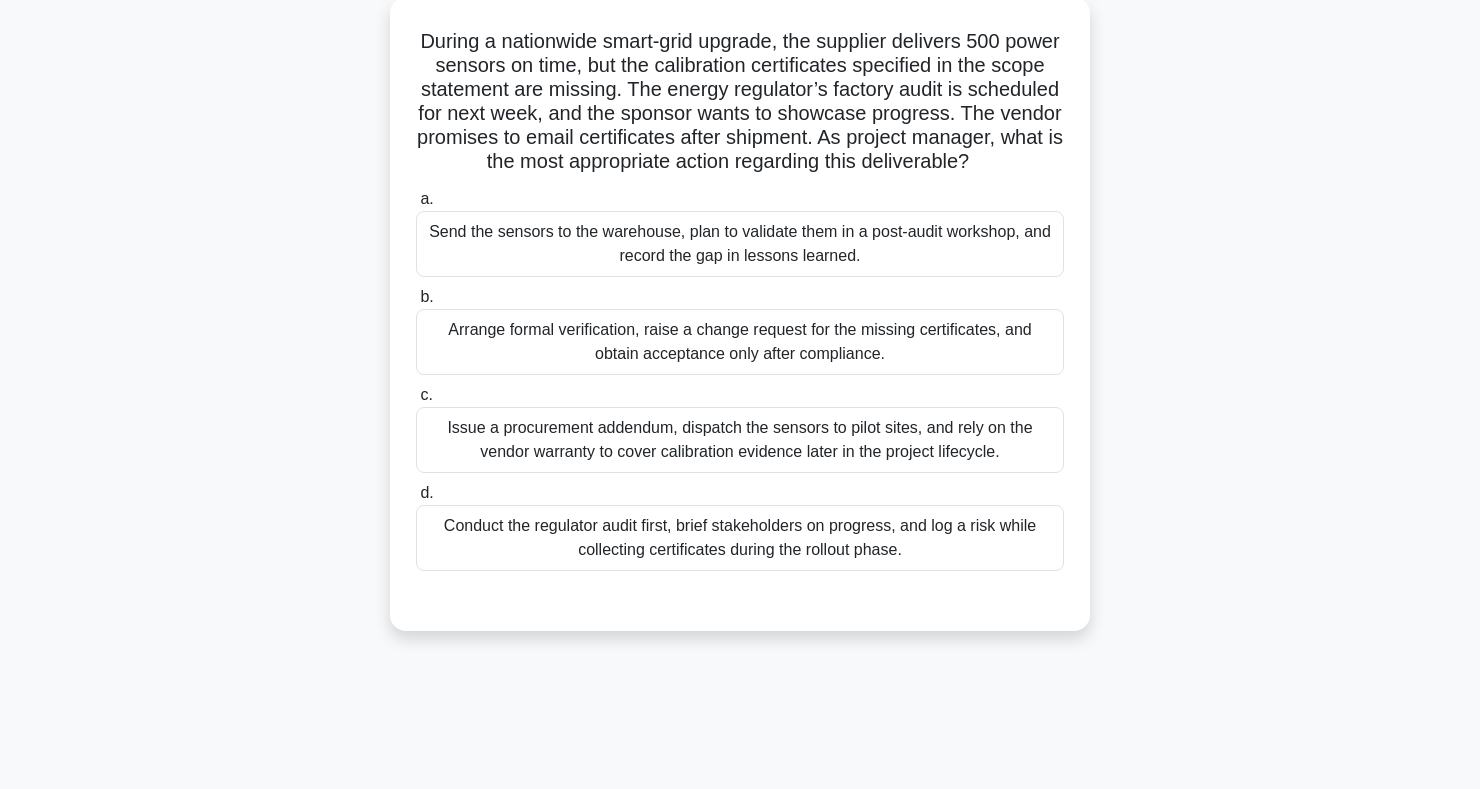 click on "Arrange formal verification, raise a change request for the missing certificates, and obtain acceptance only after compliance." at bounding box center (740, 342) 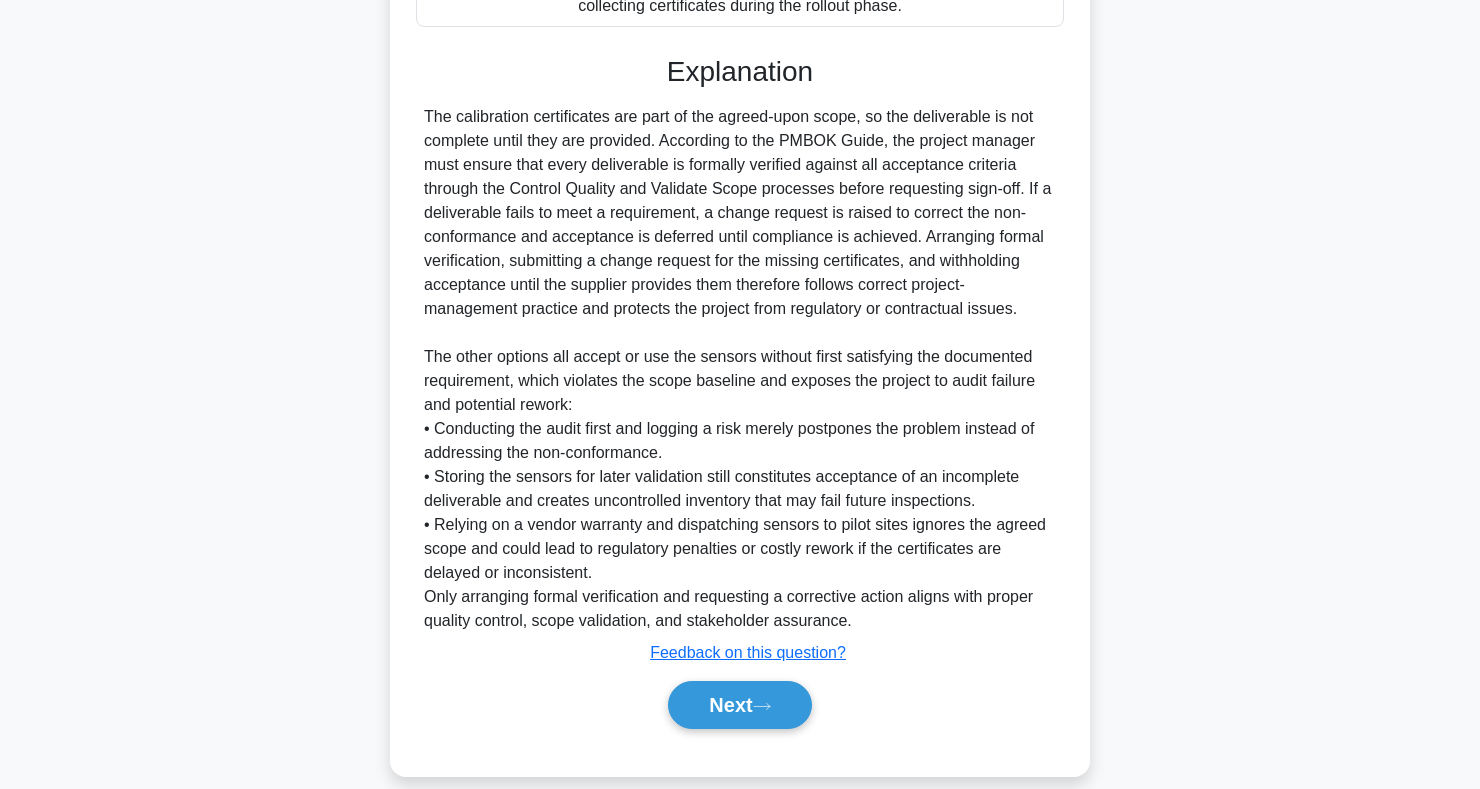 scroll, scrollTop: 683, scrollLeft: 0, axis: vertical 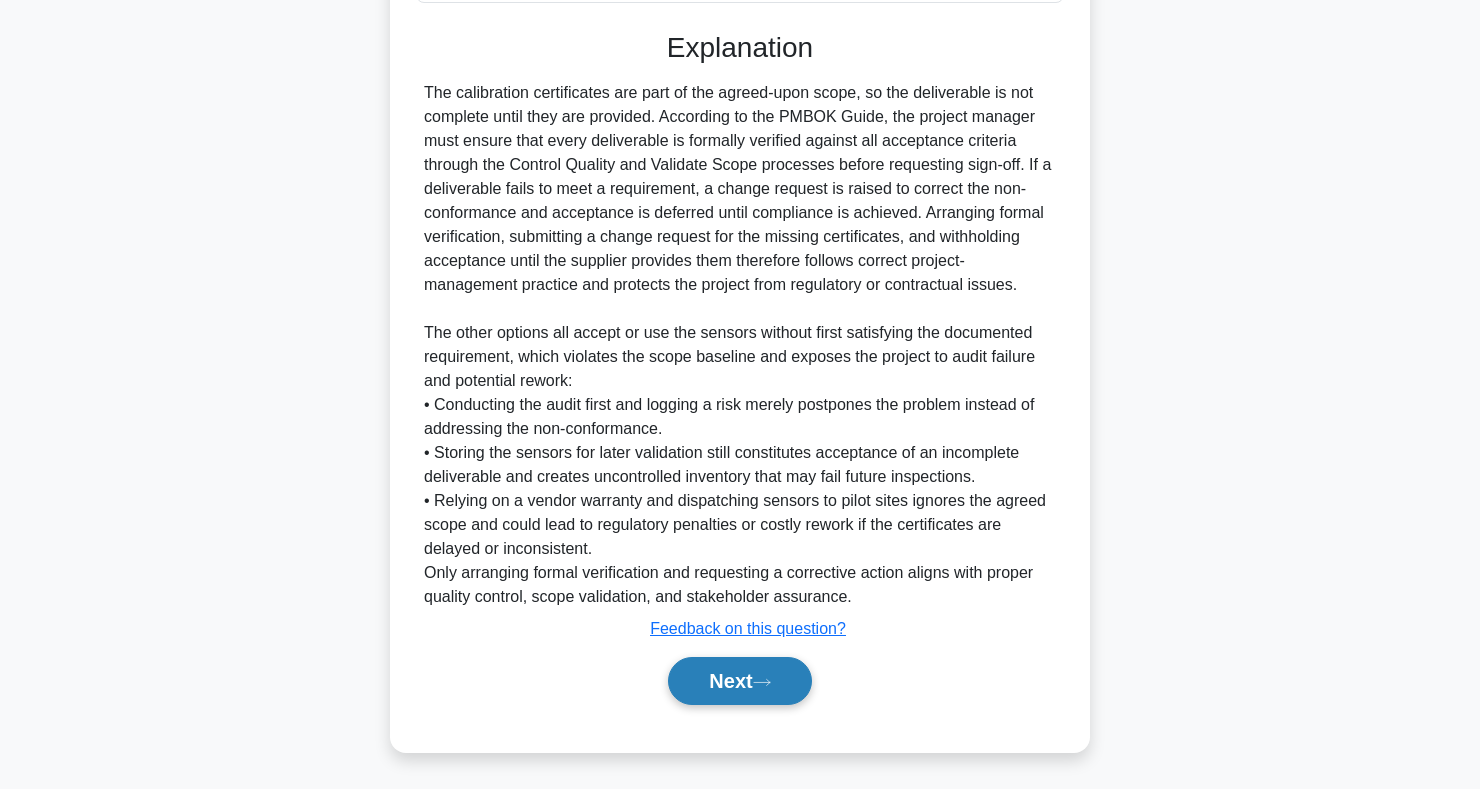 click on "Next" at bounding box center [739, 681] 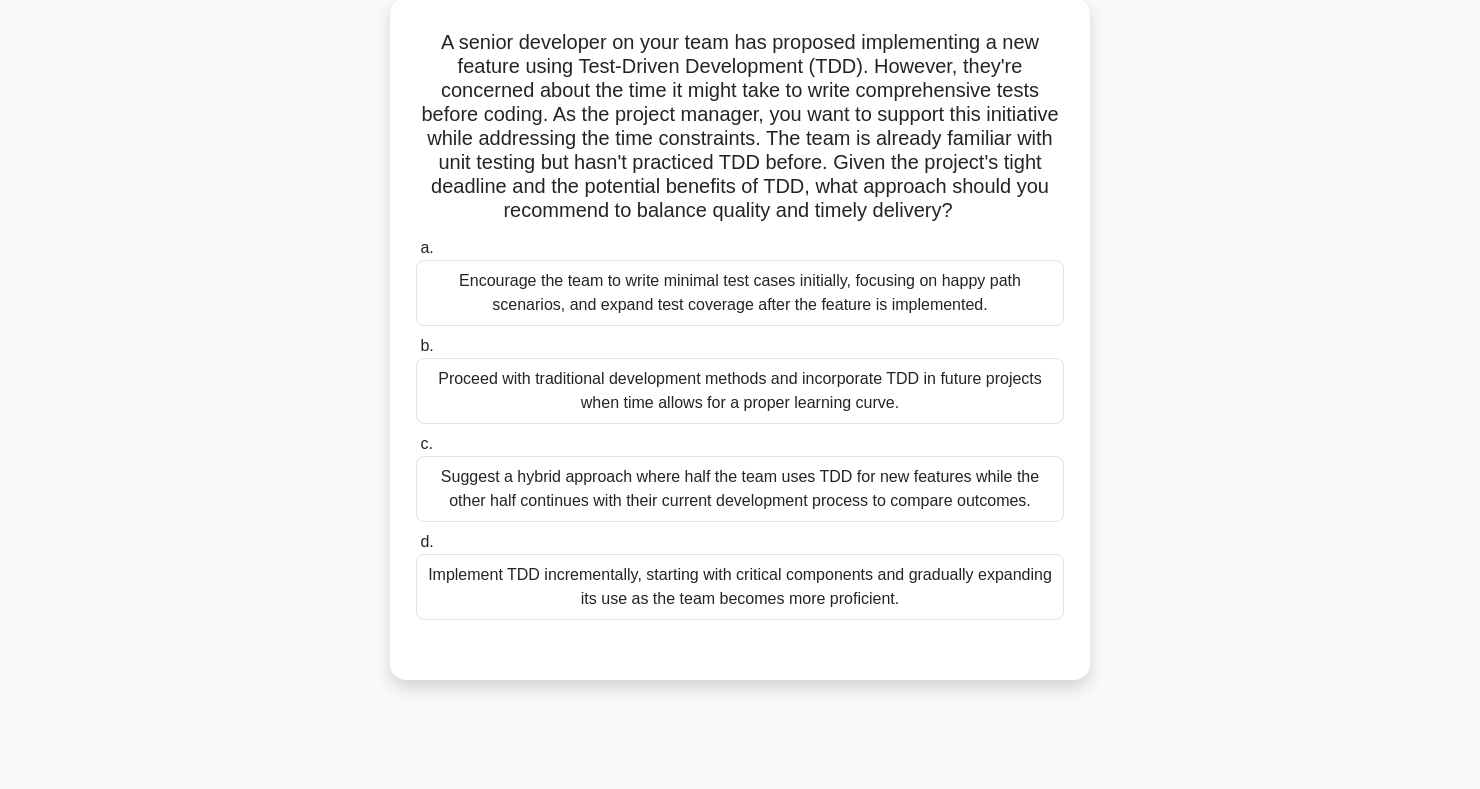 scroll, scrollTop: 119, scrollLeft: 0, axis: vertical 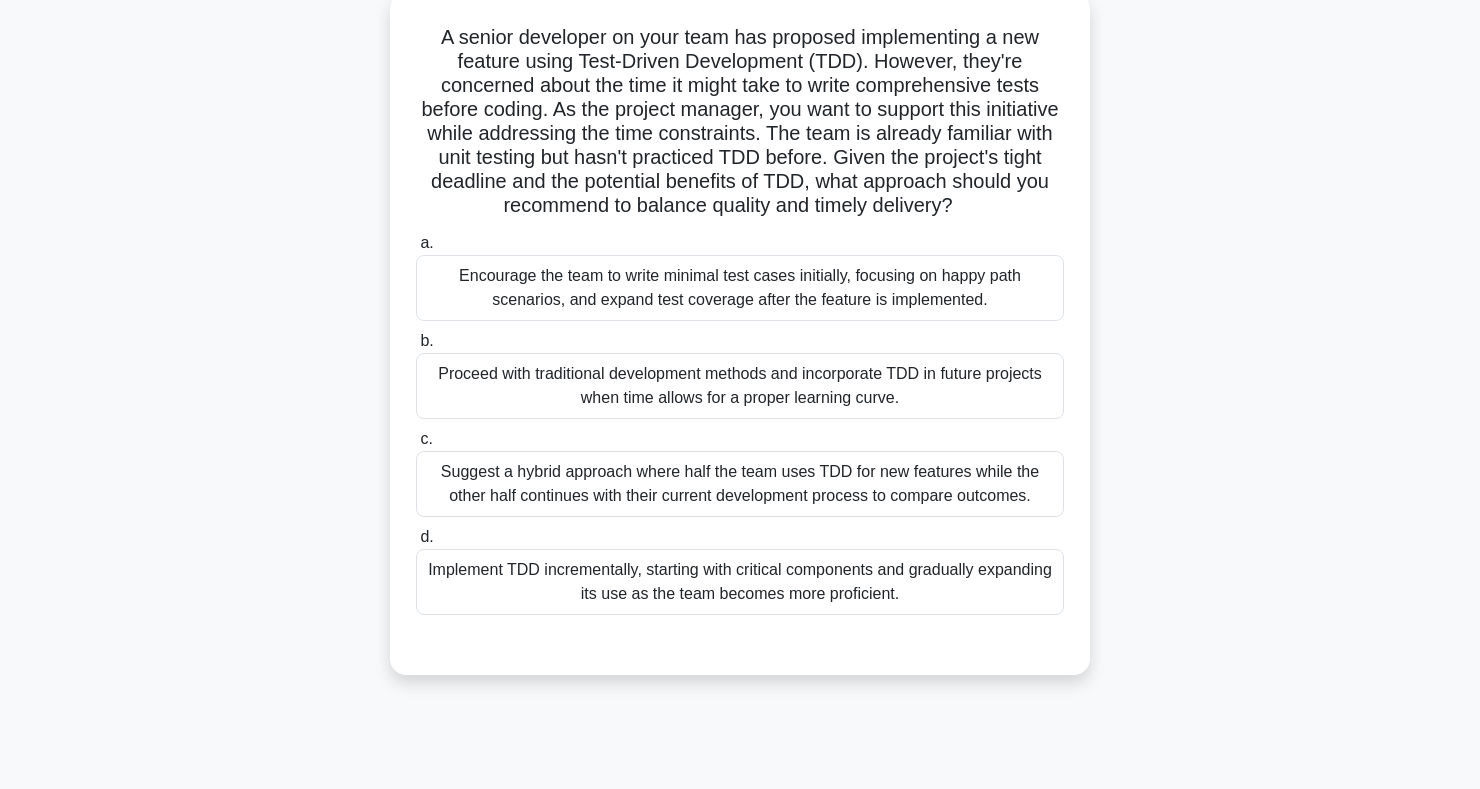 click on "Implement TDD incrementally, starting with critical components and gradually expanding its use as the team becomes more proficient." at bounding box center (740, 582) 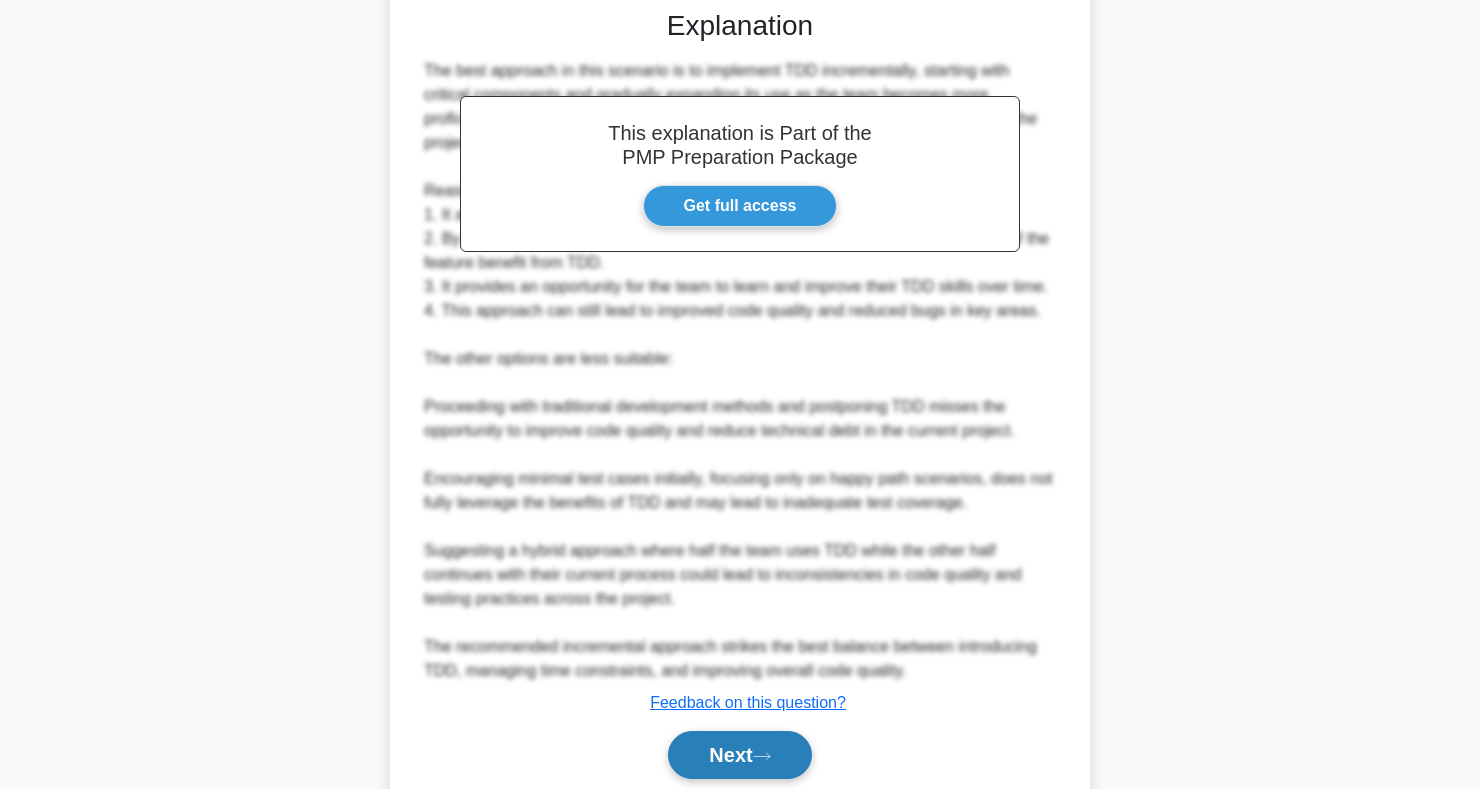 click on "Next" at bounding box center [739, 755] 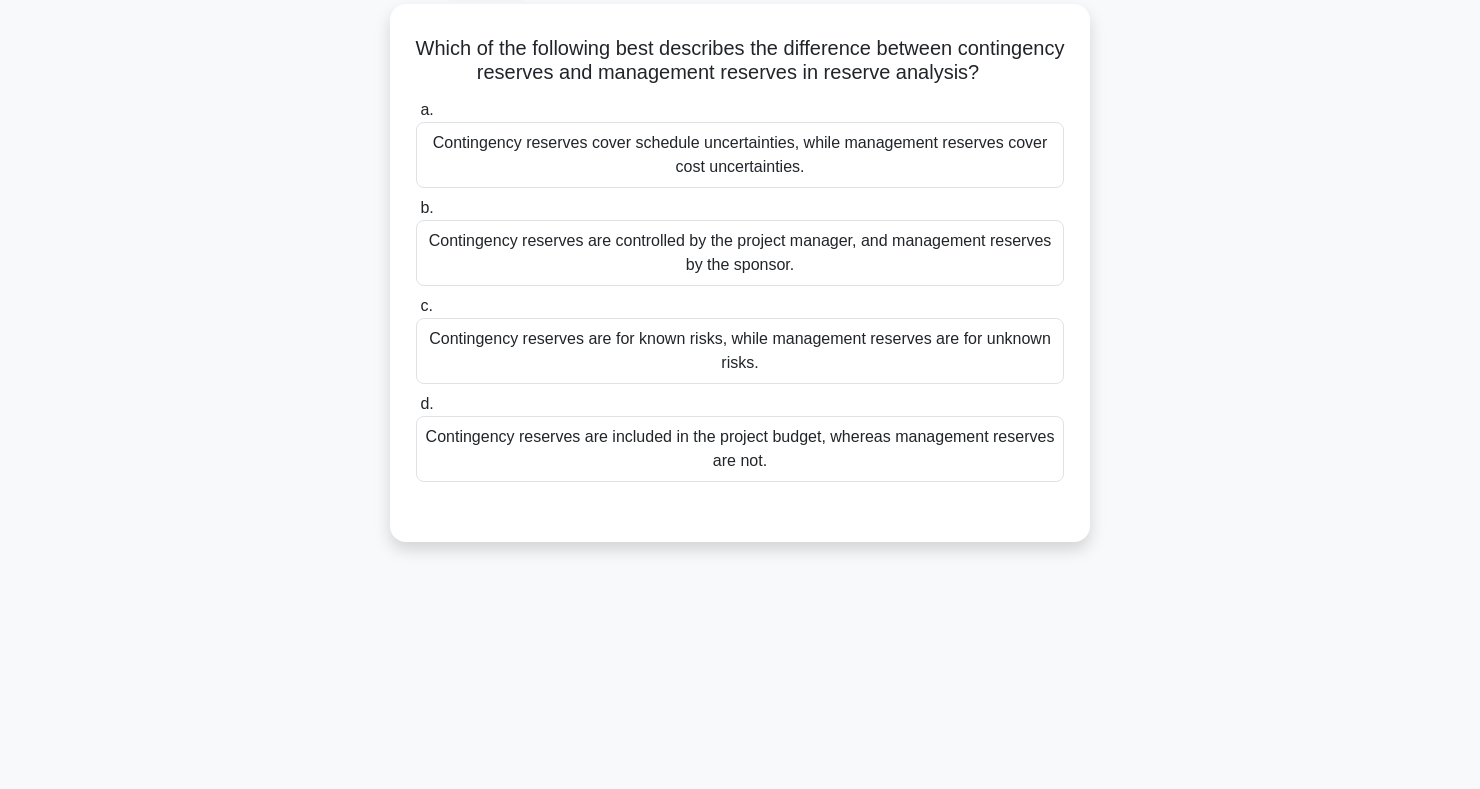 scroll, scrollTop: 0, scrollLeft: 0, axis: both 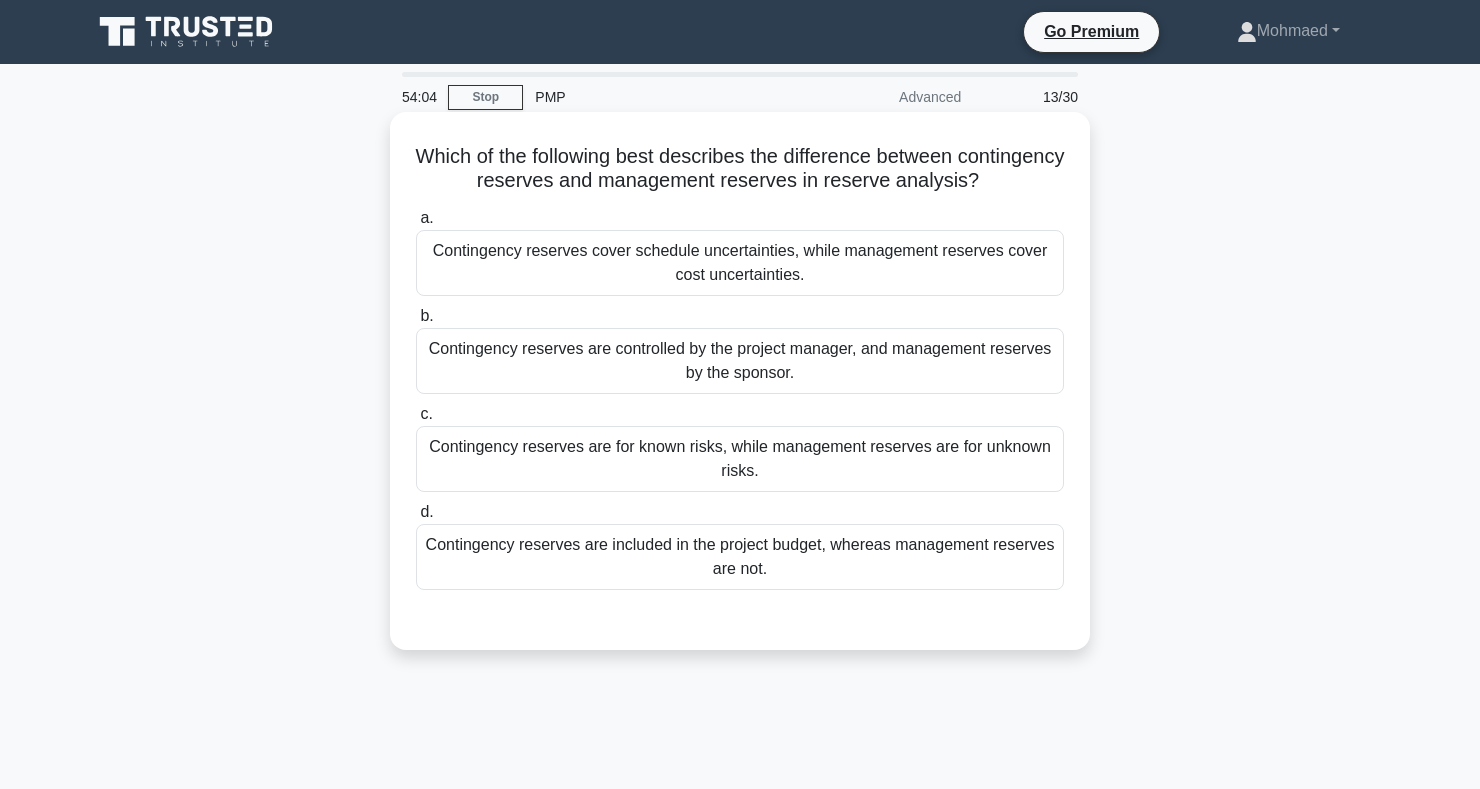 click on "Contingency reserves are for known risks, while management reserves are for unknown risks." at bounding box center (740, 459) 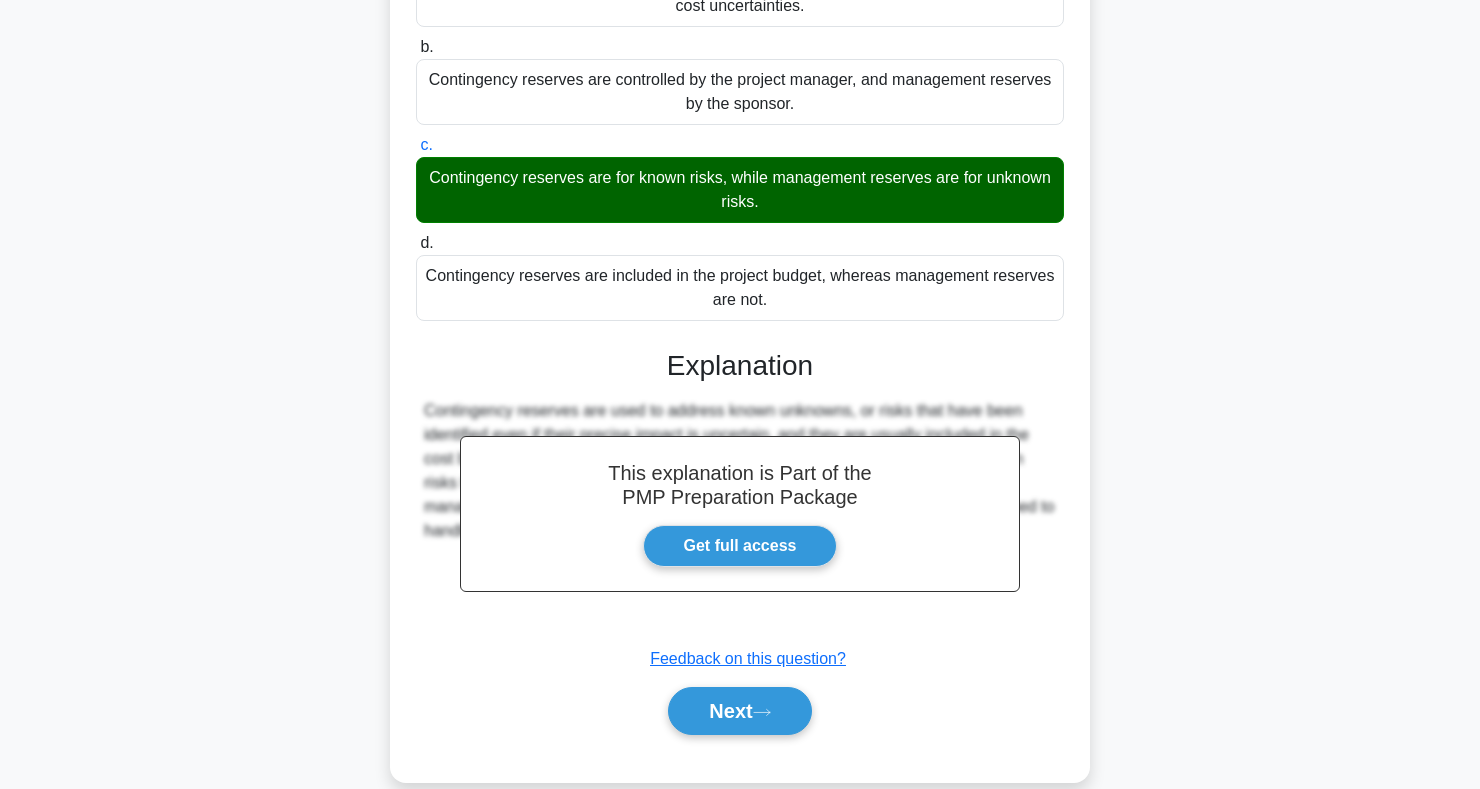 scroll, scrollTop: 299, scrollLeft: 0, axis: vertical 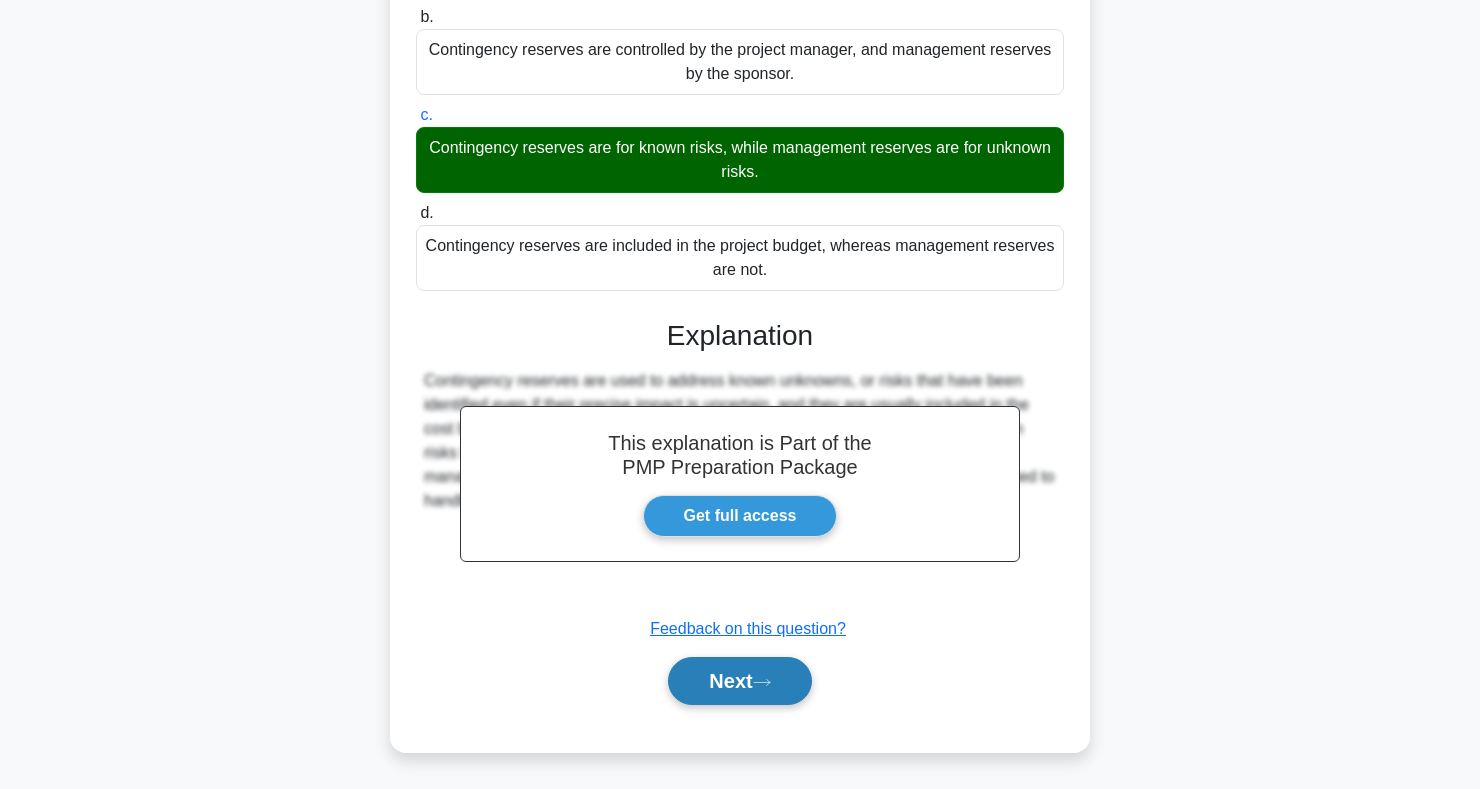 click on "Next" at bounding box center [739, 681] 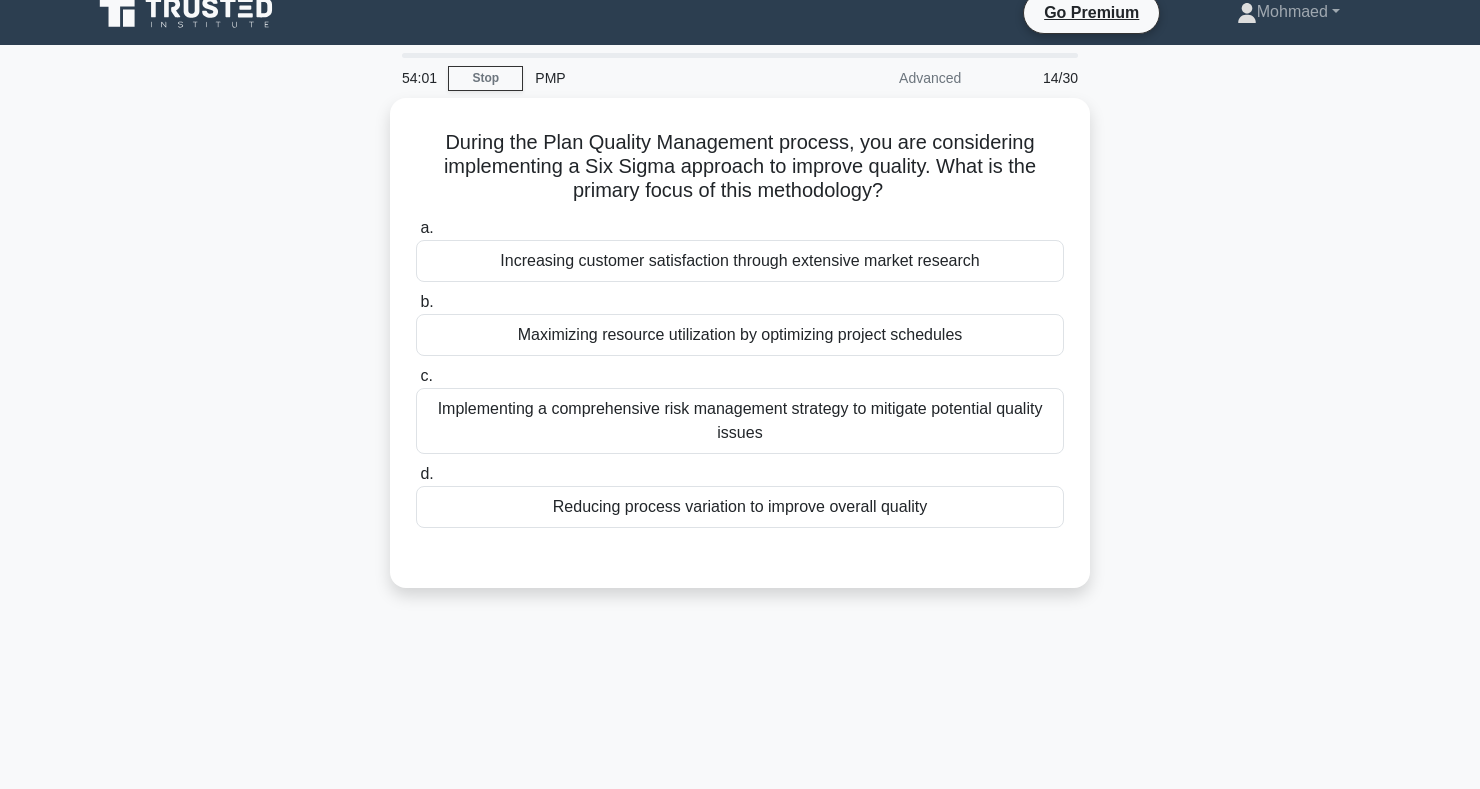 scroll, scrollTop: 0, scrollLeft: 0, axis: both 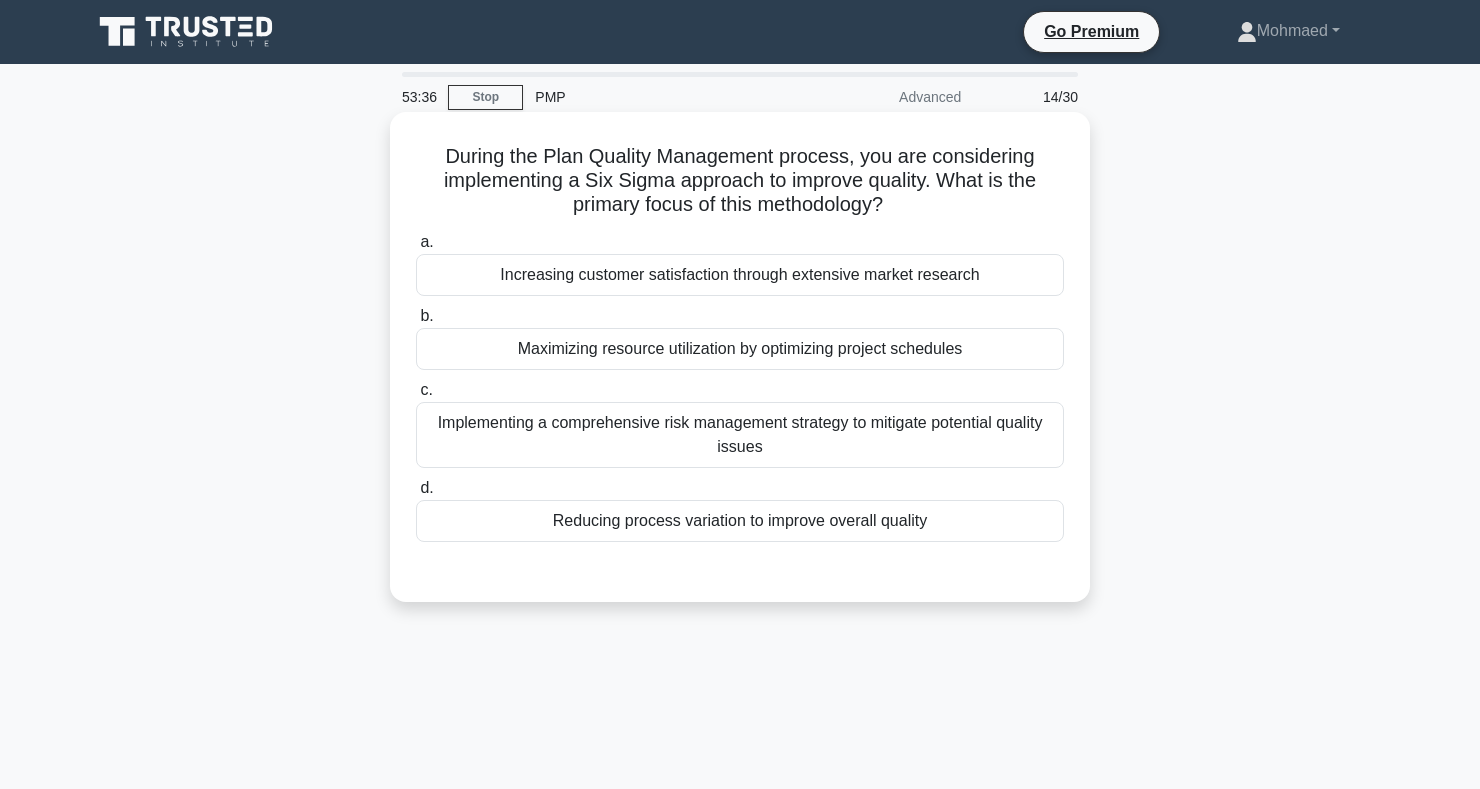 click on "Reducing process variation to improve overall quality" at bounding box center [740, 521] 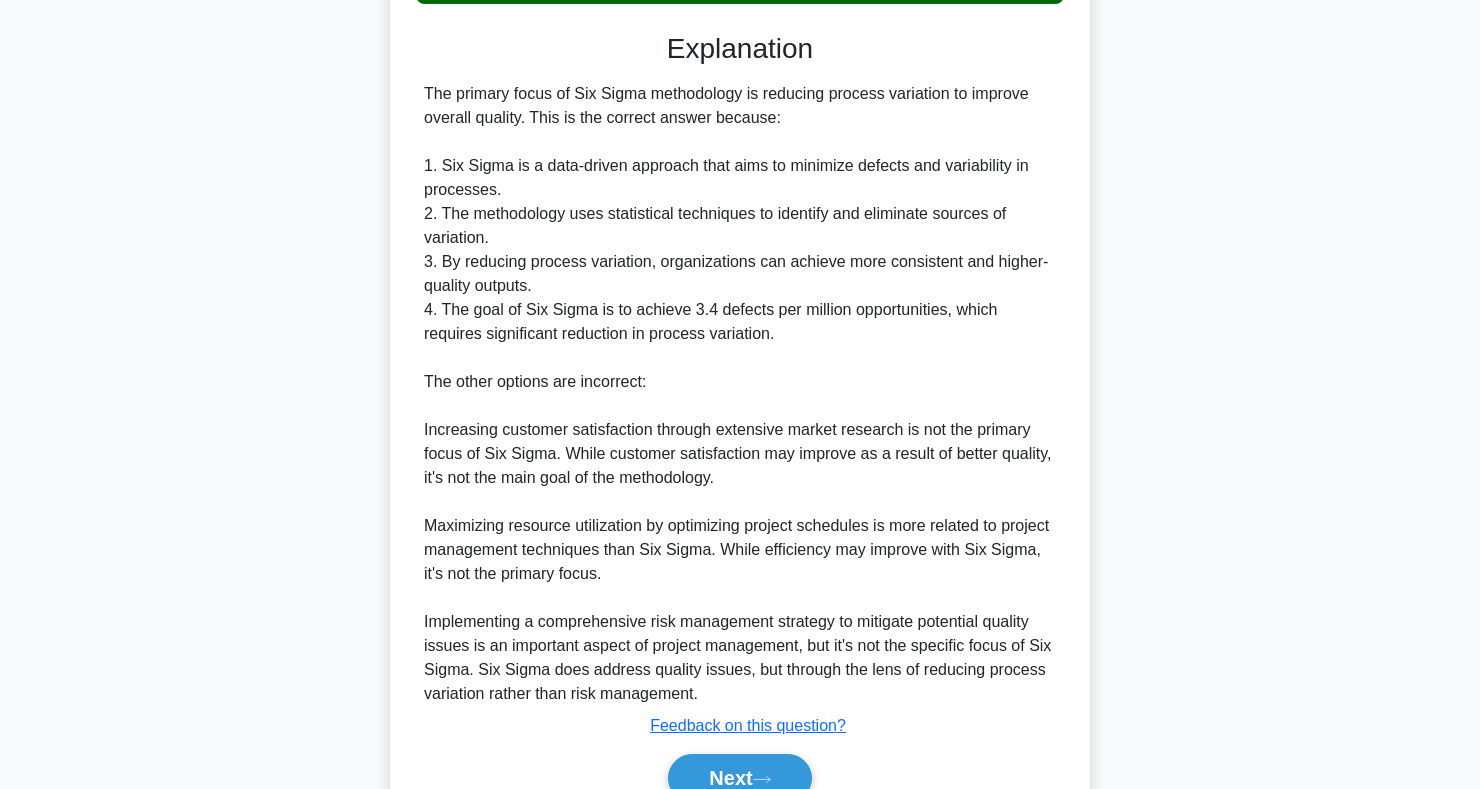 scroll, scrollTop: 635, scrollLeft: 0, axis: vertical 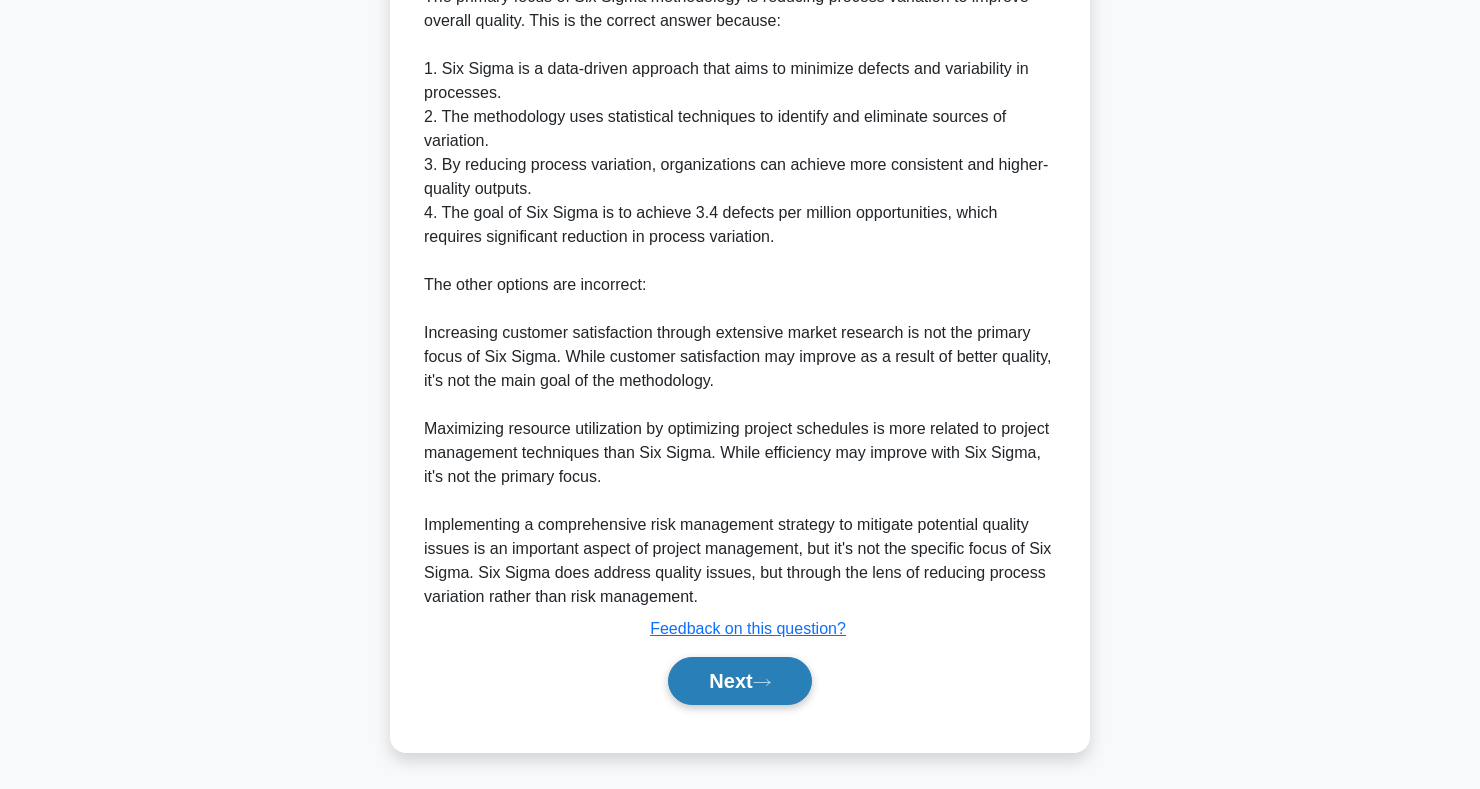 click on "Next" at bounding box center [739, 681] 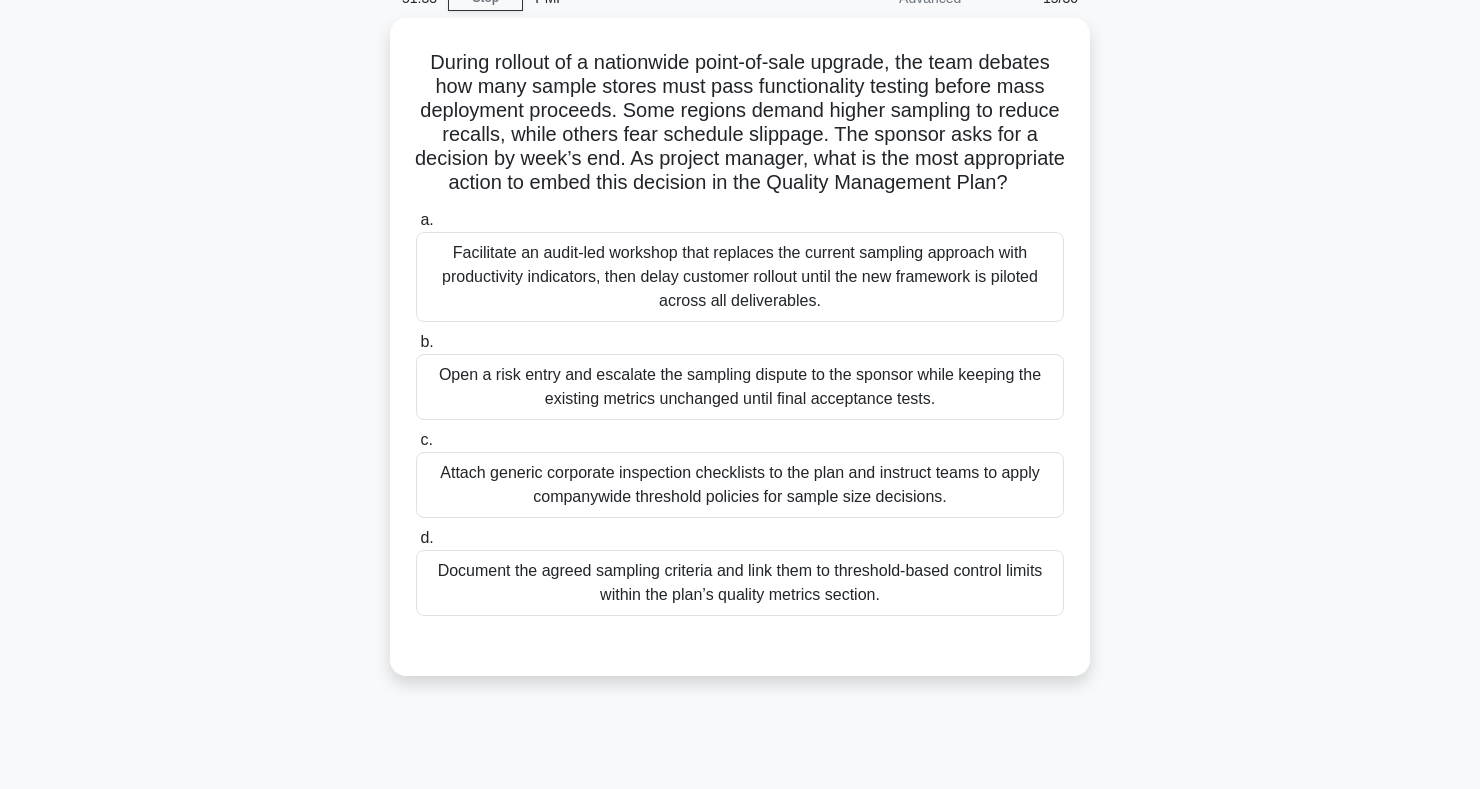 scroll, scrollTop: 99, scrollLeft: 0, axis: vertical 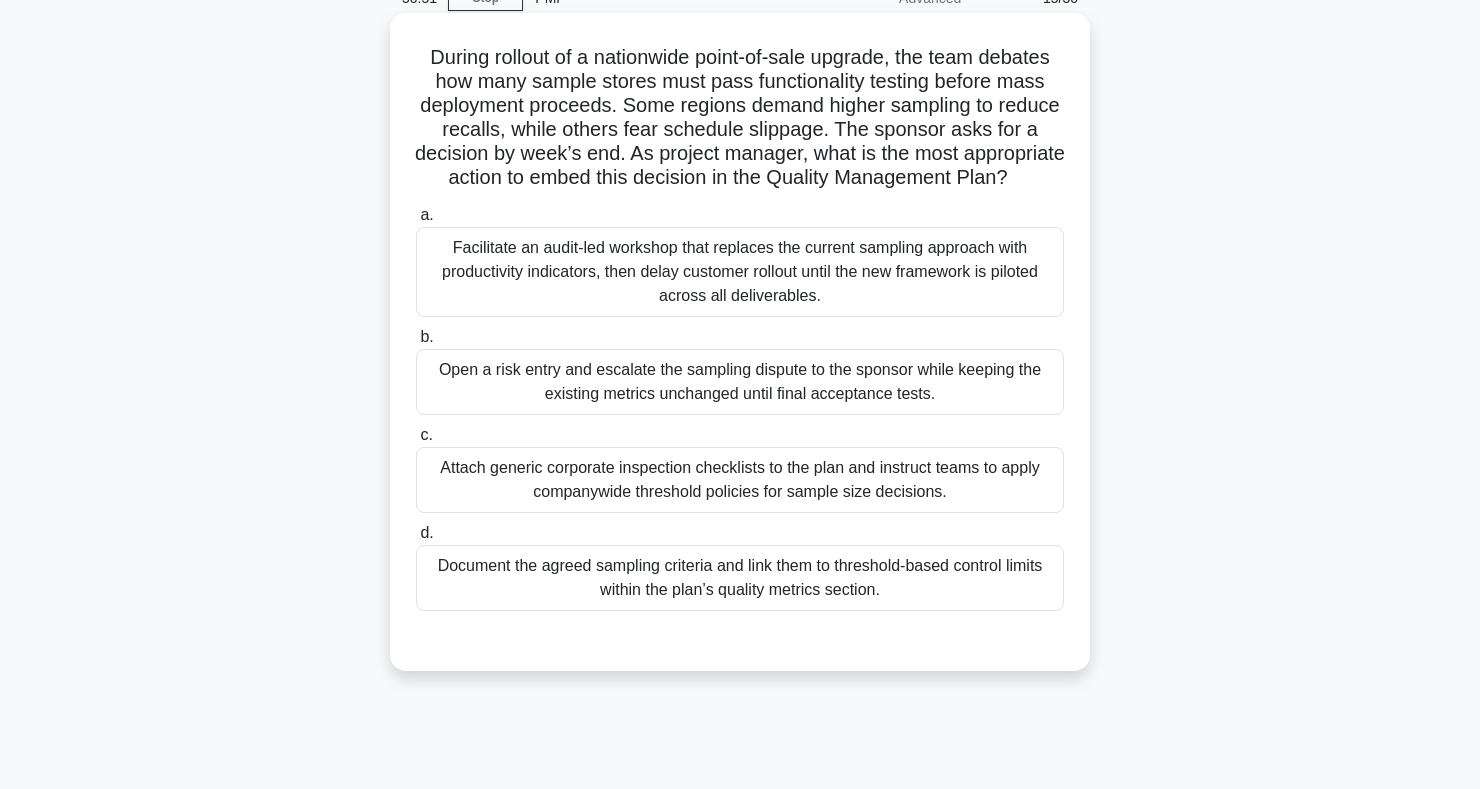 click on "Attach generic corporate inspection checklists to the plan and instruct teams to apply companywide threshold policies for sample size decisions." at bounding box center [740, 480] 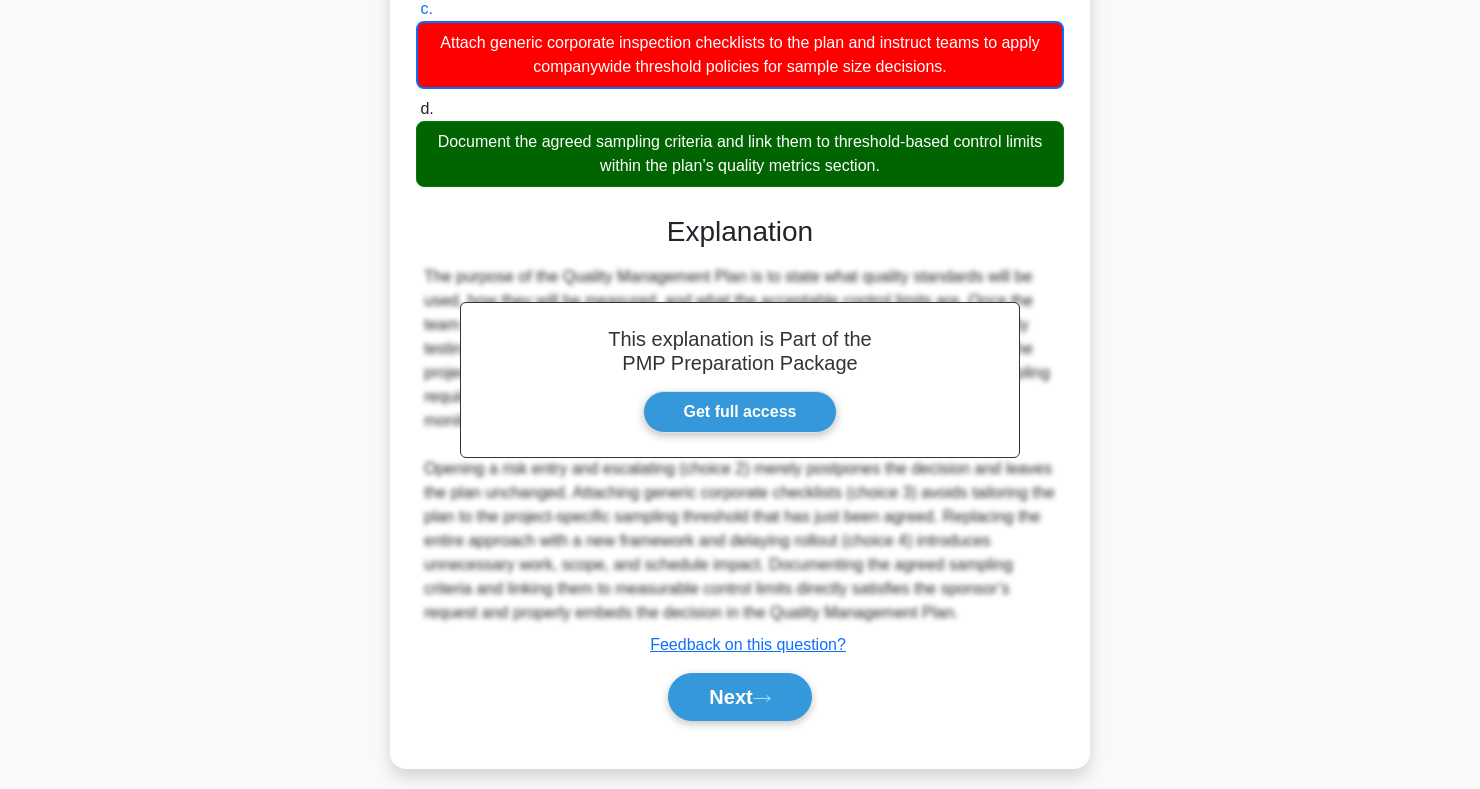 scroll, scrollTop: 527, scrollLeft: 0, axis: vertical 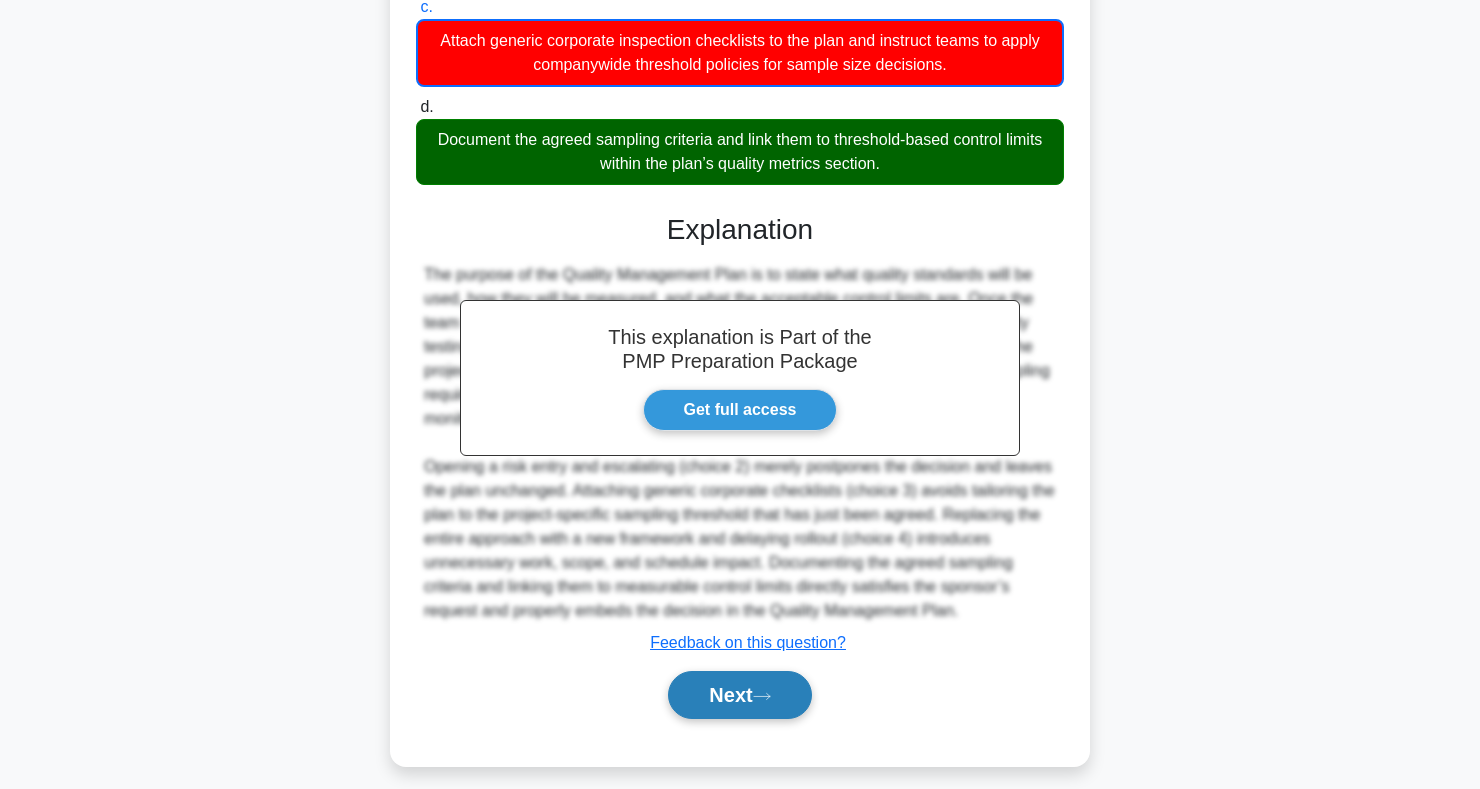 click 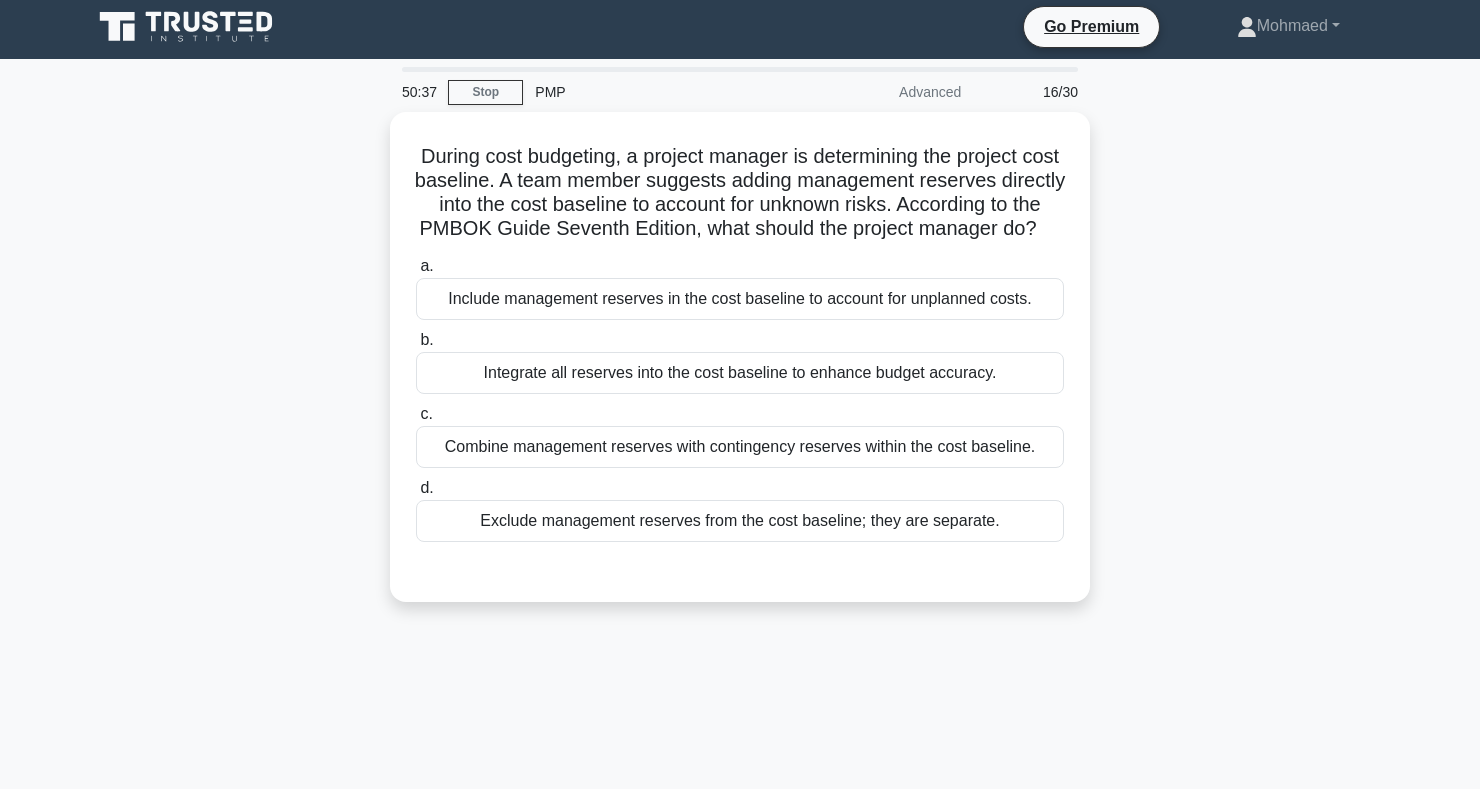 scroll, scrollTop: 0, scrollLeft: 0, axis: both 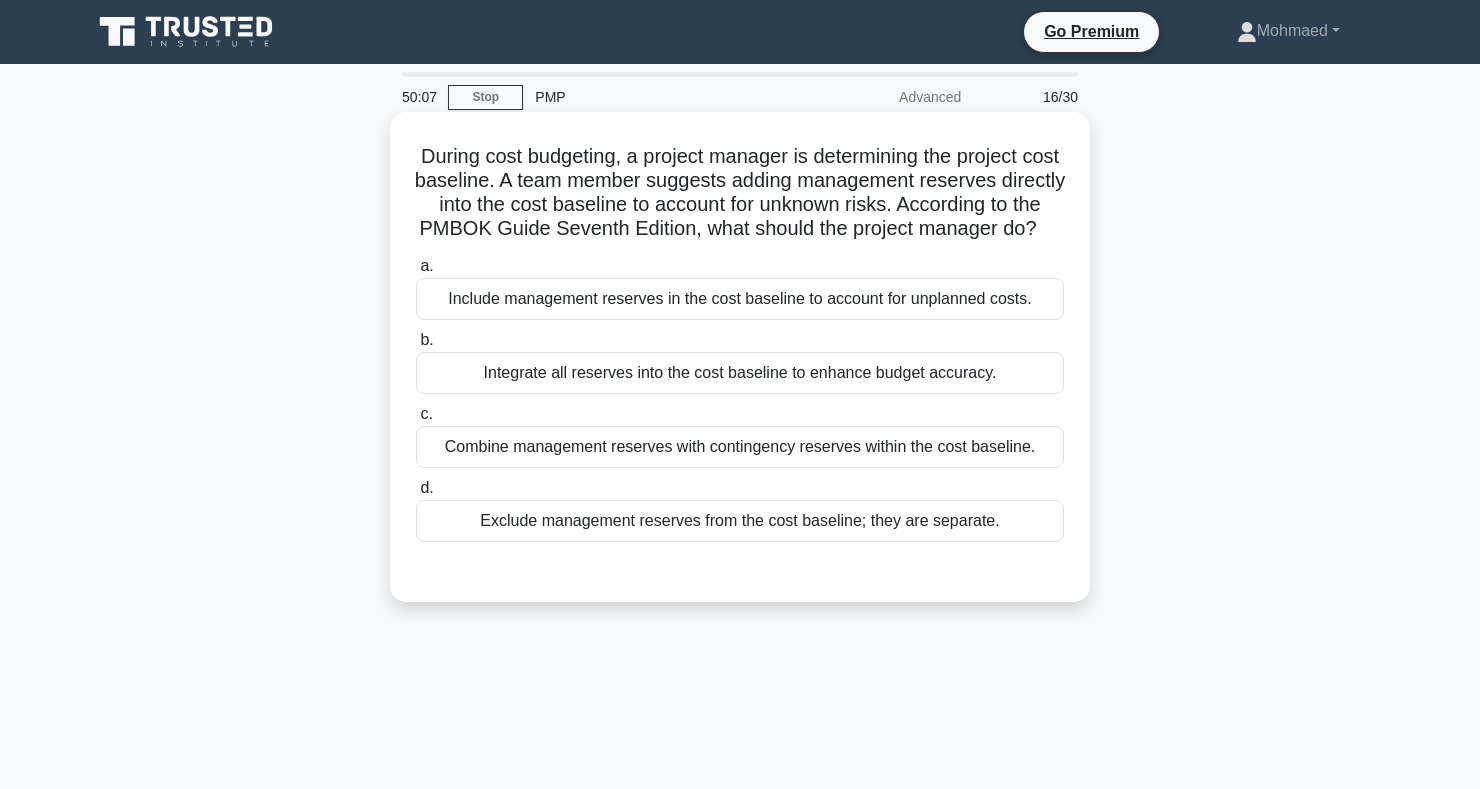 click on "Exclude management reserves from the cost baseline; they are separate." at bounding box center (740, 521) 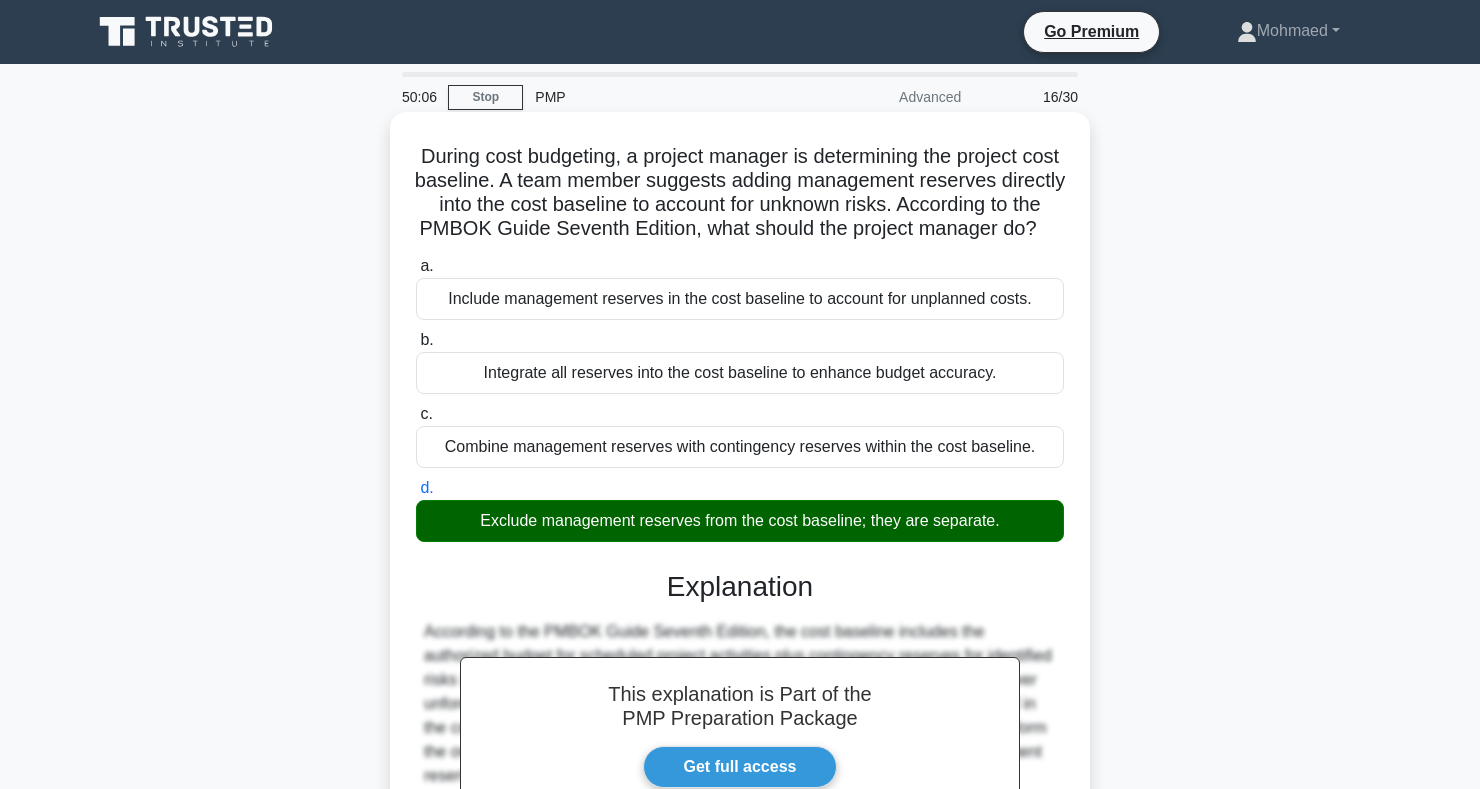 scroll, scrollTop: 291, scrollLeft: 0, axis: vertical 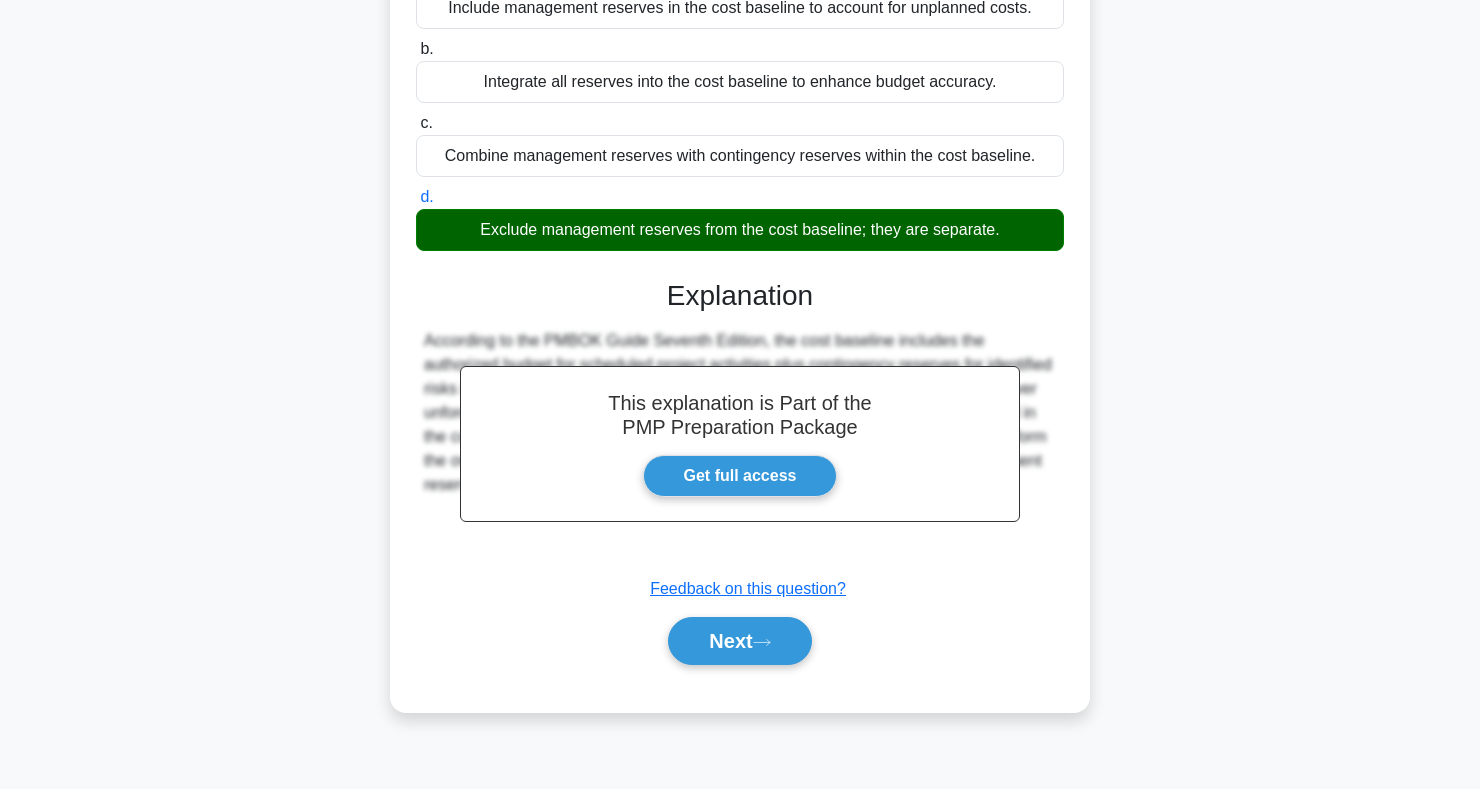 click on "a.
Include management reserves in the cost baseline to account for unplanned costs.
b.
Integrate all reserves into the cost baseline to enhance budget accuracy.
c. d." at bounding box center [740, 324] 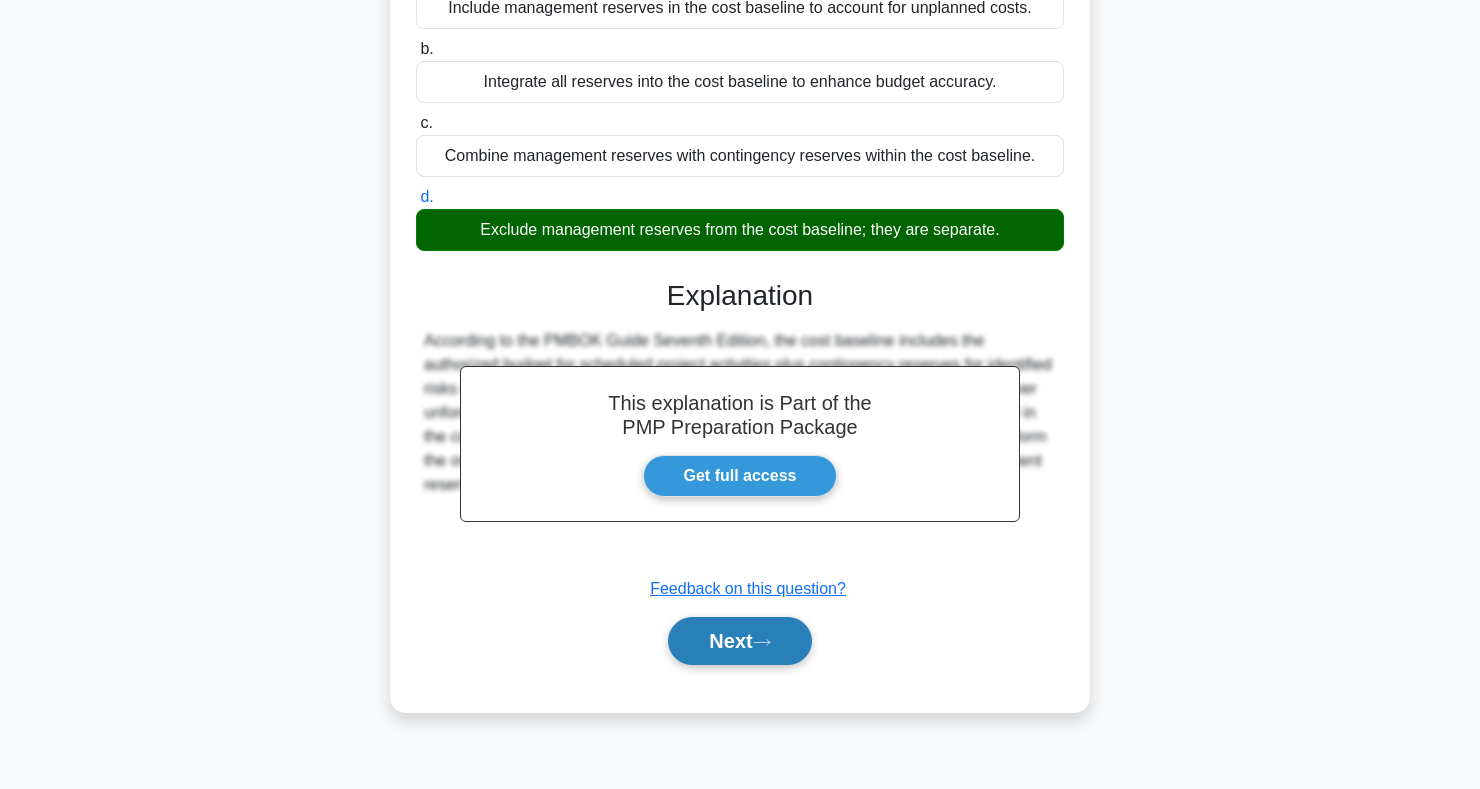 click on "Next" at bounding box center [739, 641] 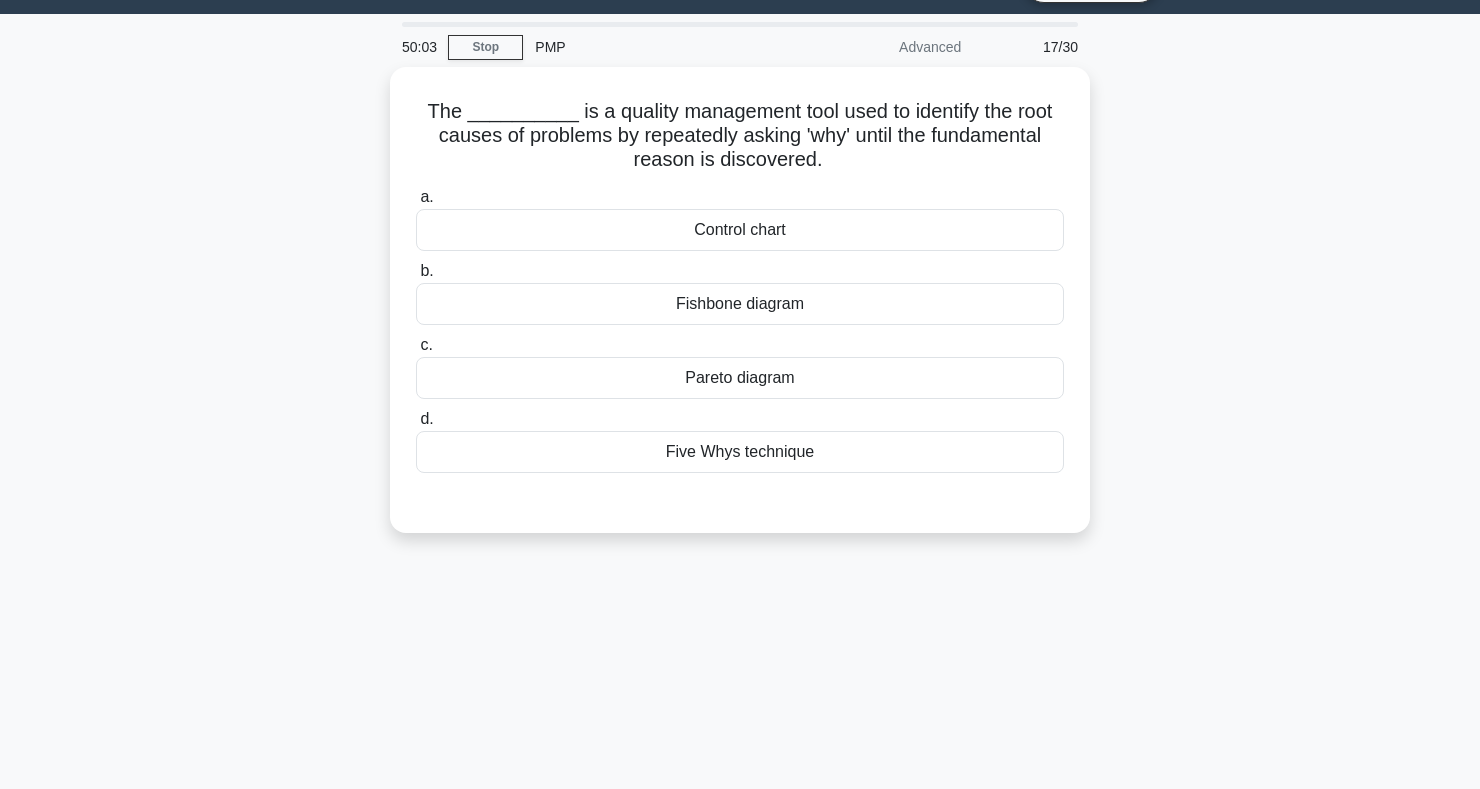 scroll, scrollTop: 44, scrollLeft: 0, axis: vertical 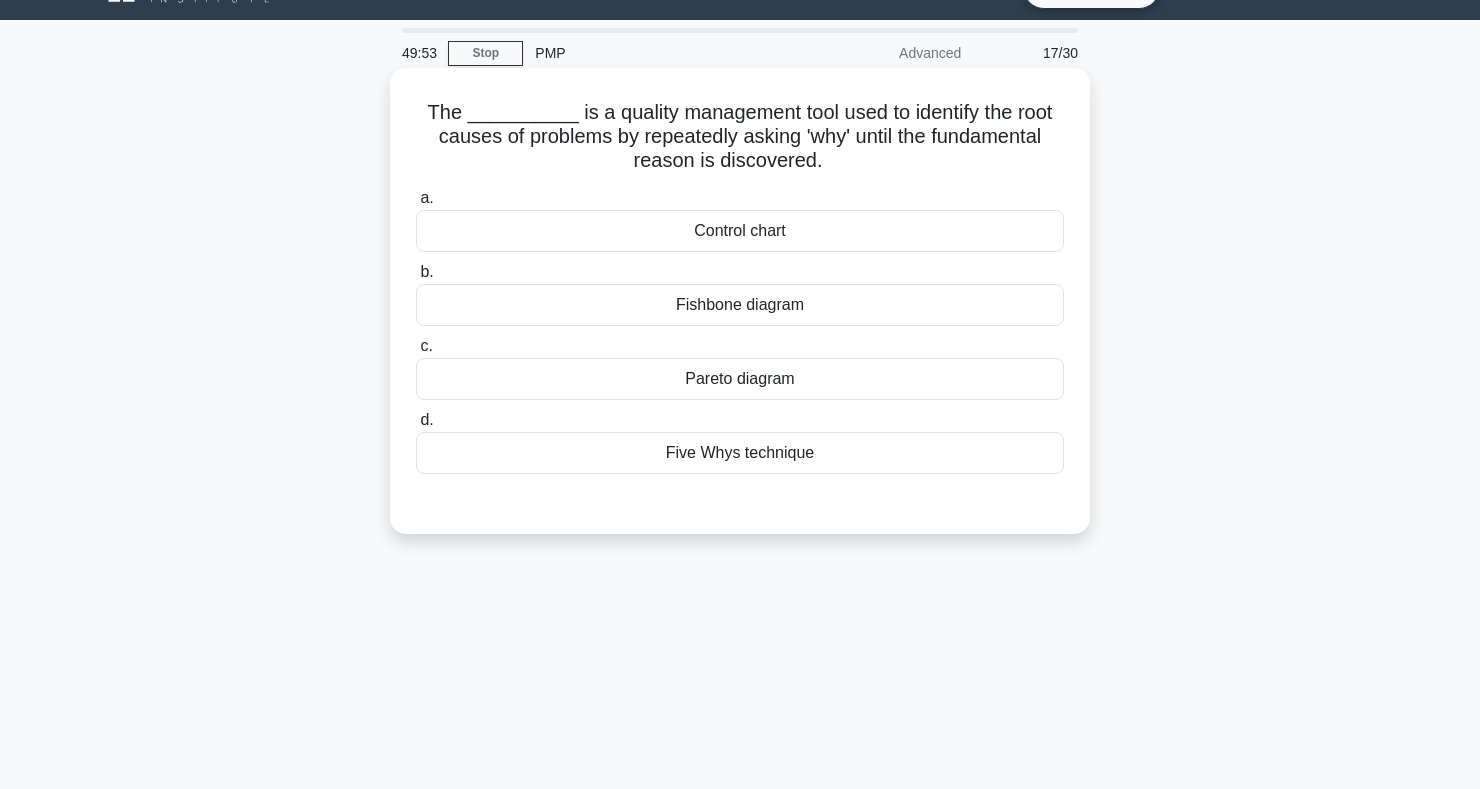 click on "Five Whys technique" at bounding box center (740, 453) 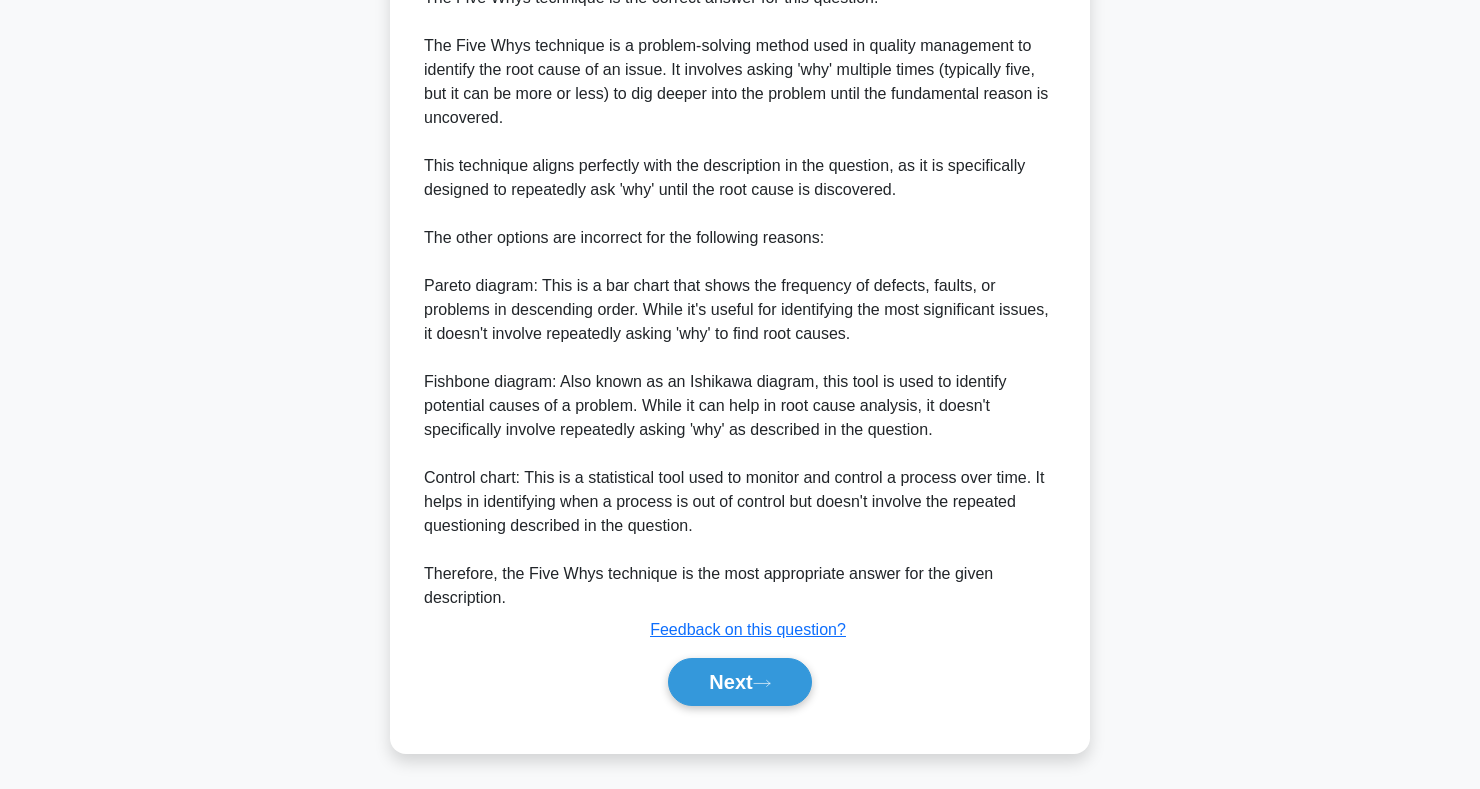 scroll, scrollTop: 611, scrollLeft: 0, axis: vertical 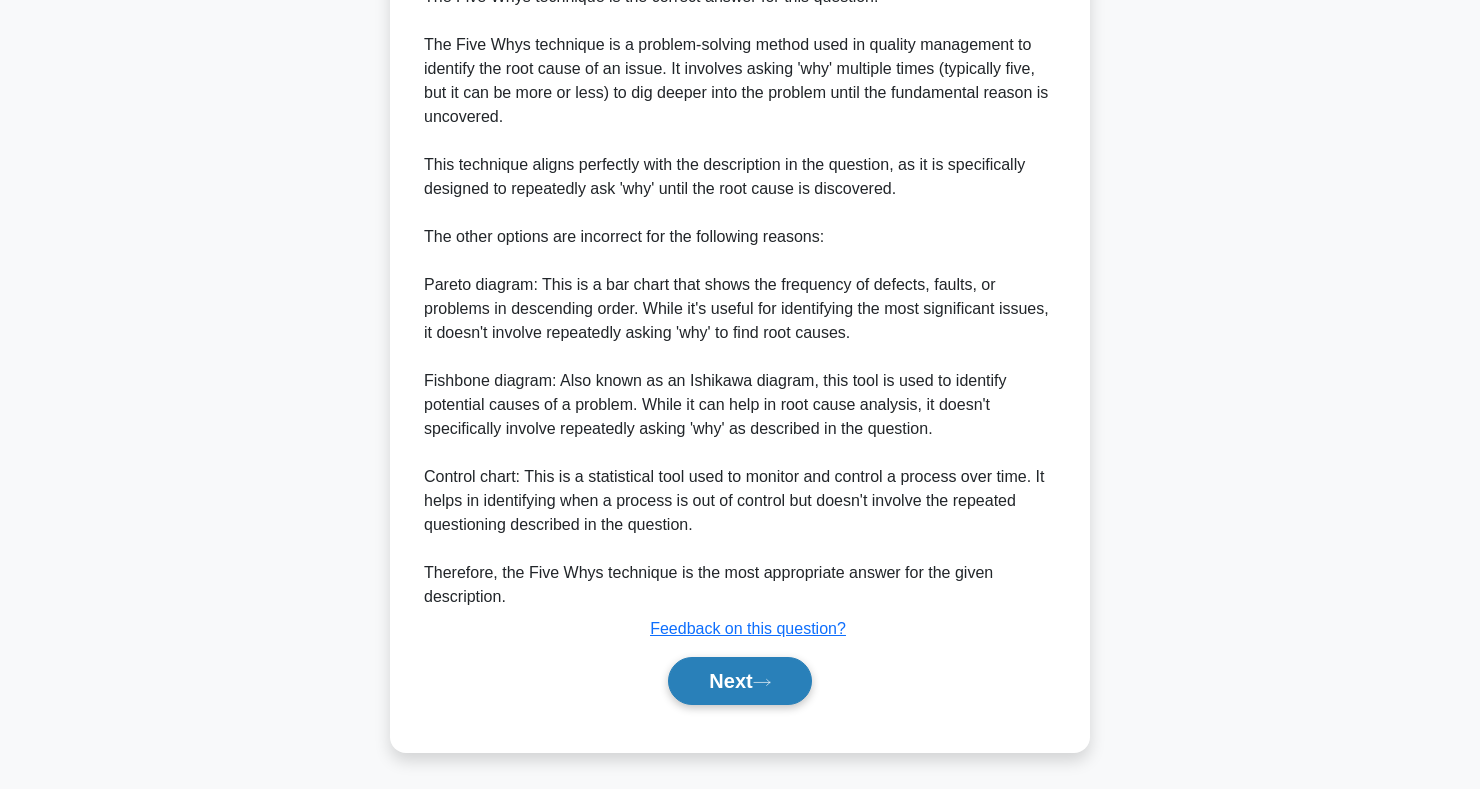 click 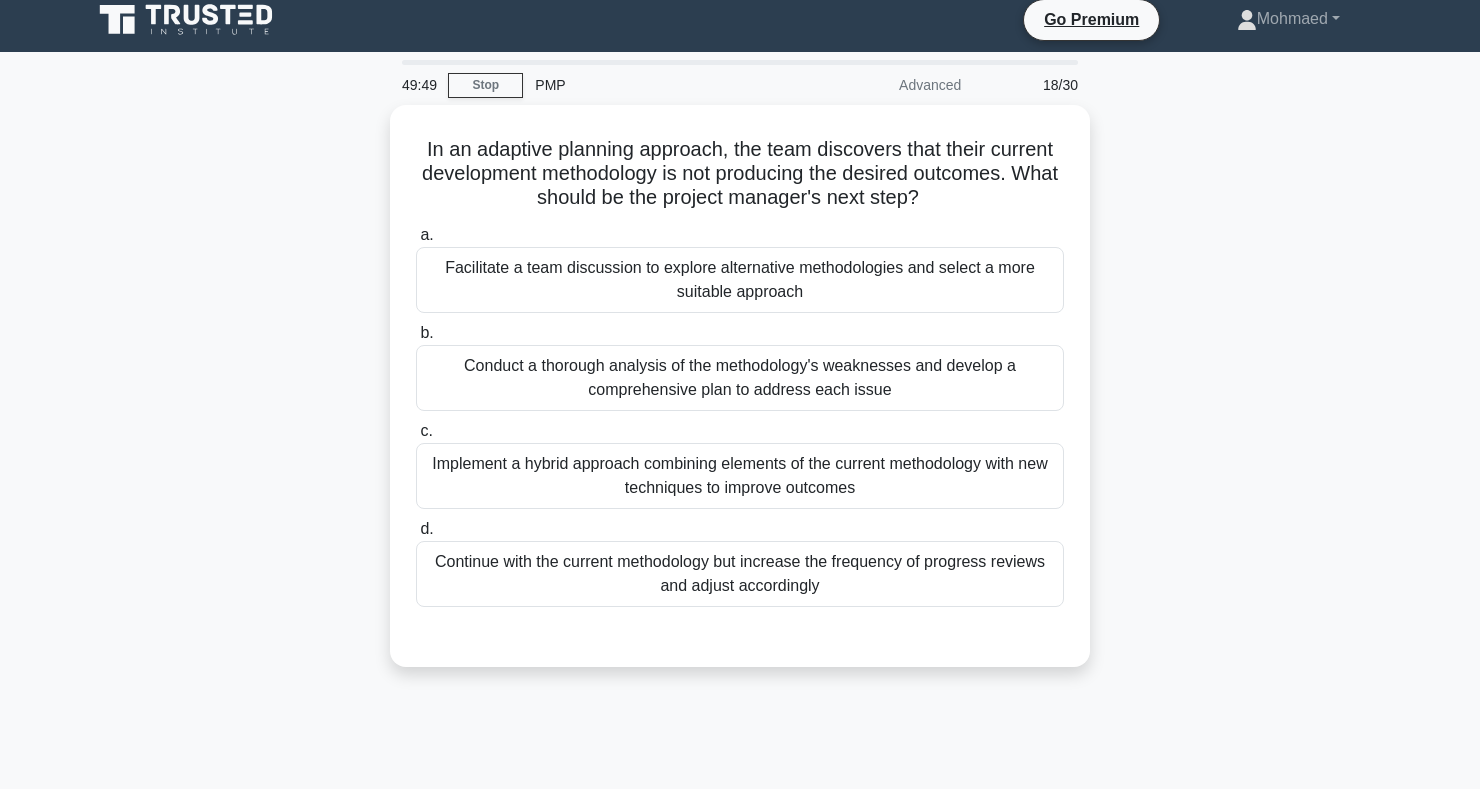 scroll, scrollTop: 0, scrollLeft: 0, axis: both 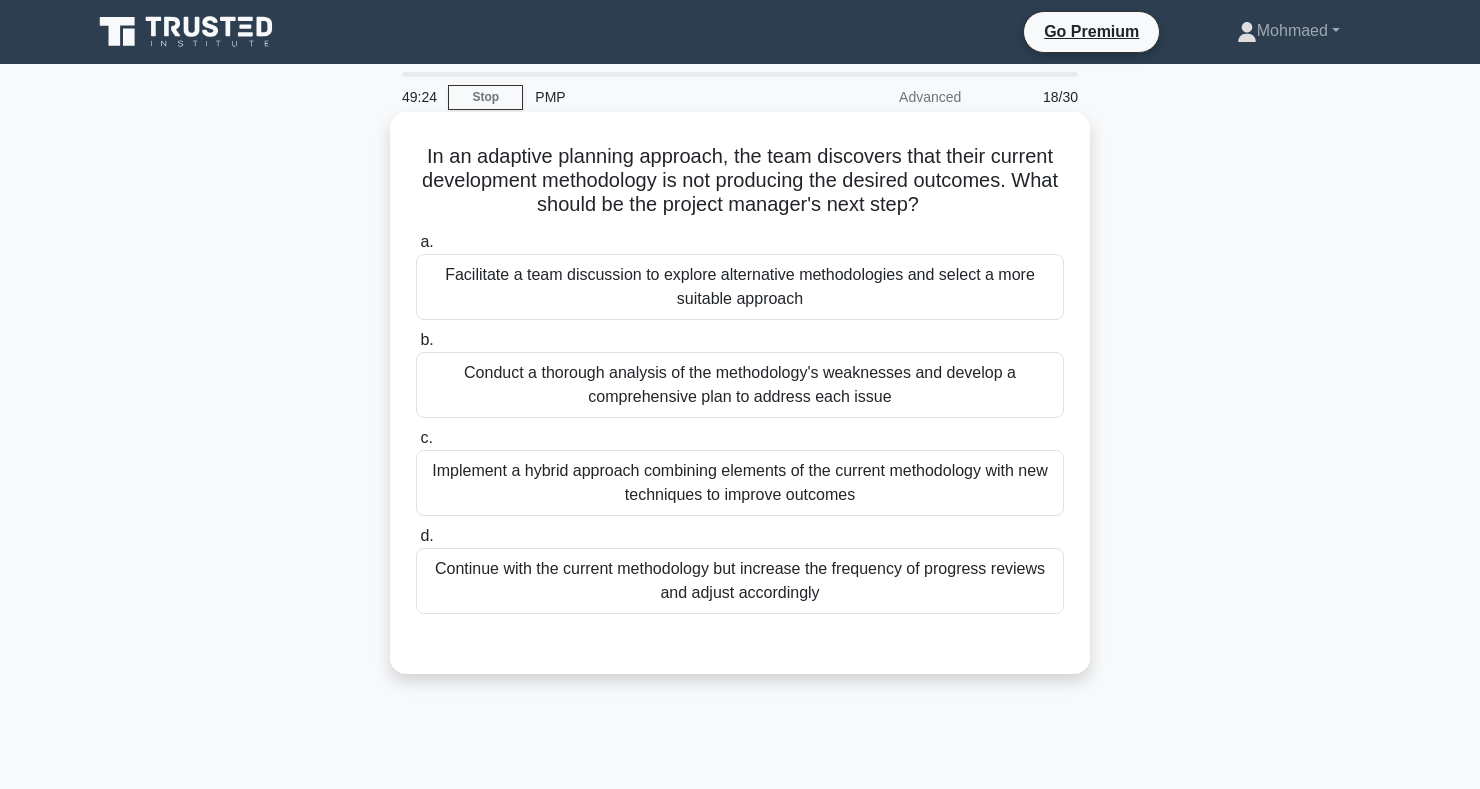 click on "Facilitate a team discussion to explore alternative methodologies and select a more suitable approach" at bounding box center (740, 287) 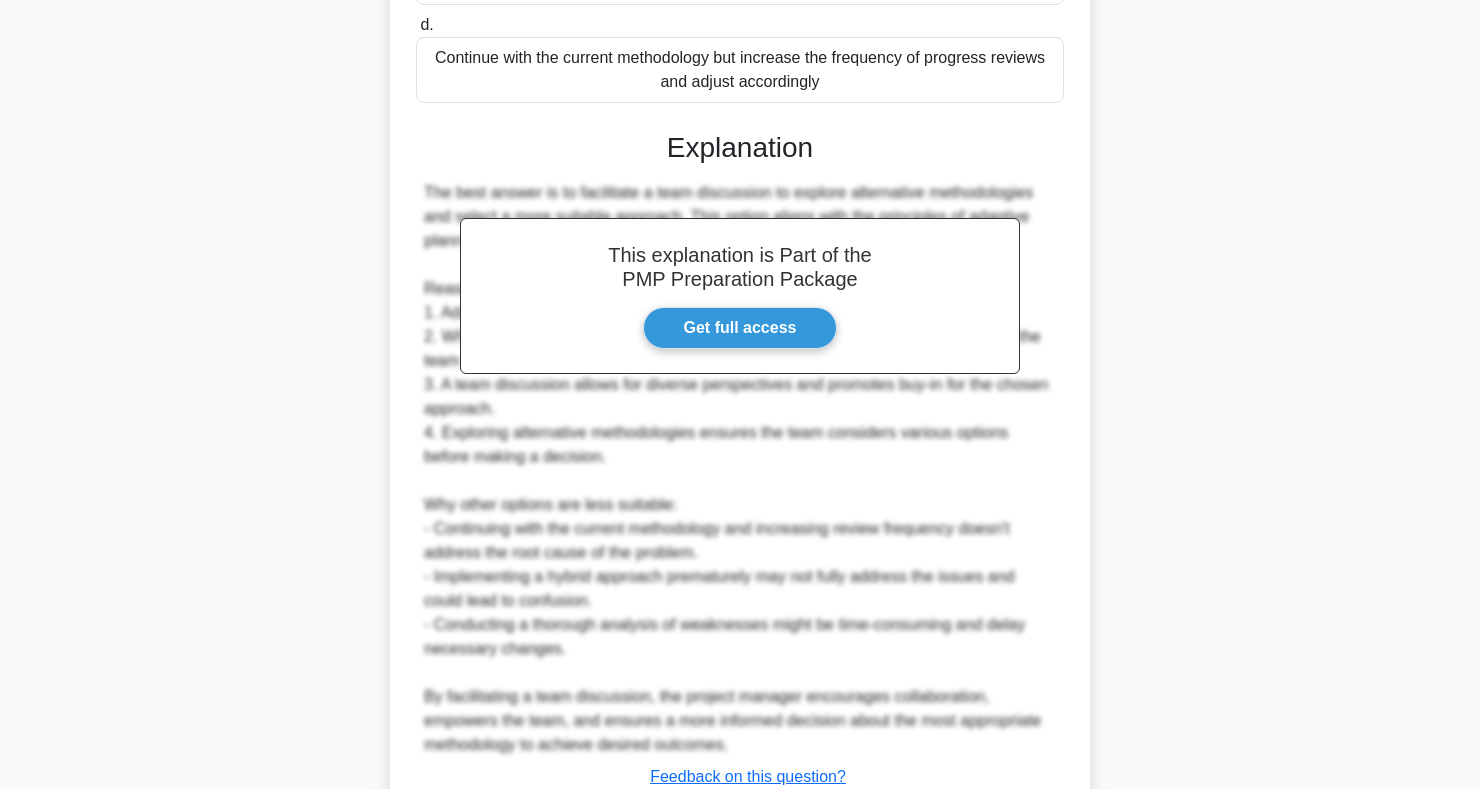 scroll, scrollTop: 659, scrollLeft: 0, axis: vertical 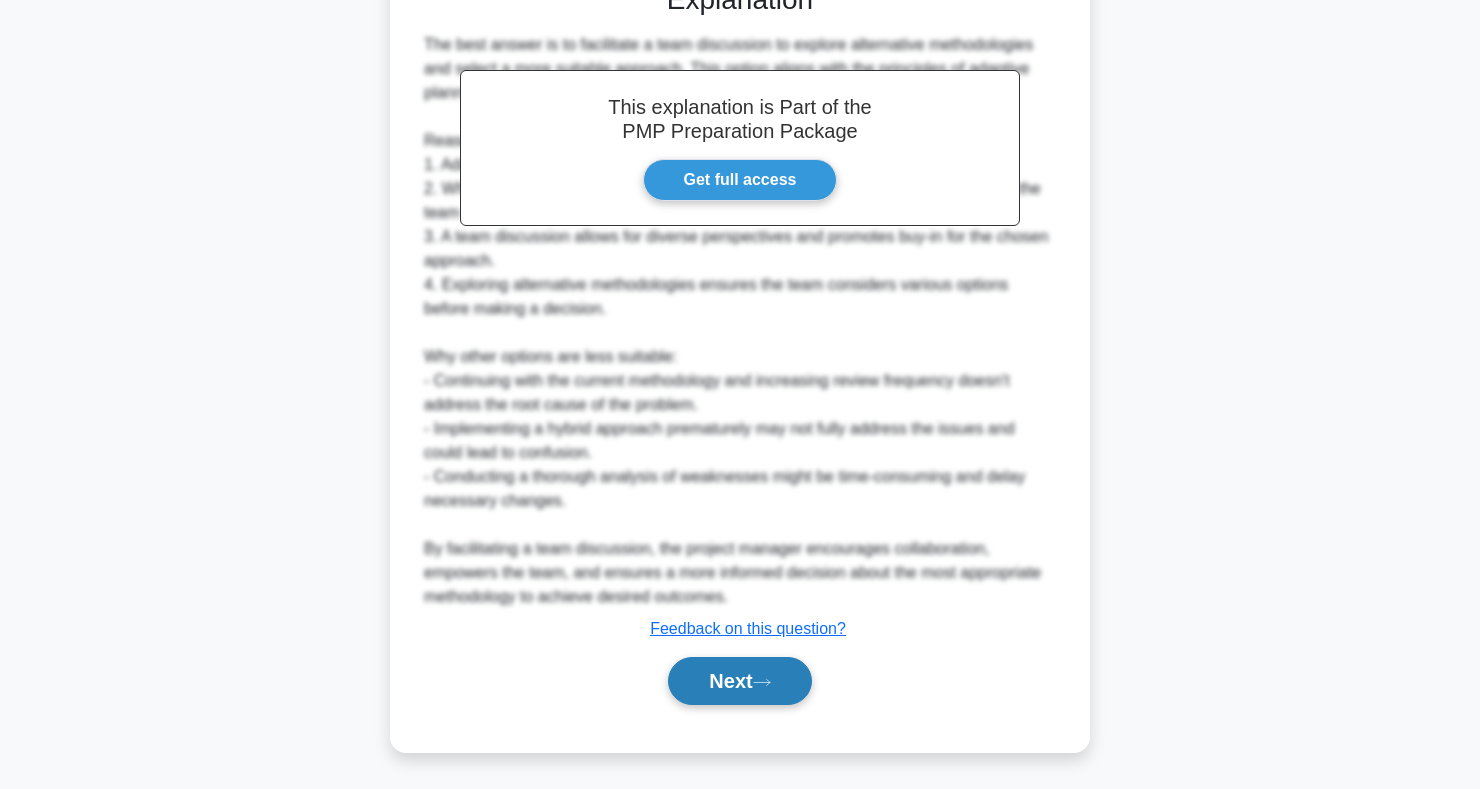 click 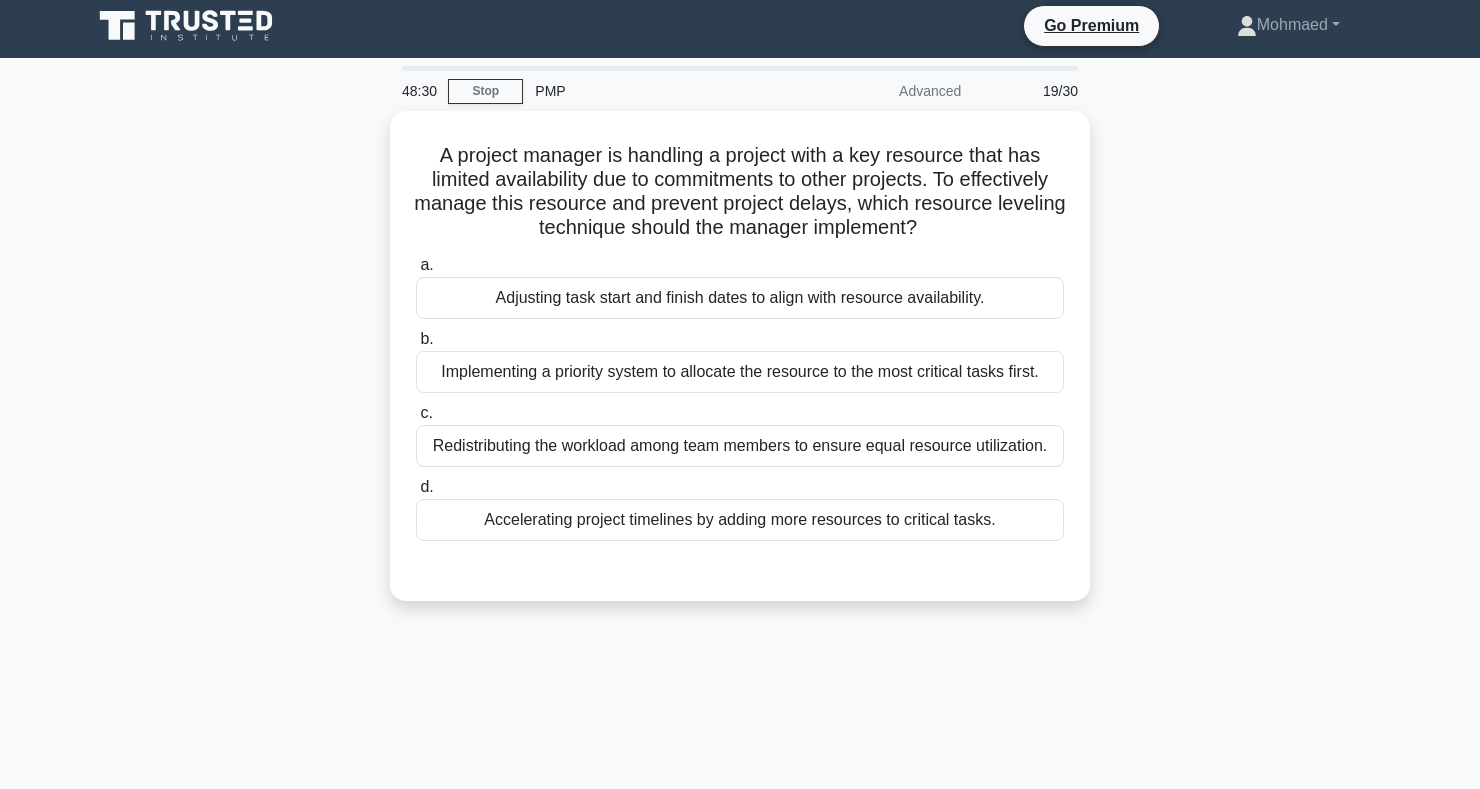 scroll, scrollTop: 6, scrollLeft: 0, axis: vertical 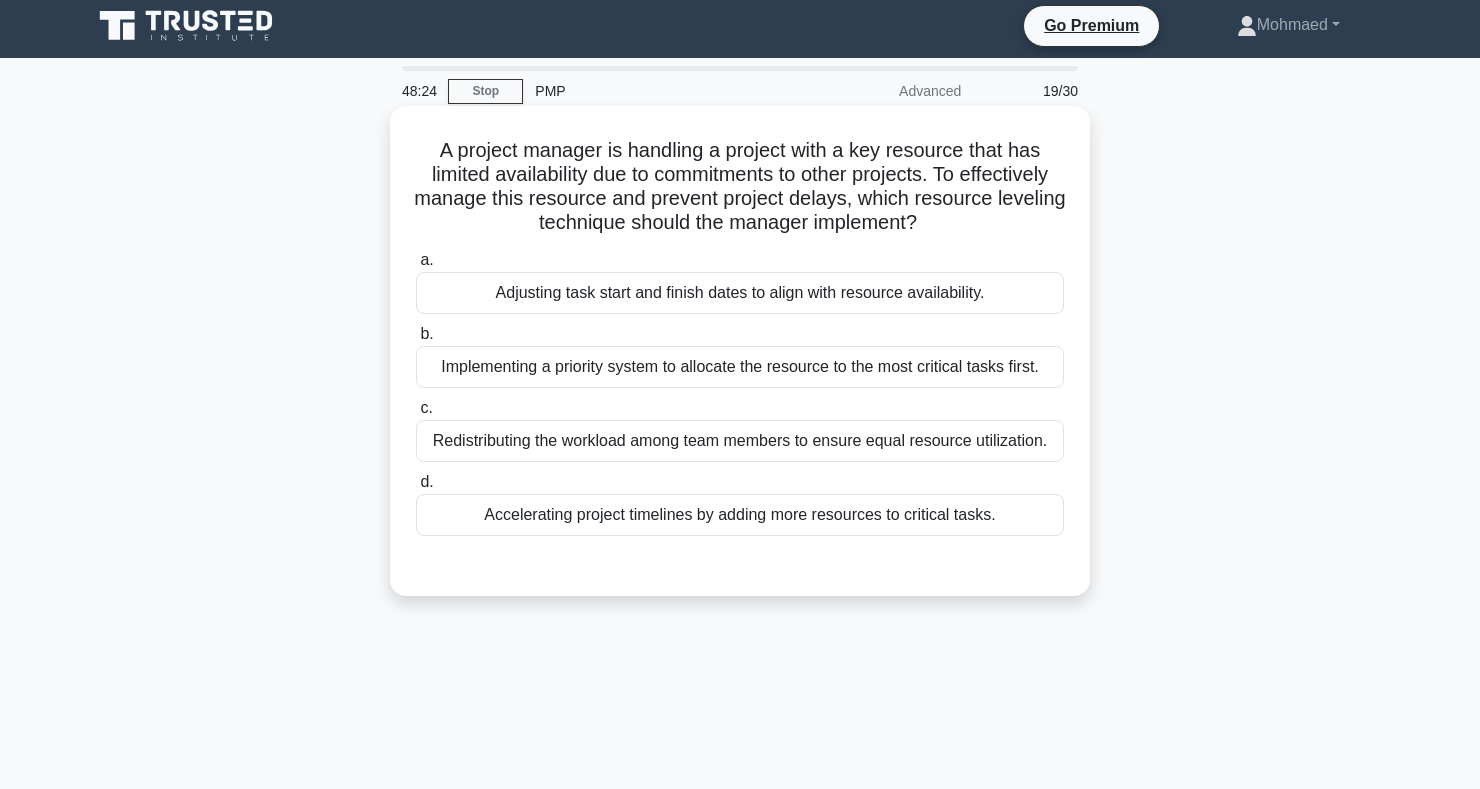 click on "Adjusting task start and finish dates to align with resource availability." at bounding box center [740, 293] 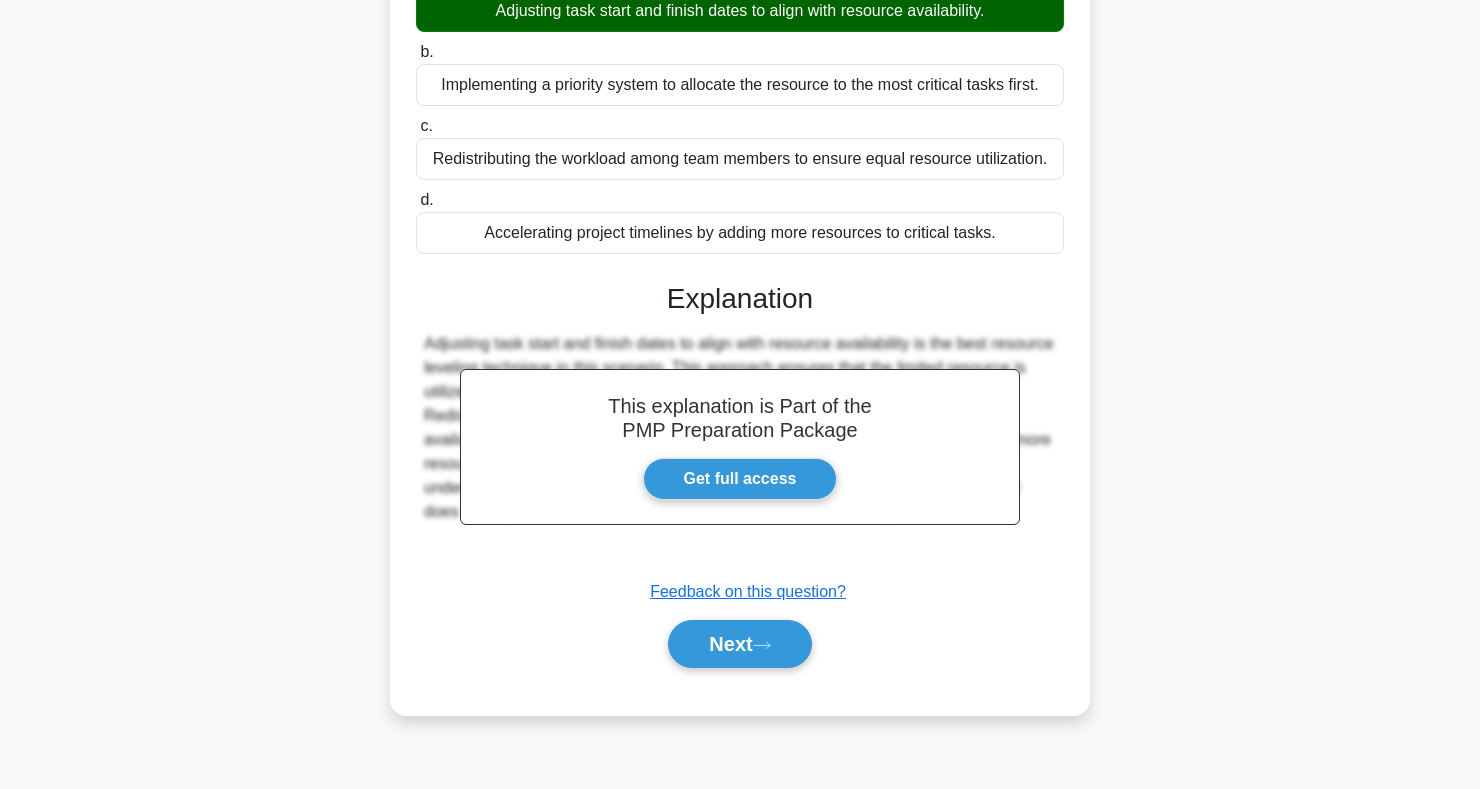 scroll, scrollTop: 291, scrollLeft: 0, axis: vertical 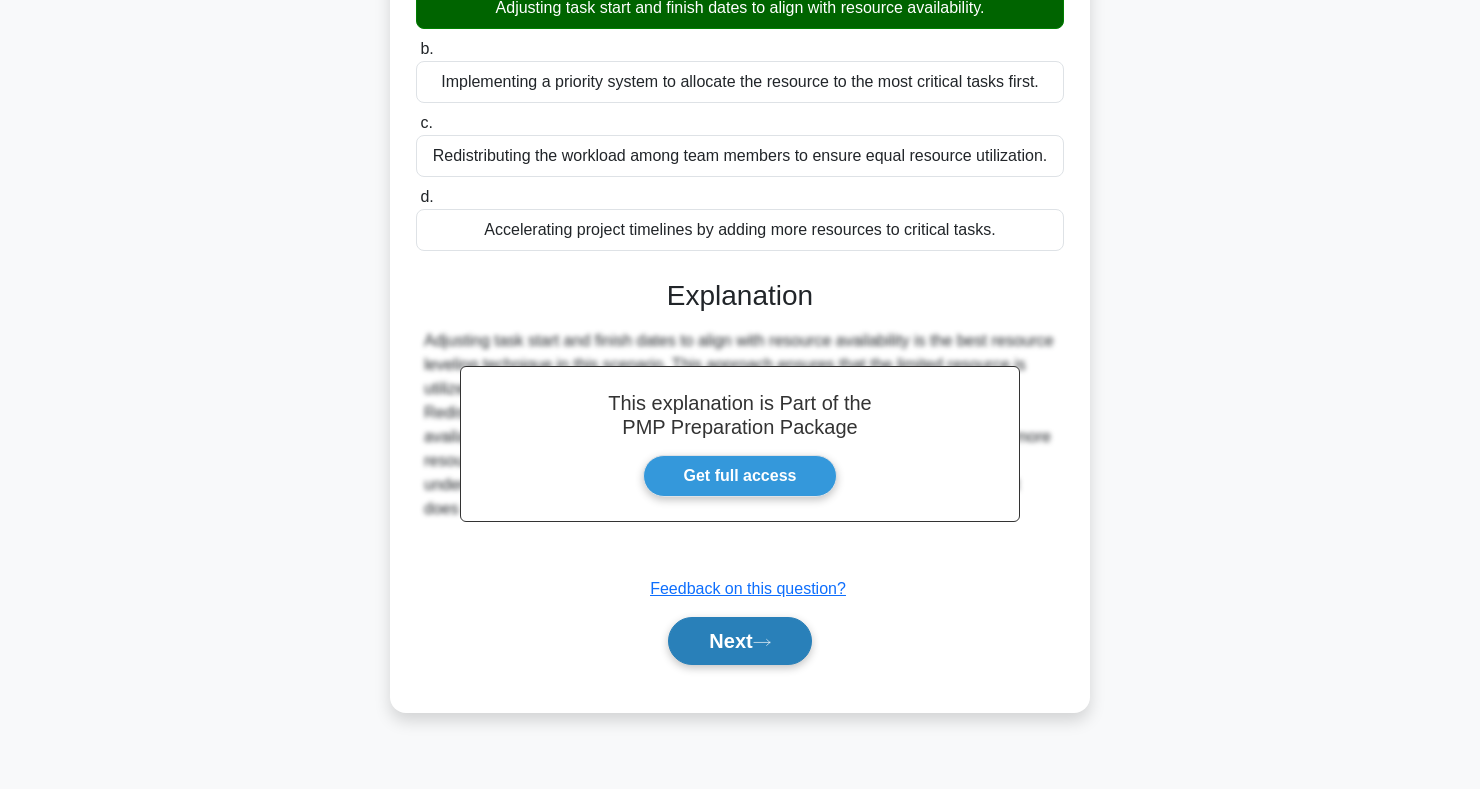 click on "Next" at bounding box center (739, 641) 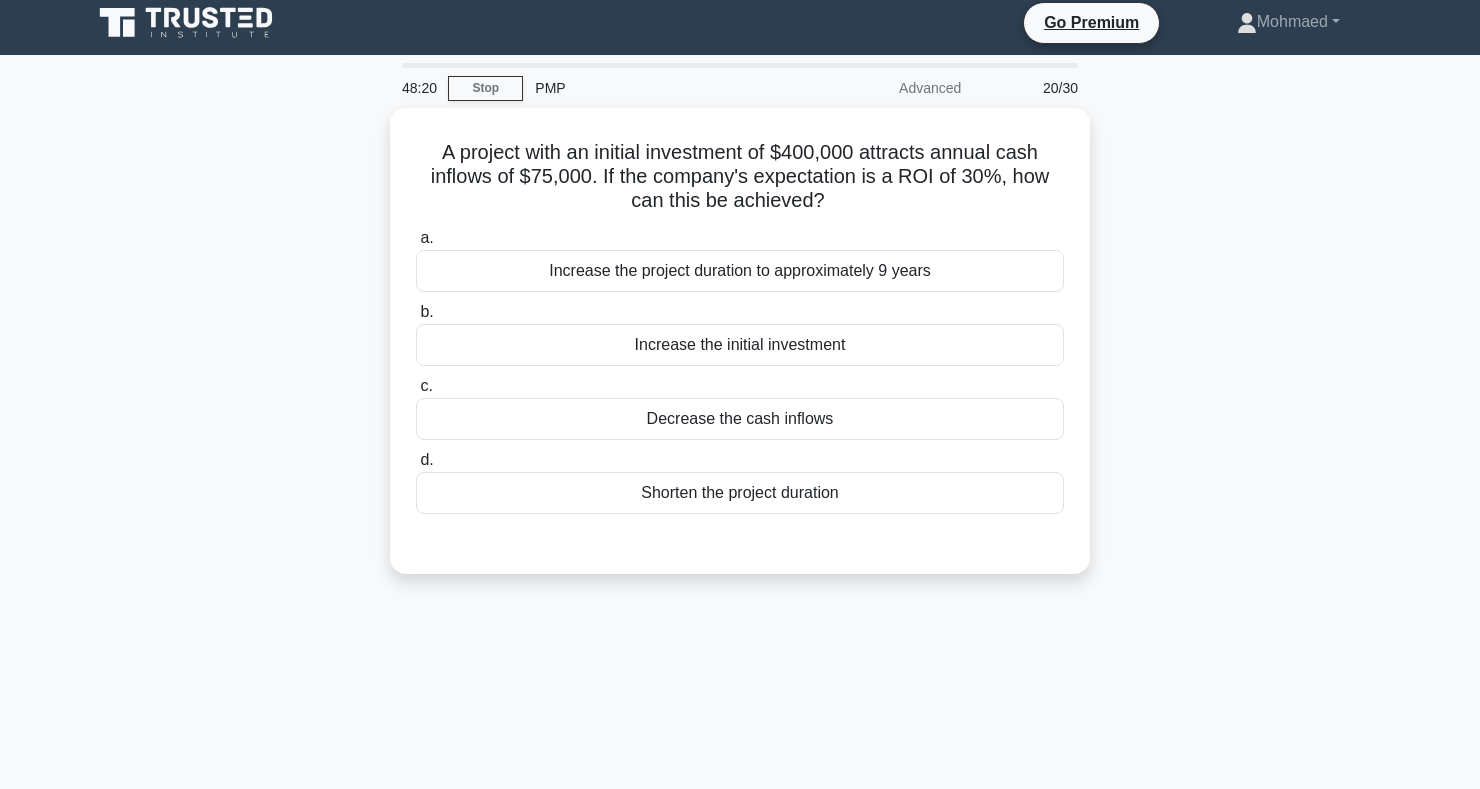 scroll, scrollTop: 0, scrollLeft: 0, axis: both 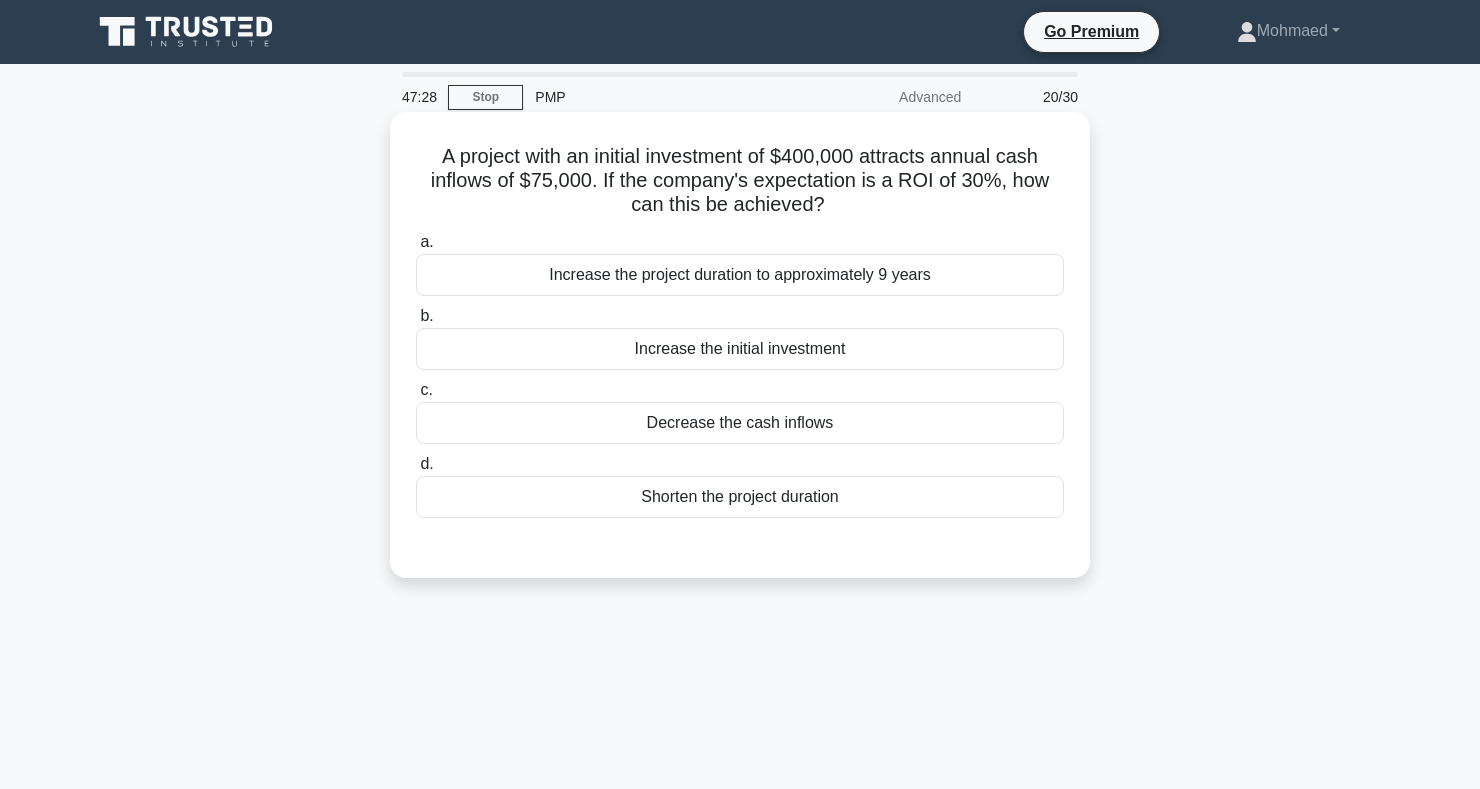 click on "Increase the initial investment" at bounding box center [740, 349] 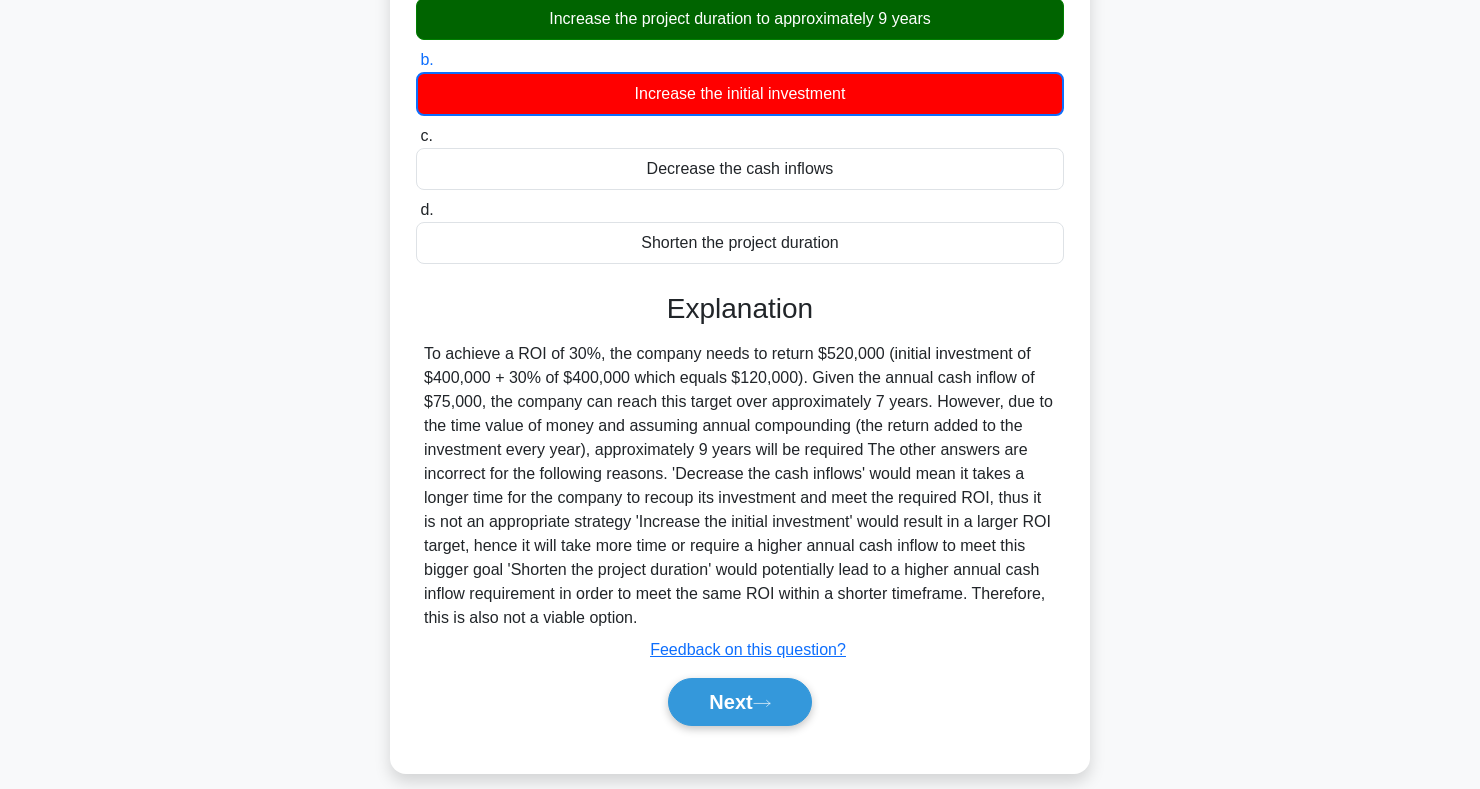 scroll, scrollTop: 291, scrollLeft: 0, axis: vertical 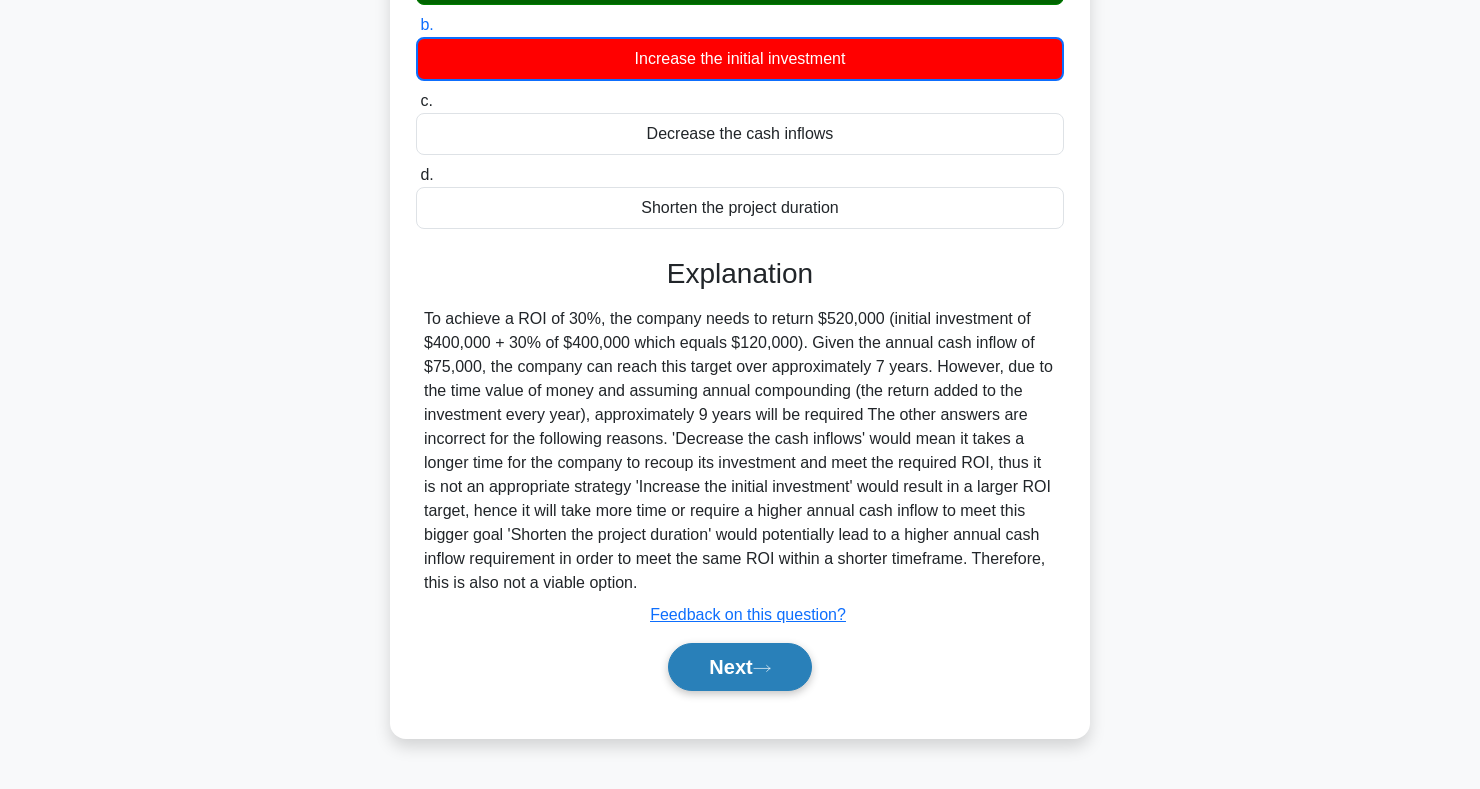 click 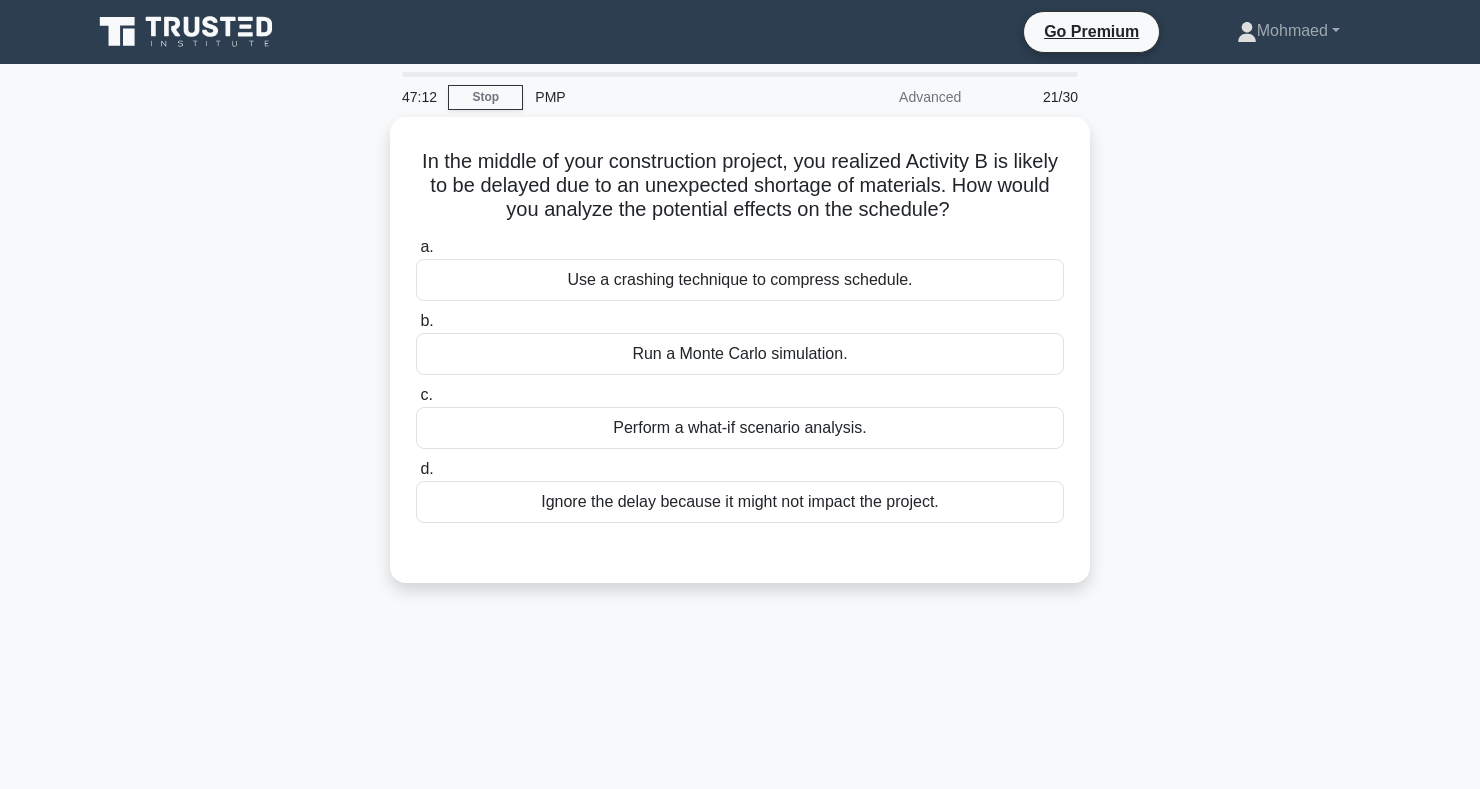 scroll, scrollTop: 0, scrollLeft: 0, axis: both 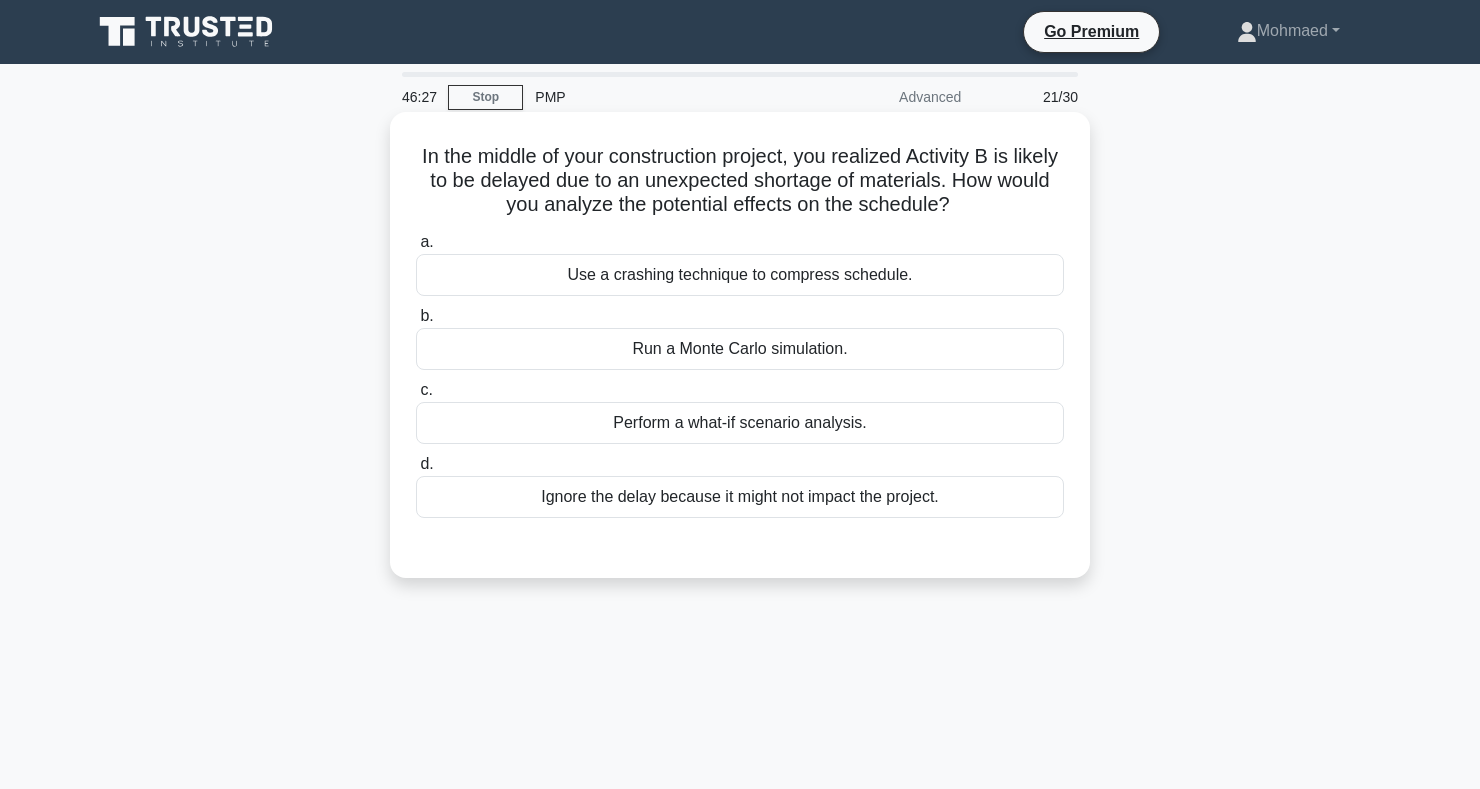 click on "Perform a what-if scenario analysis." at bounding box center [740, 423] 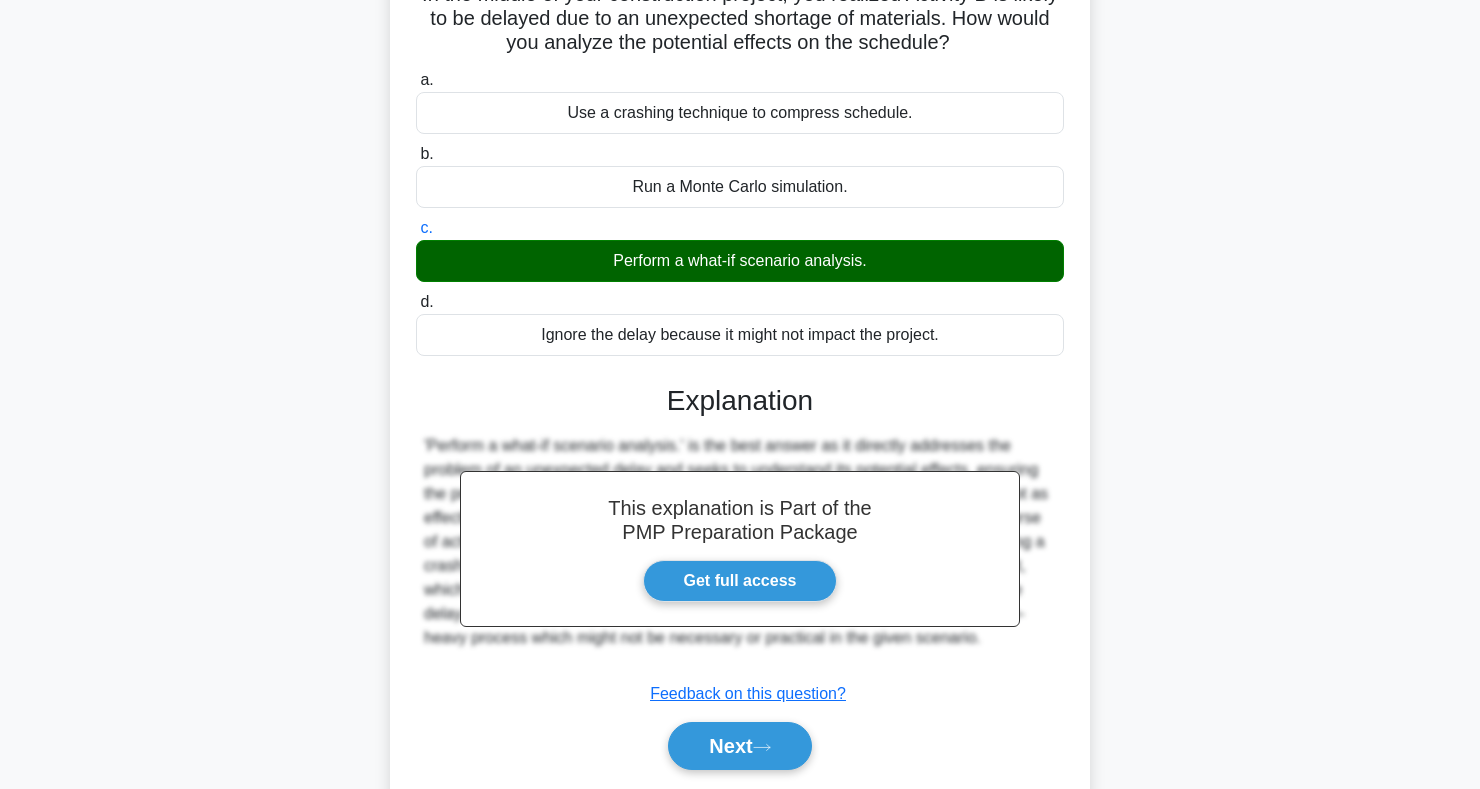 scroll, scrollTop: 291, scrollLeft: 0, axis: vertical 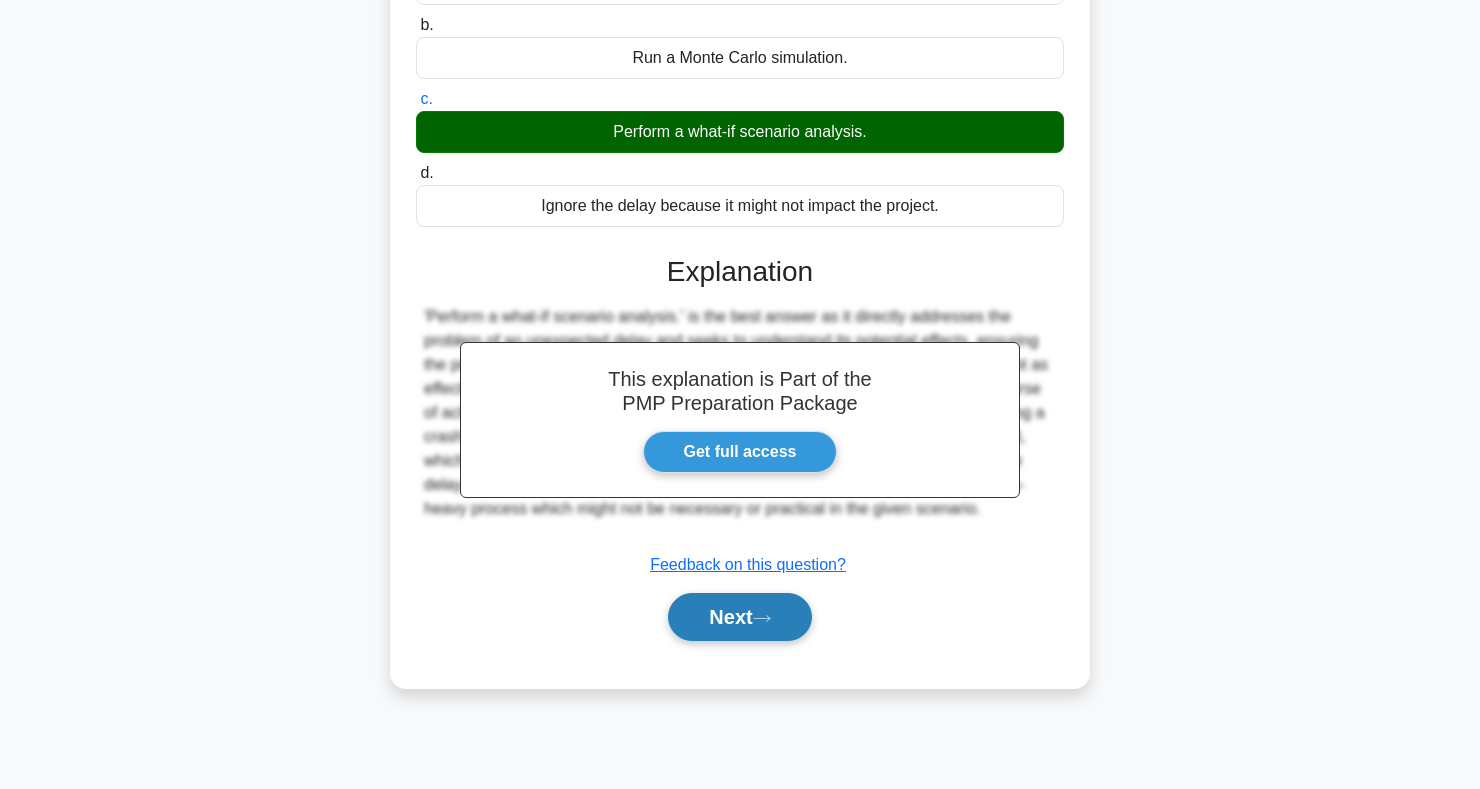 click on "Next" at bounding box center [739, 617] 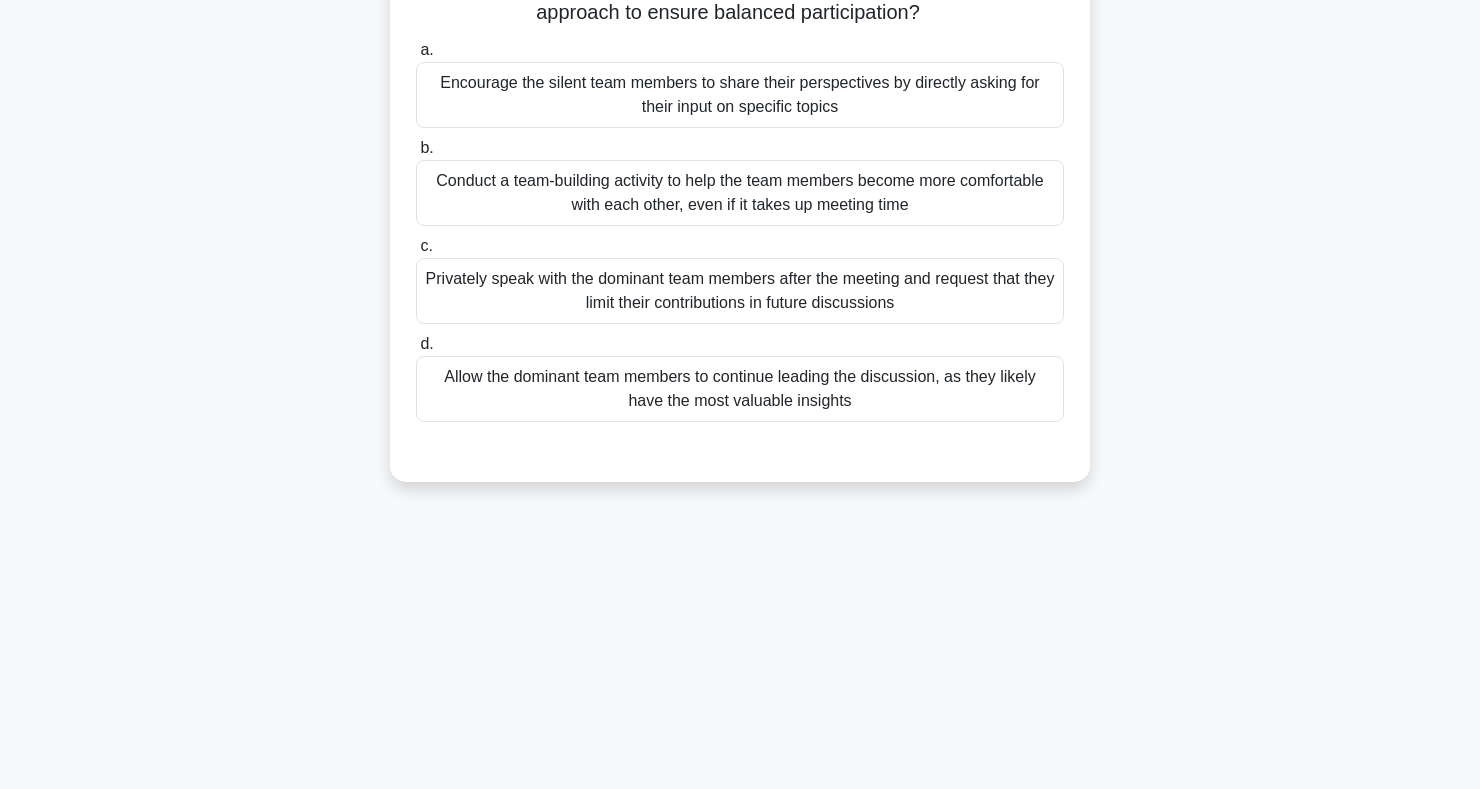 scroll, scrollTop: 0, scrollLeft: 0, axis: both 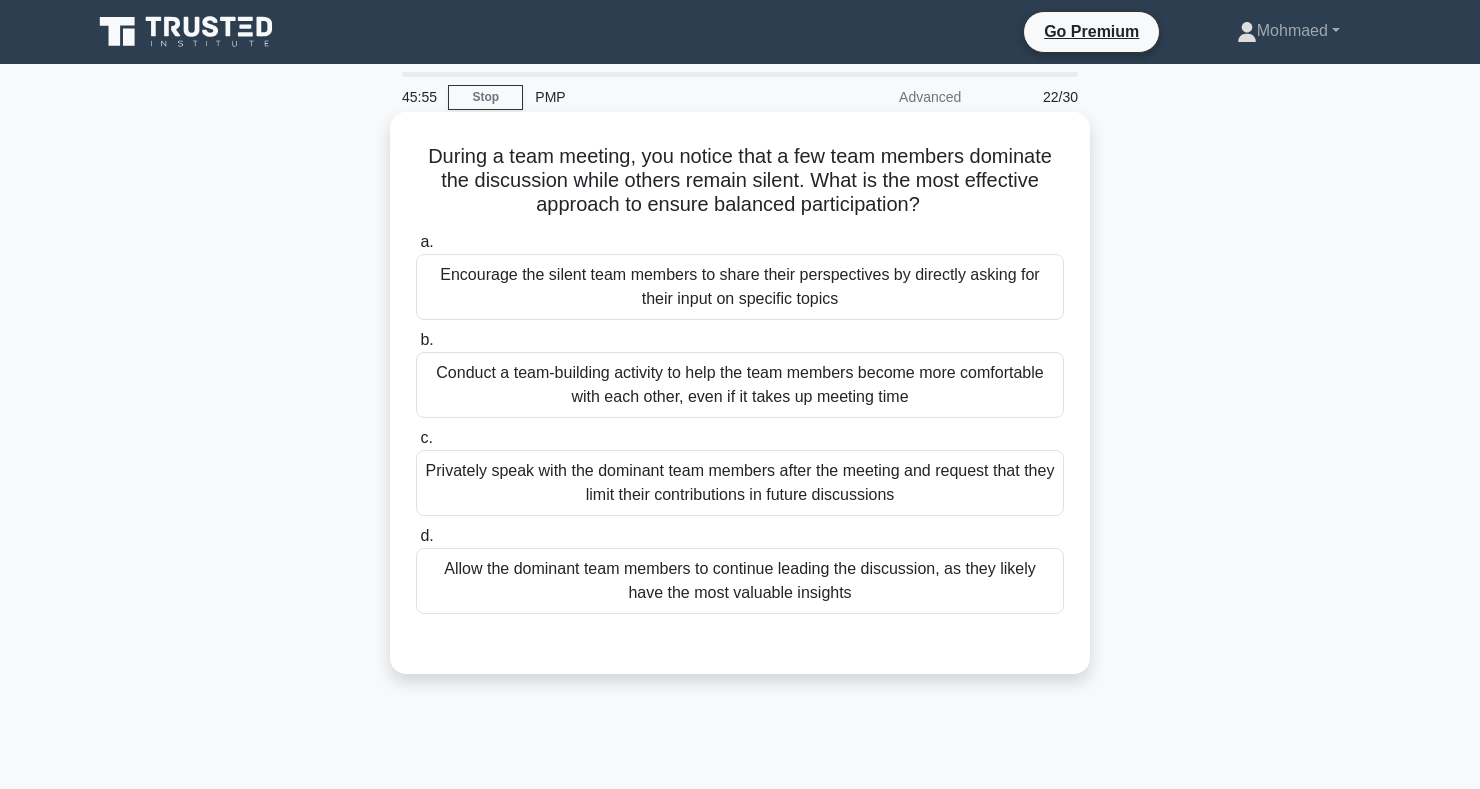 click on "Conduct a team-building activity to help the team members become more comfortable with each other, even if it takes up meeting time" at bounding box center (740, 385) 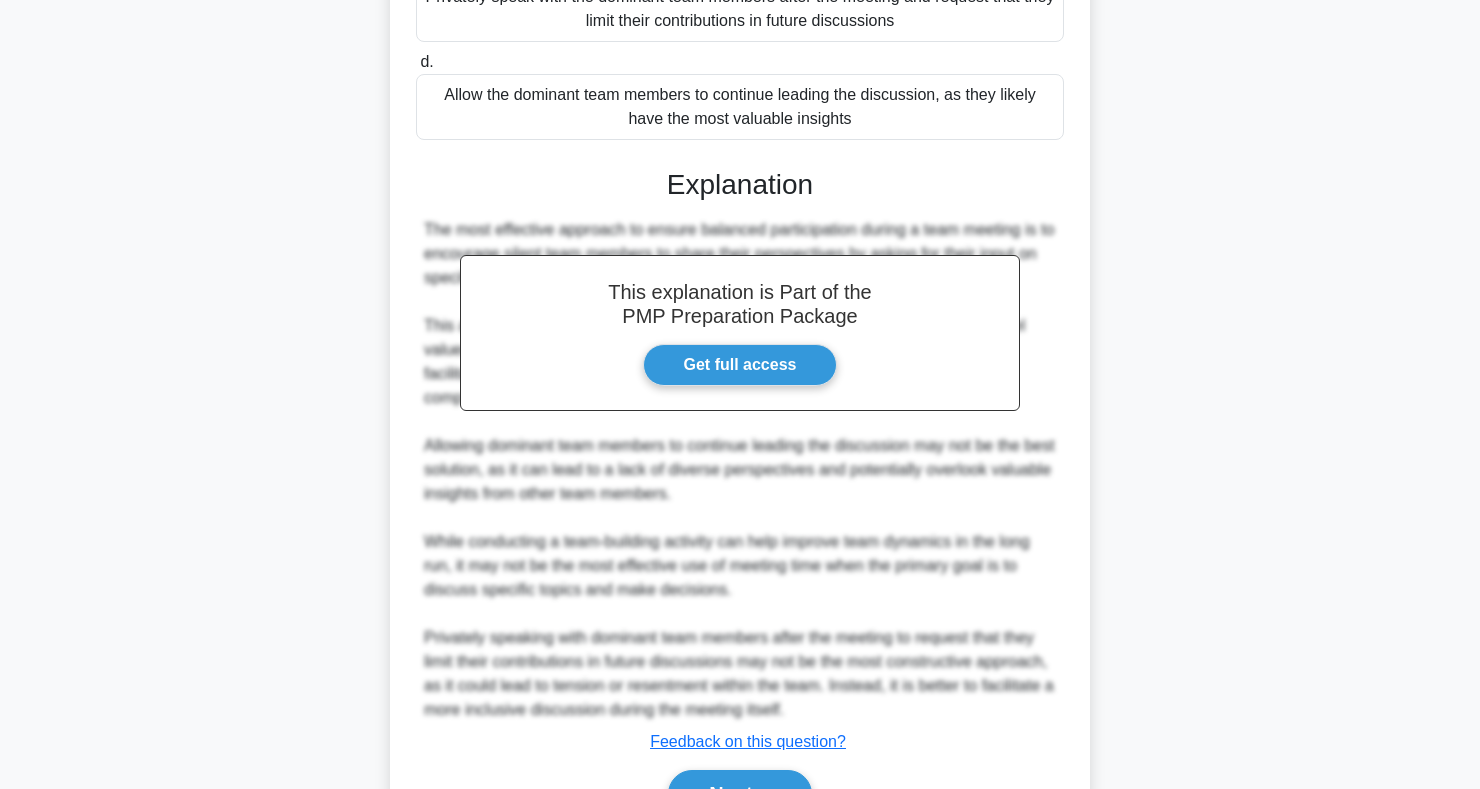 scroll, scrollTop: 589, scrollLeft: 0, axis: vertical 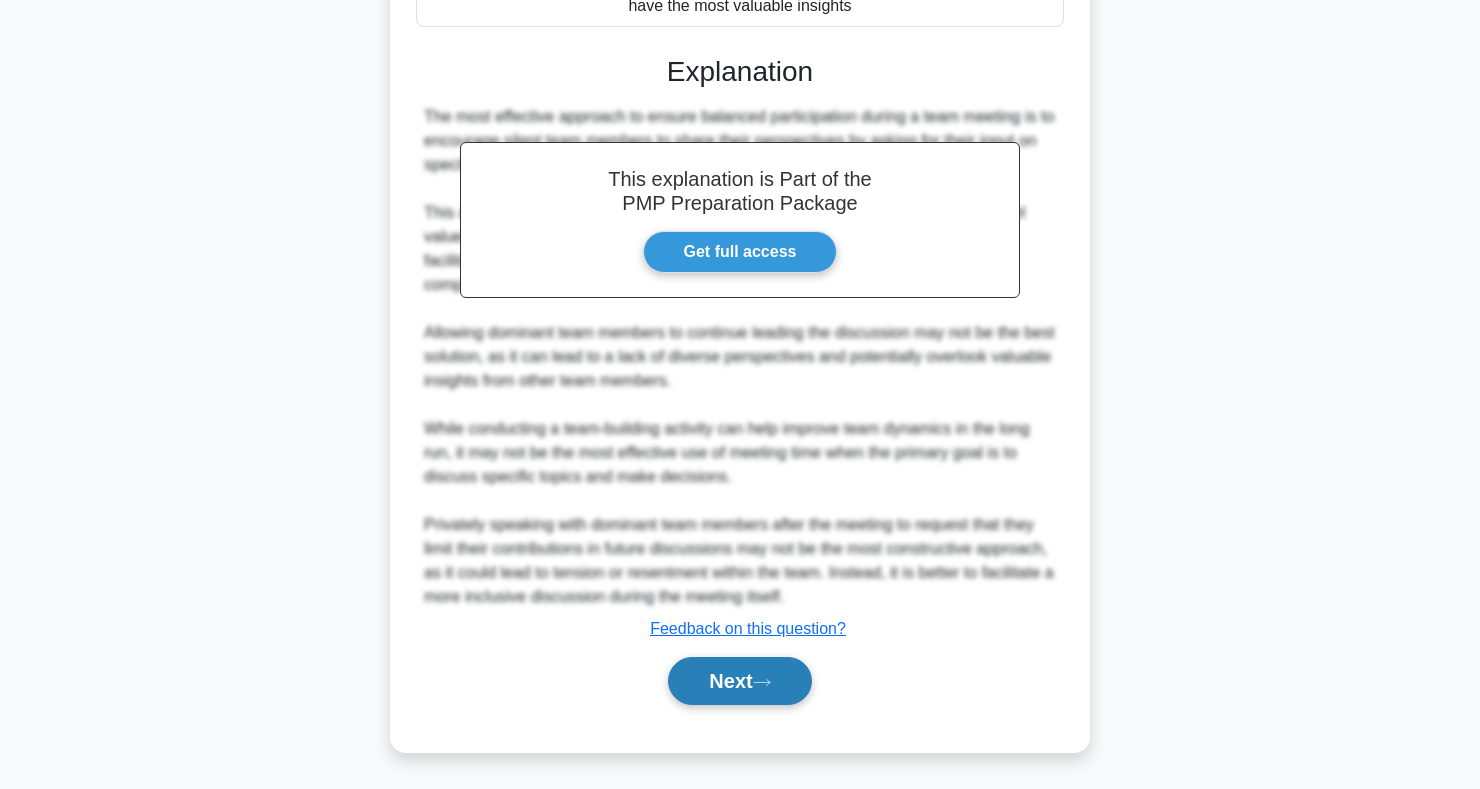 click on "Next" at bounding box center (739, 681) 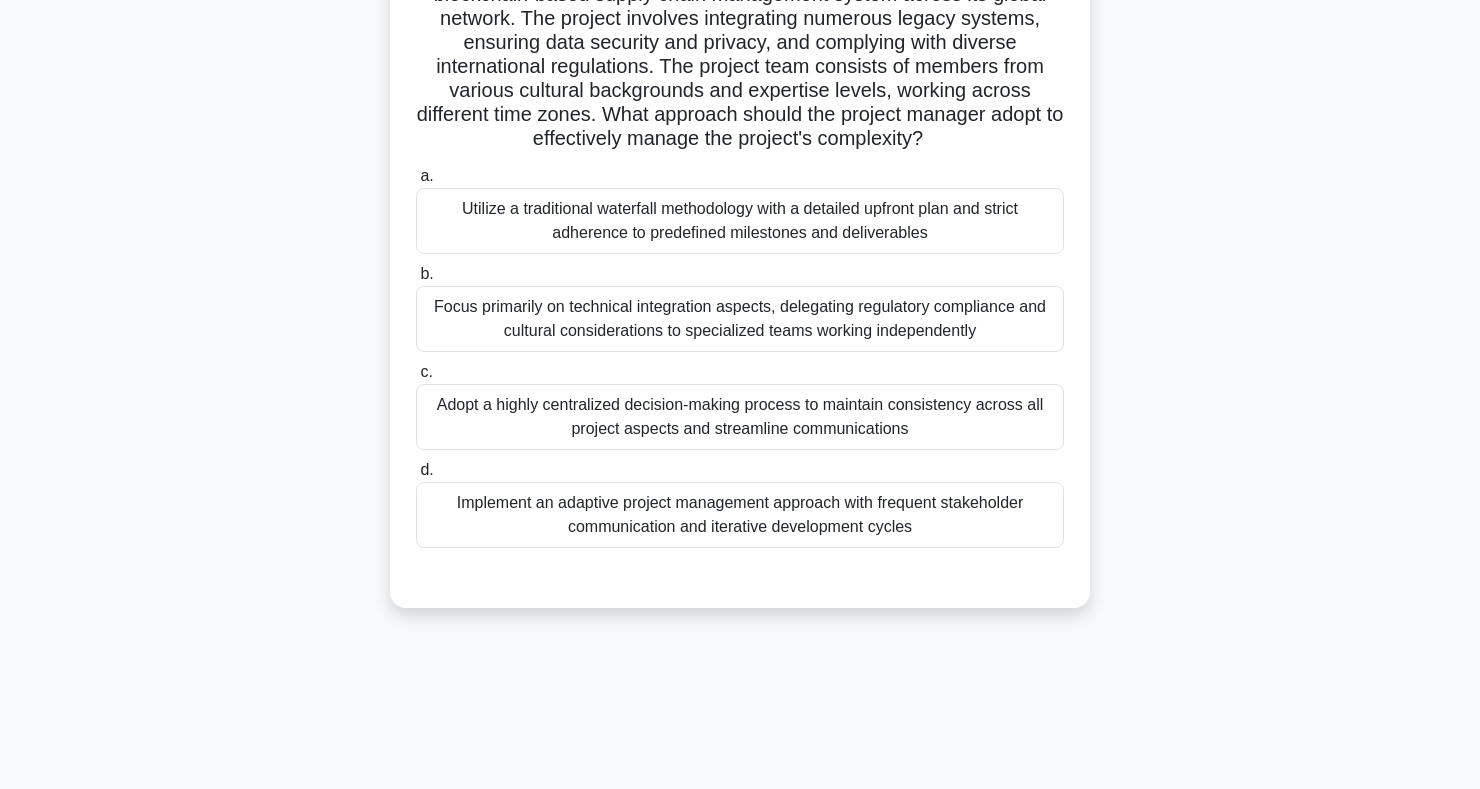 scroll, scrollTop: 291, scrollLeft: 0, axis: vertical 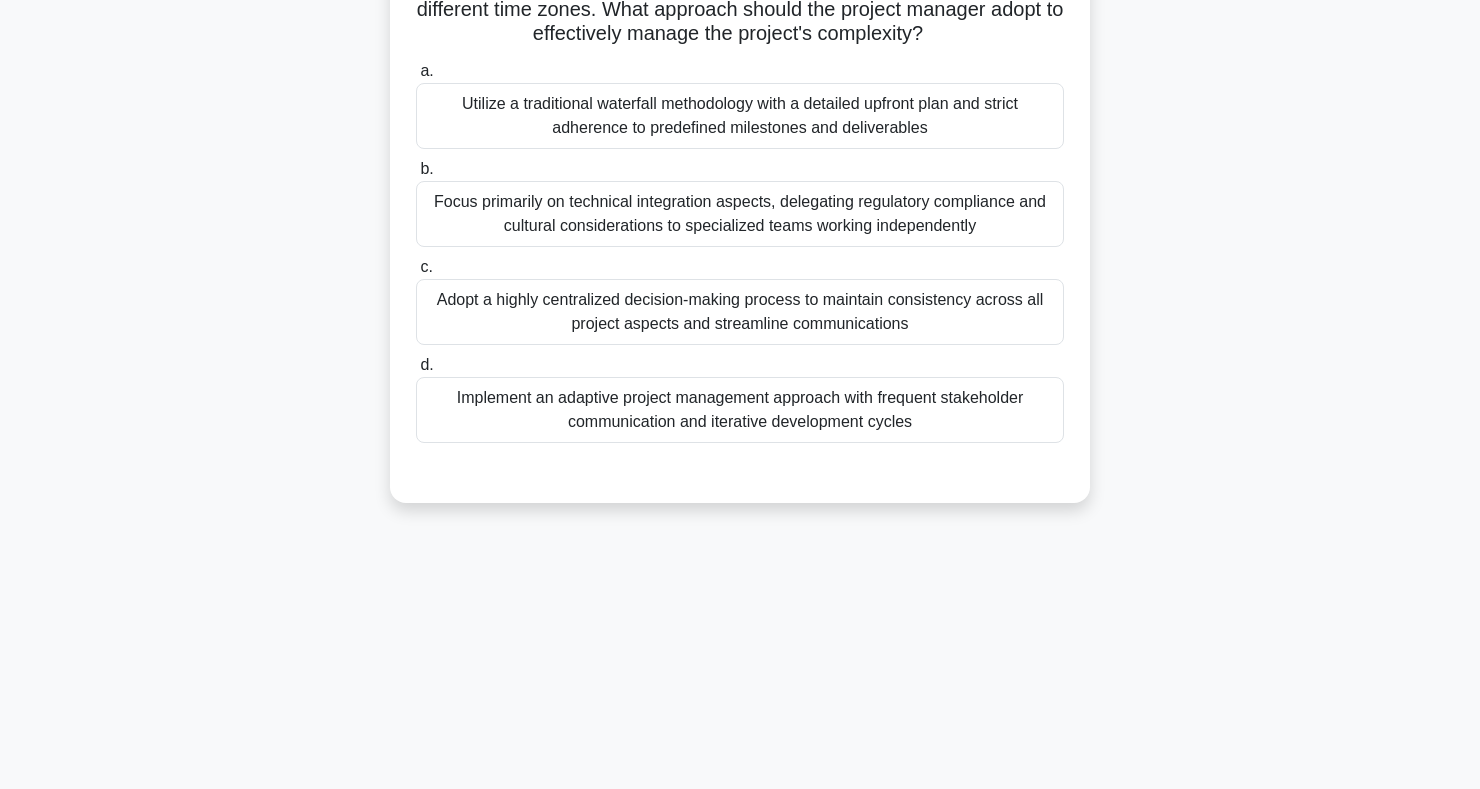 click on "Adopt a highly centralized decision-making process to maintain consistency across all project aspects and streamline communications" at bounding box center [740, 312] 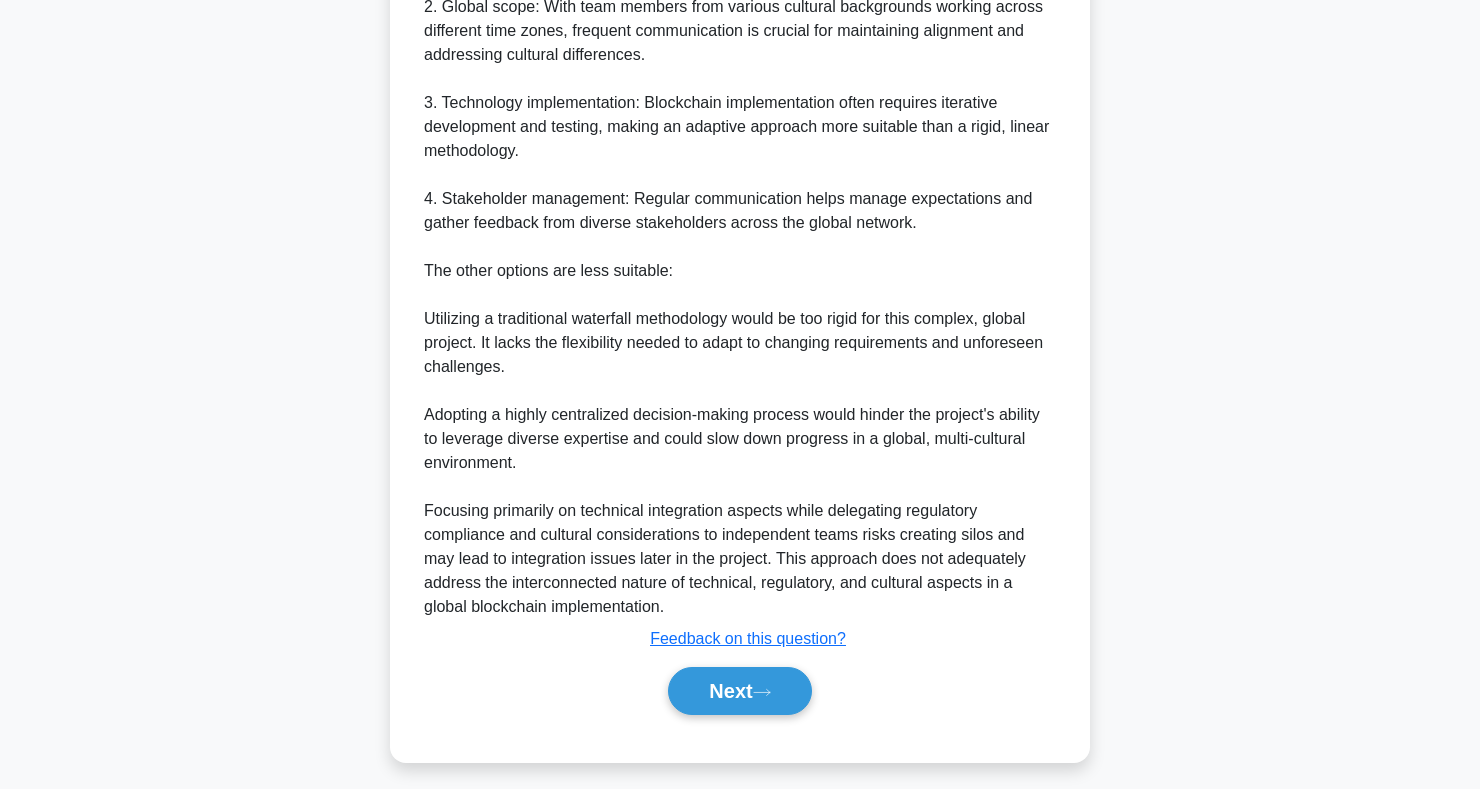 scroll, scrollTop: 1021, scrollLeft: 0, axis: vertical 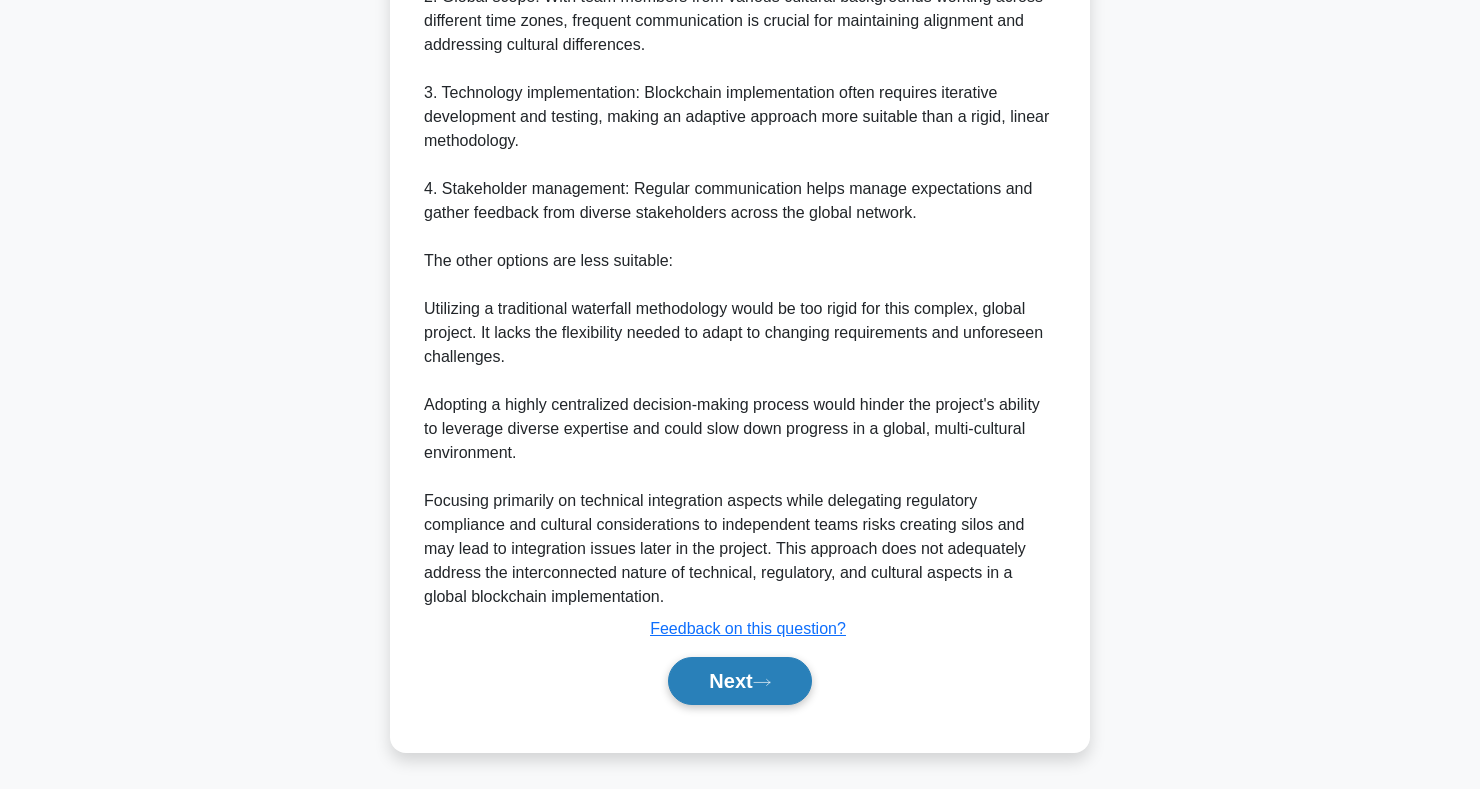 click on "Next" at bounding box center [739, 681] 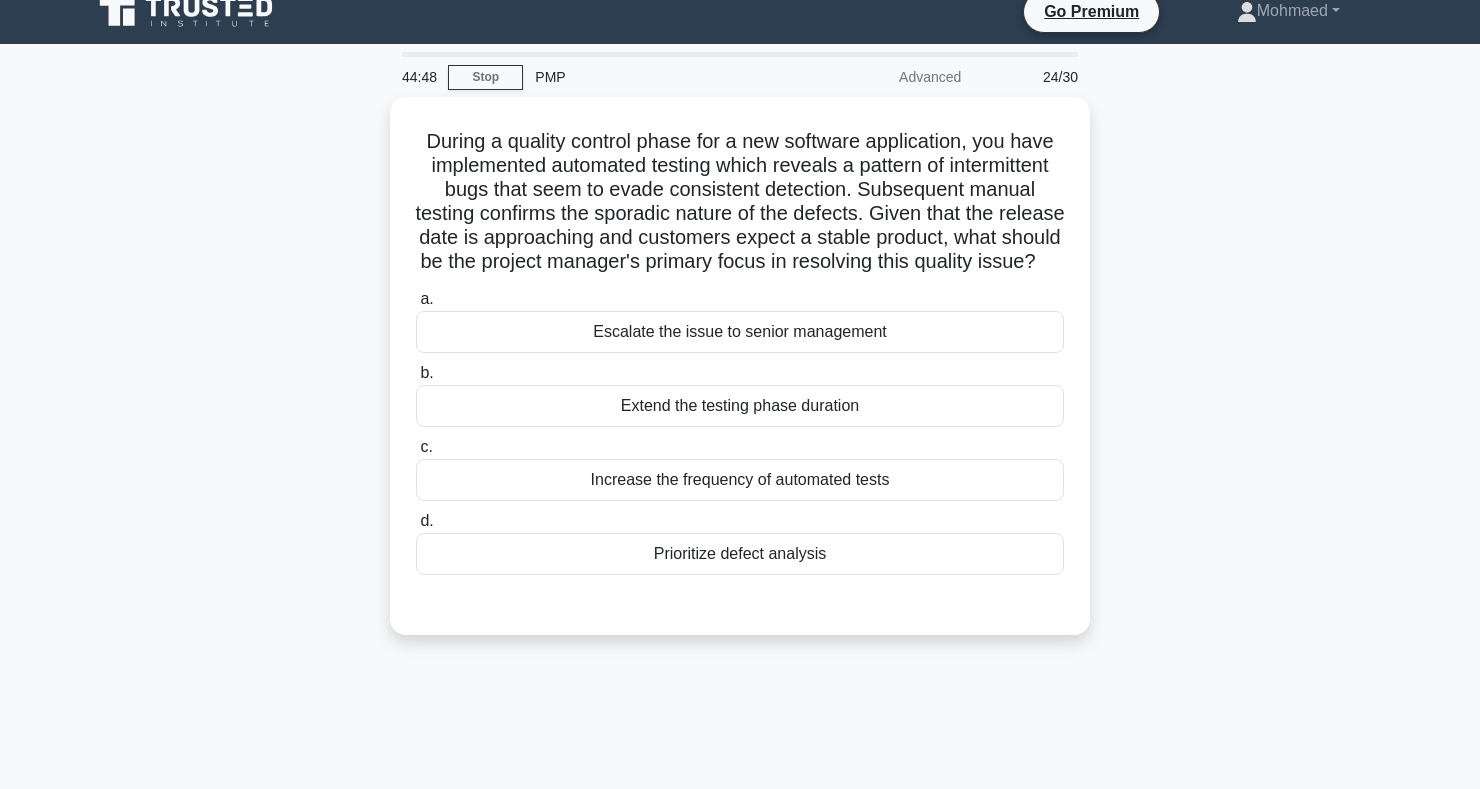 scroll, scrollTop: 17, scrollLeft: 0, axis: vertical 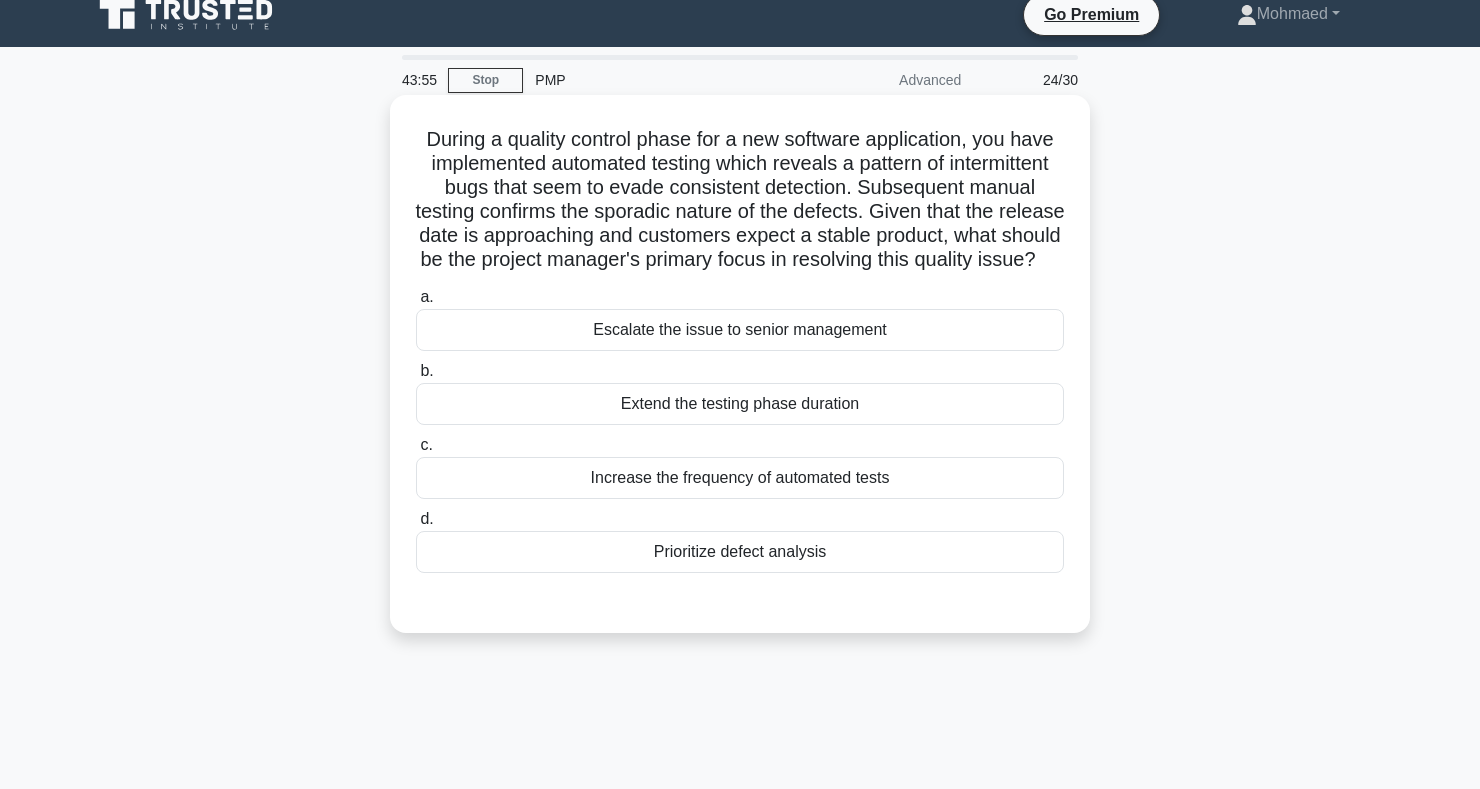 click on "Prioritize defect analysis" at bounding box center (740, 552) 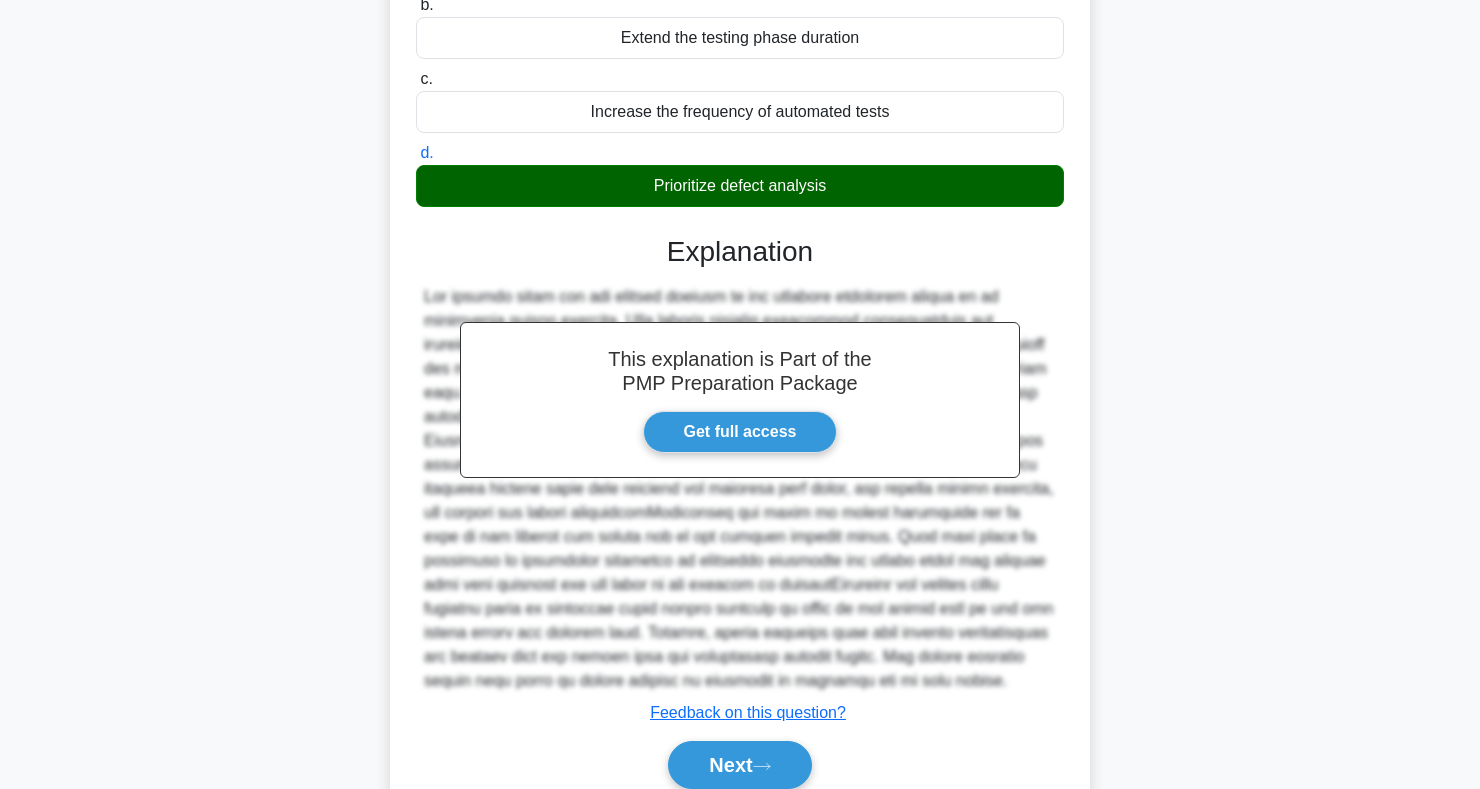 scroll, scrollTop: 491, scrollLeft: 0, axis: vertical 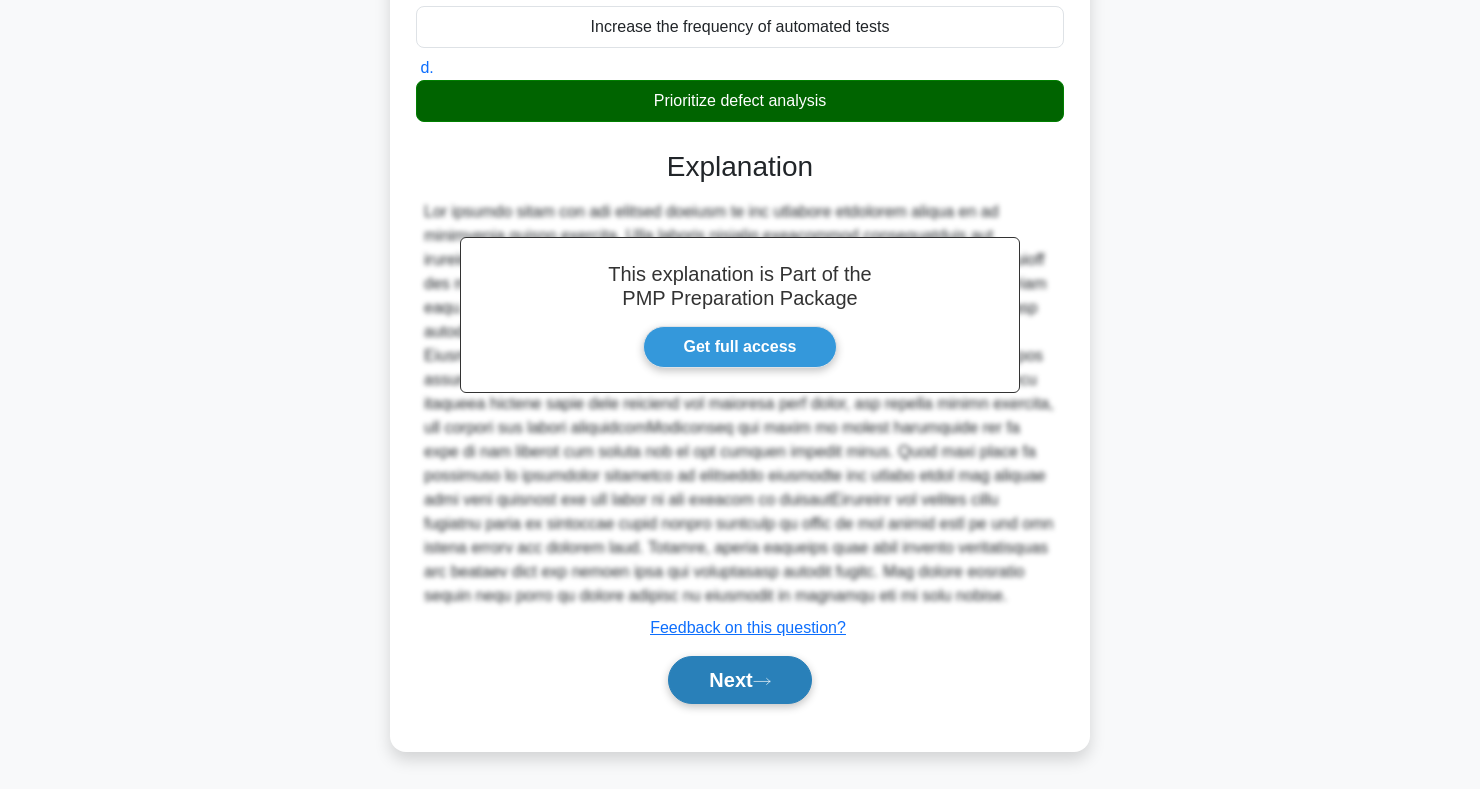 click on "Next" at bounding box center (739, 680) 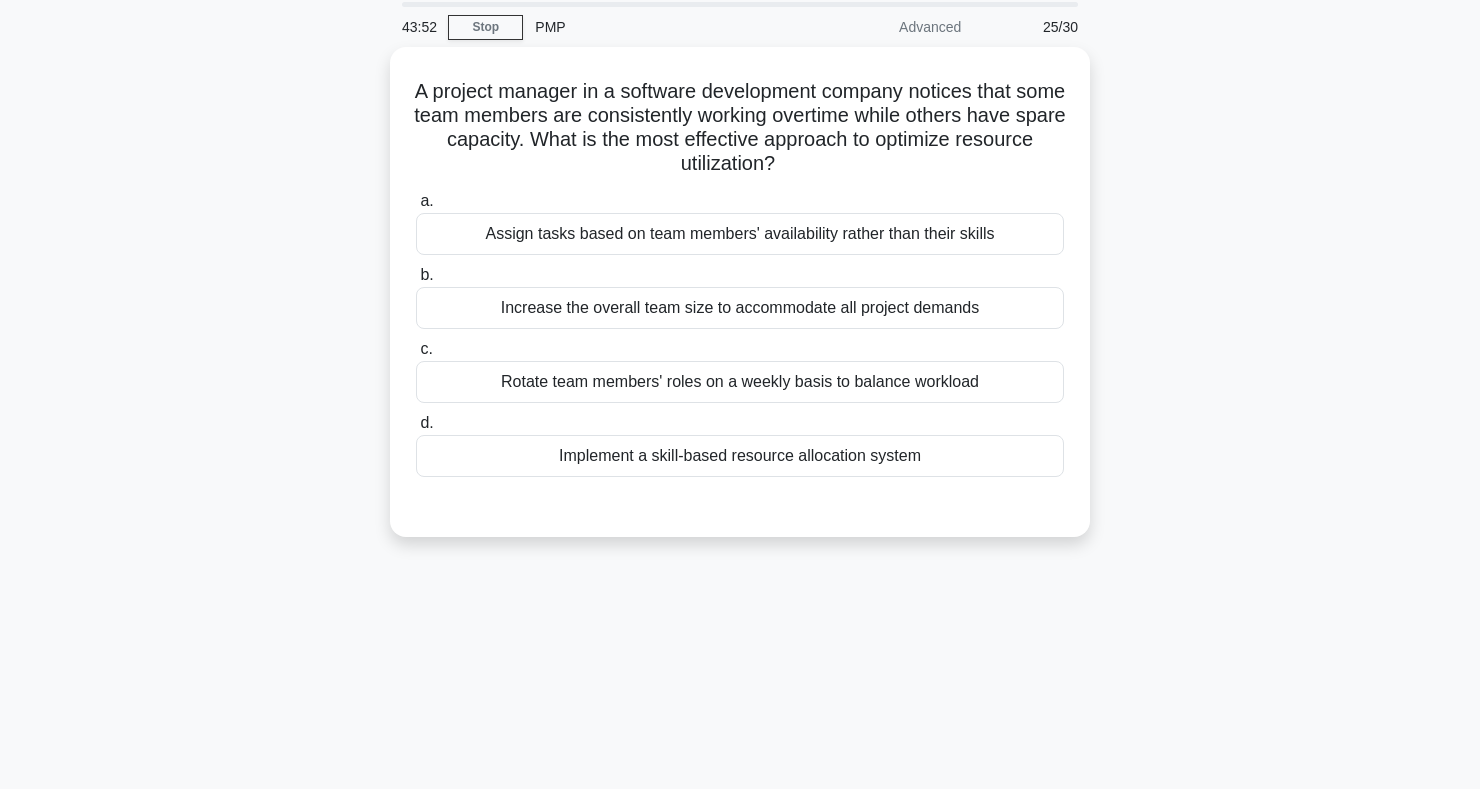 scroll, scrollTop: 0, scrollLeft: 0, axis: both 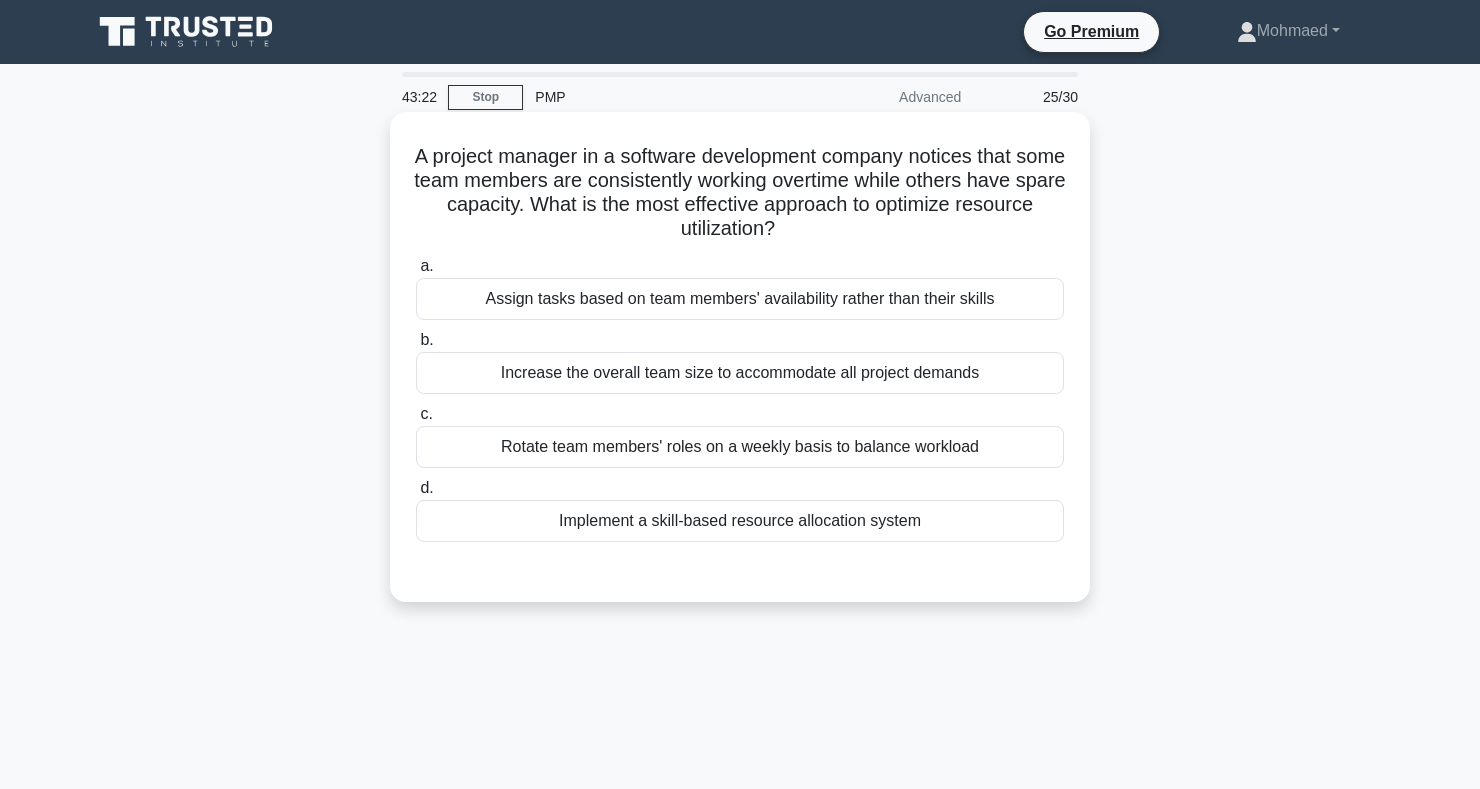 click on "Assign tasks based on team members' availability rather than their skills" at bounding box center (740, 299) 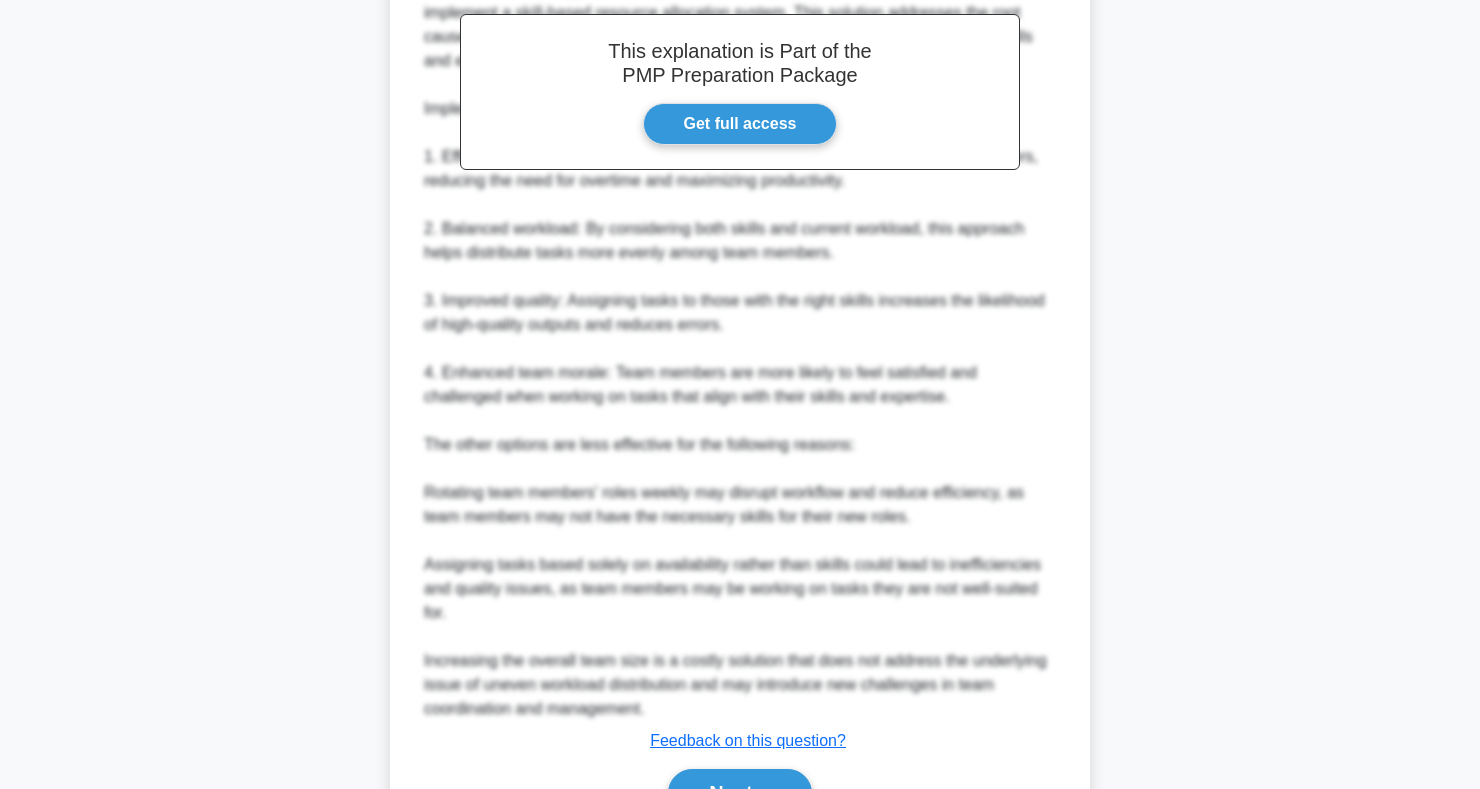 scroll, scrollTop: 757, scrollLeft: 0, axis: vertical 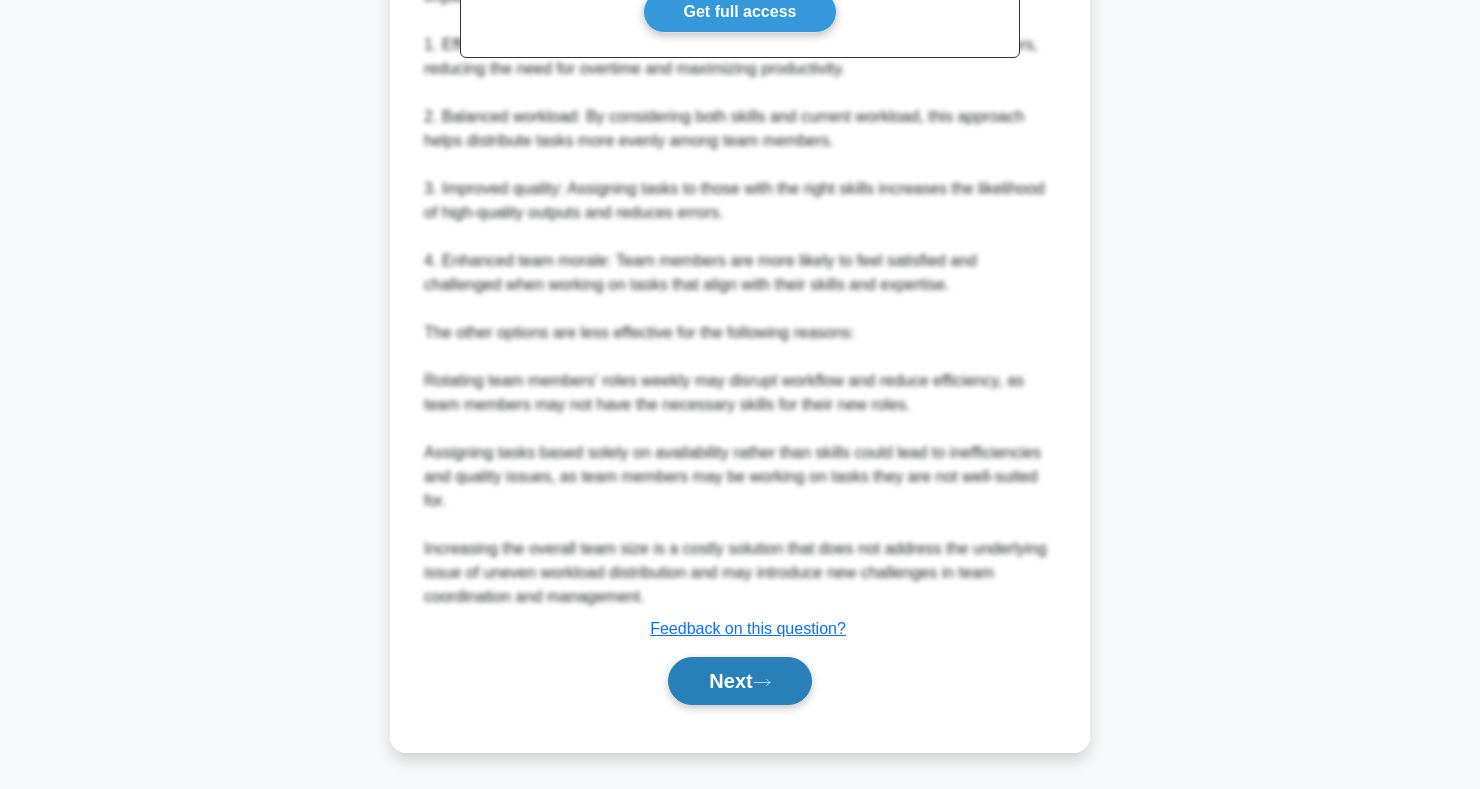 click on "Next" at bounding box center [739, 681] 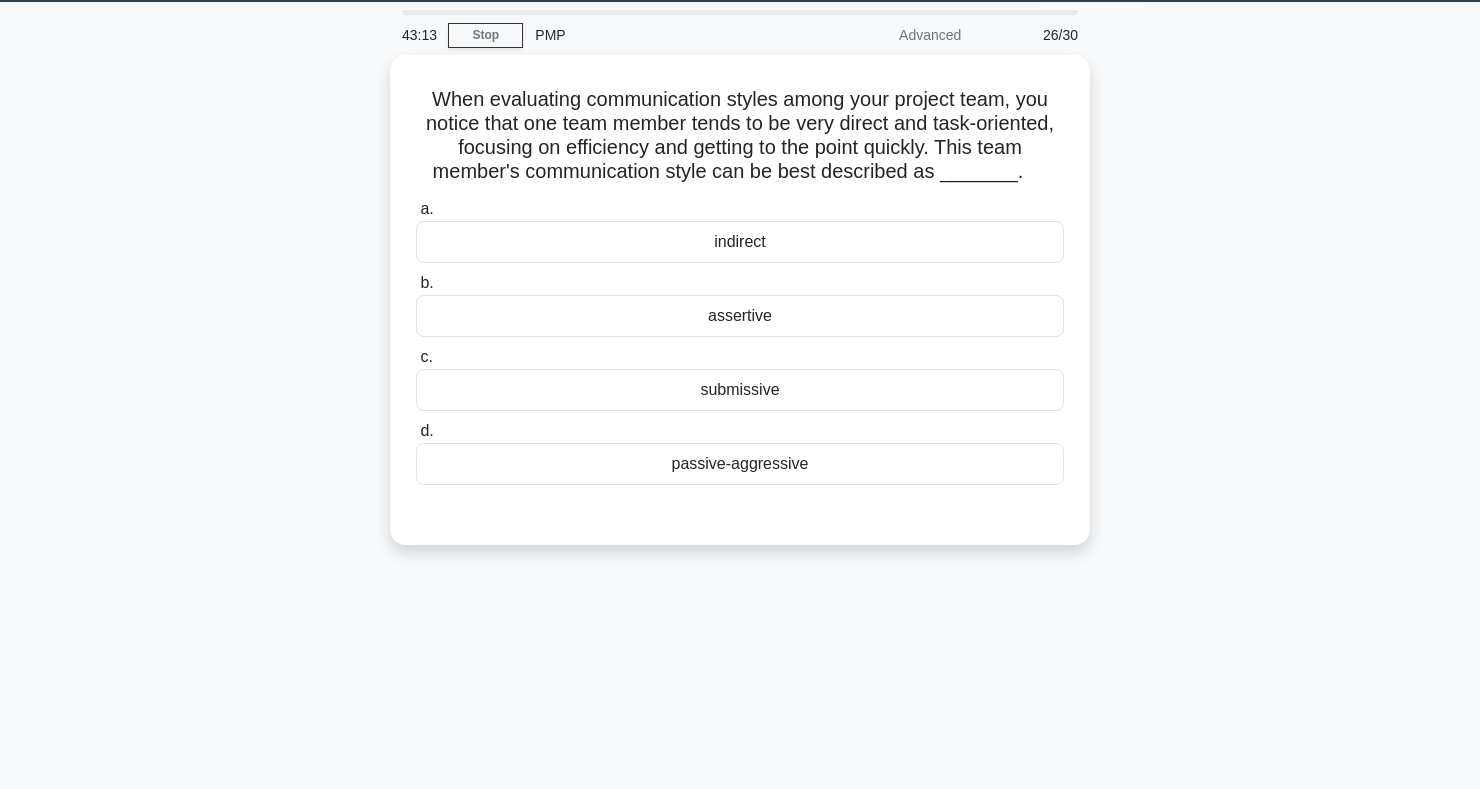 scroll, scrollTop: 0, scrollLeft: 0, axis: both 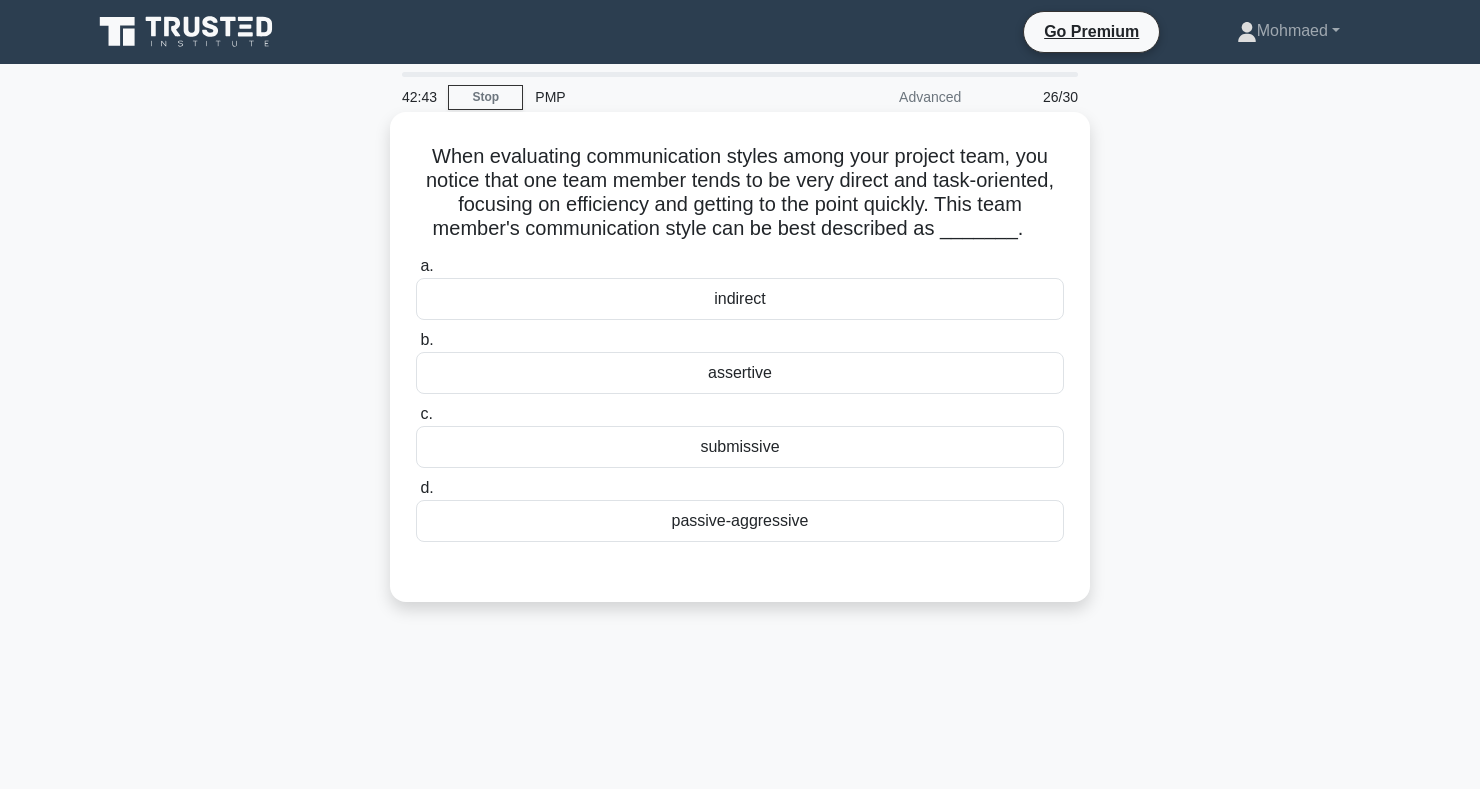 click on "assertive" at bounding box center [740, 373] 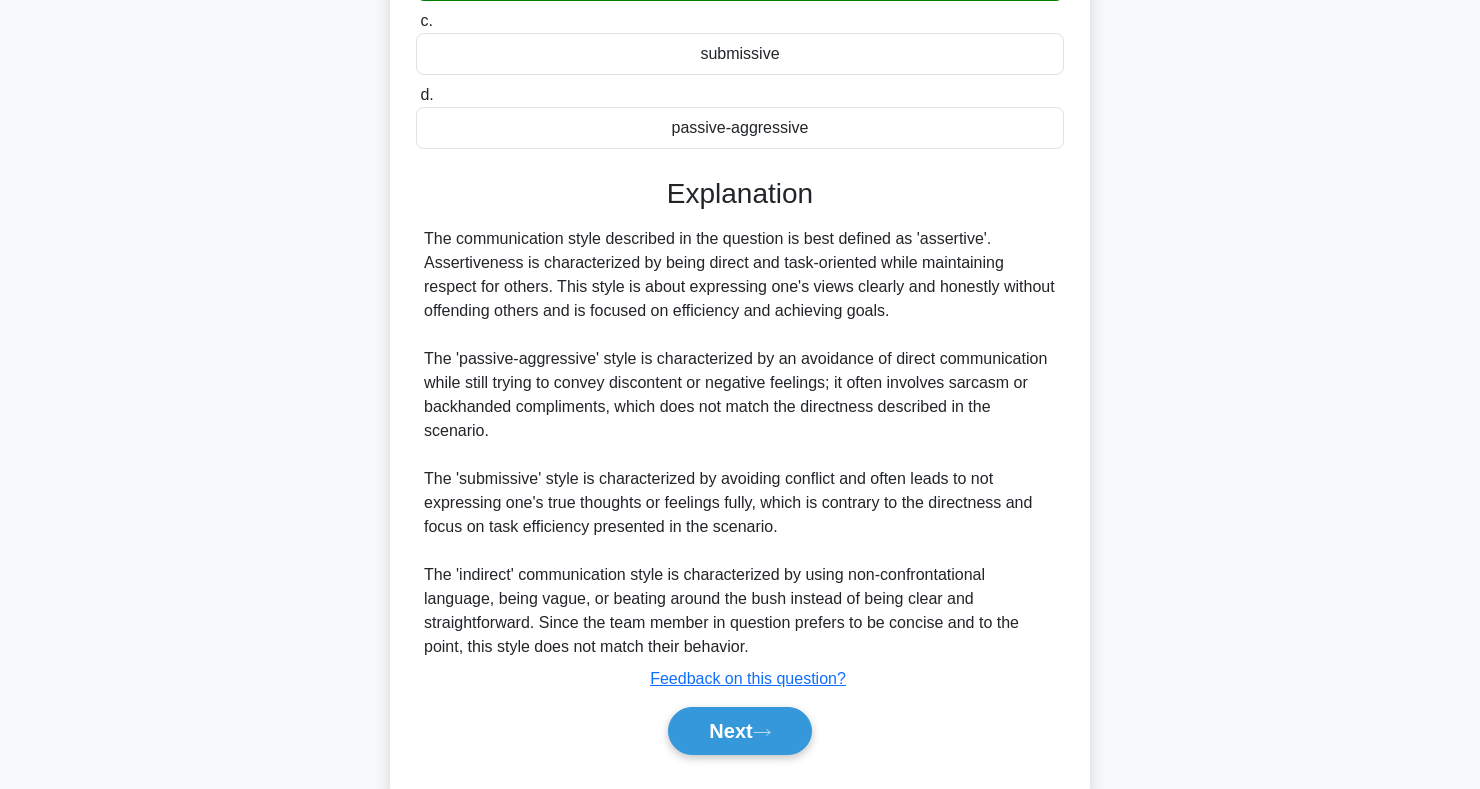 scroll, scrollTop: 443, scrollLeft: 0, axis: vertical 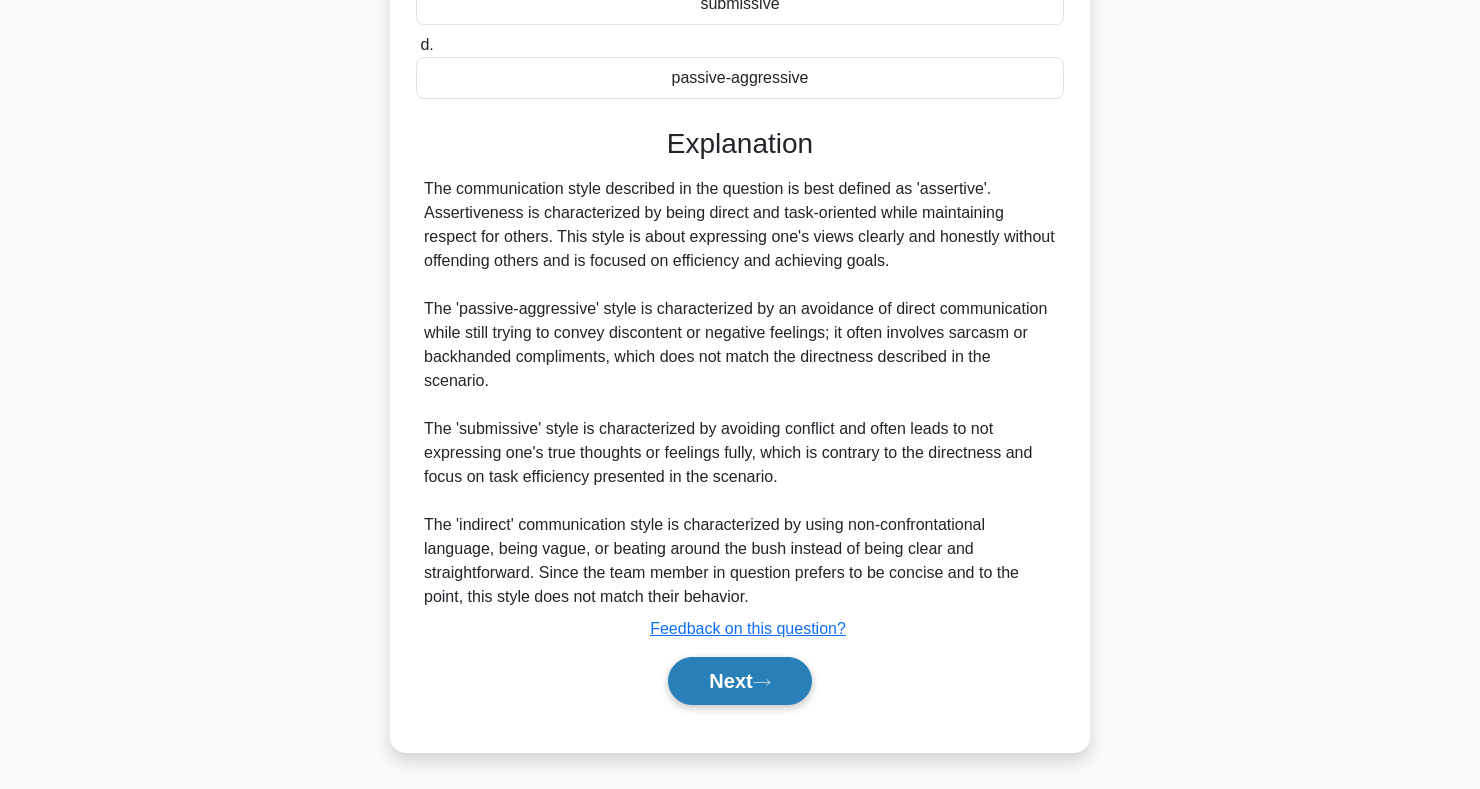 click on "Next" at bounding box center (739, 681) 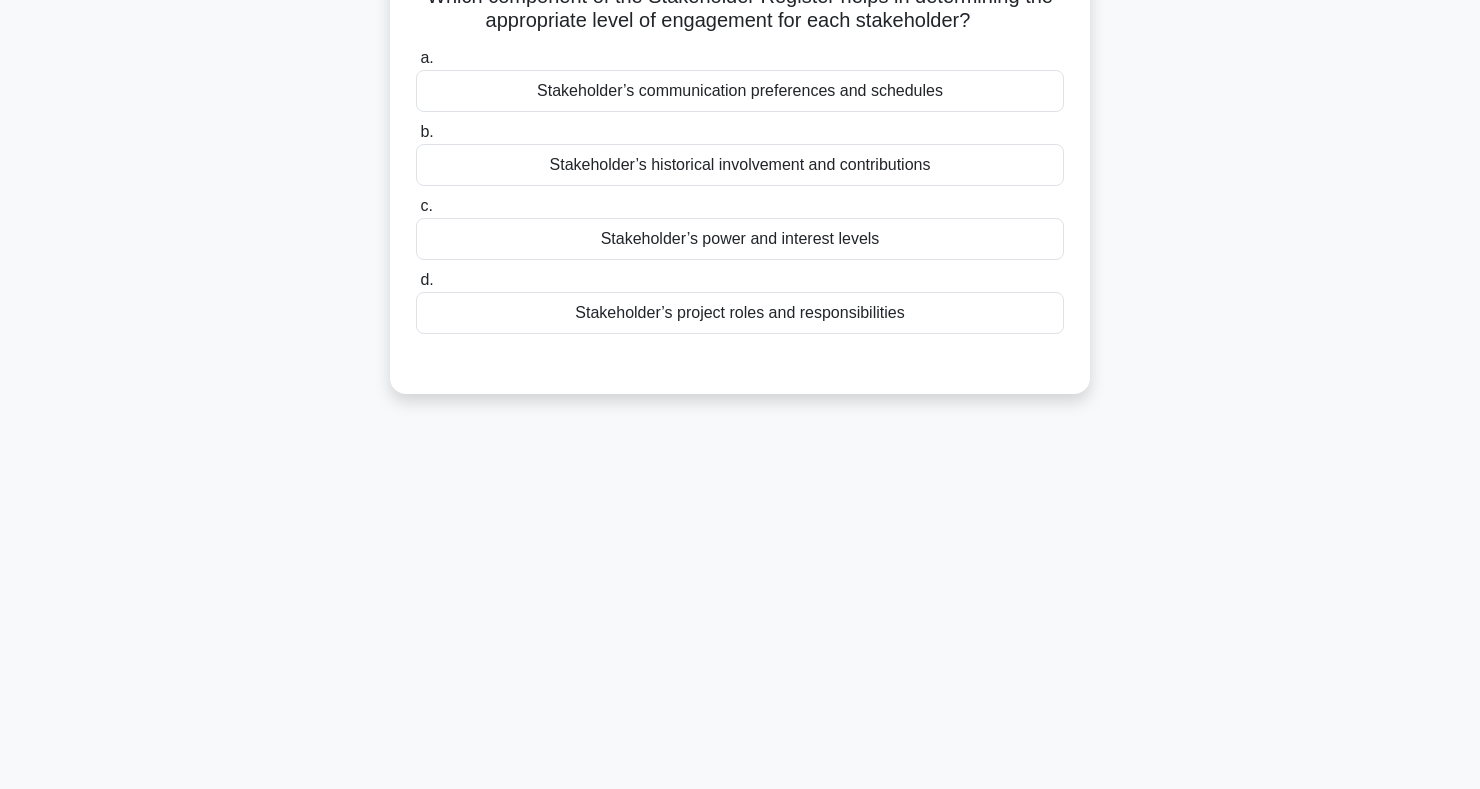 scroll, scrollTop: 0, scrollLeft: 0, axis: both 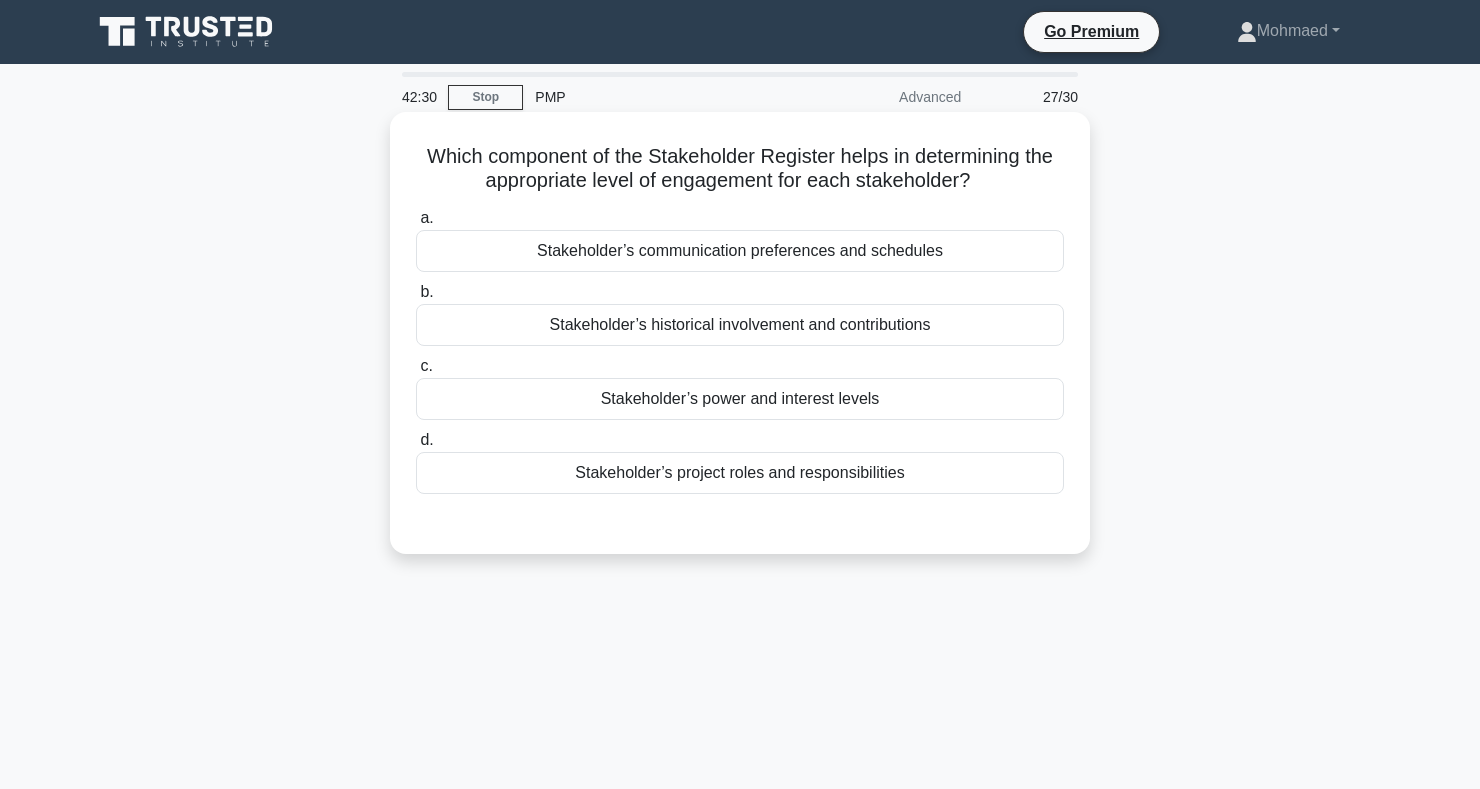 click on "Stakeholder’s power and interest levels" at bounding box center (740, 399) 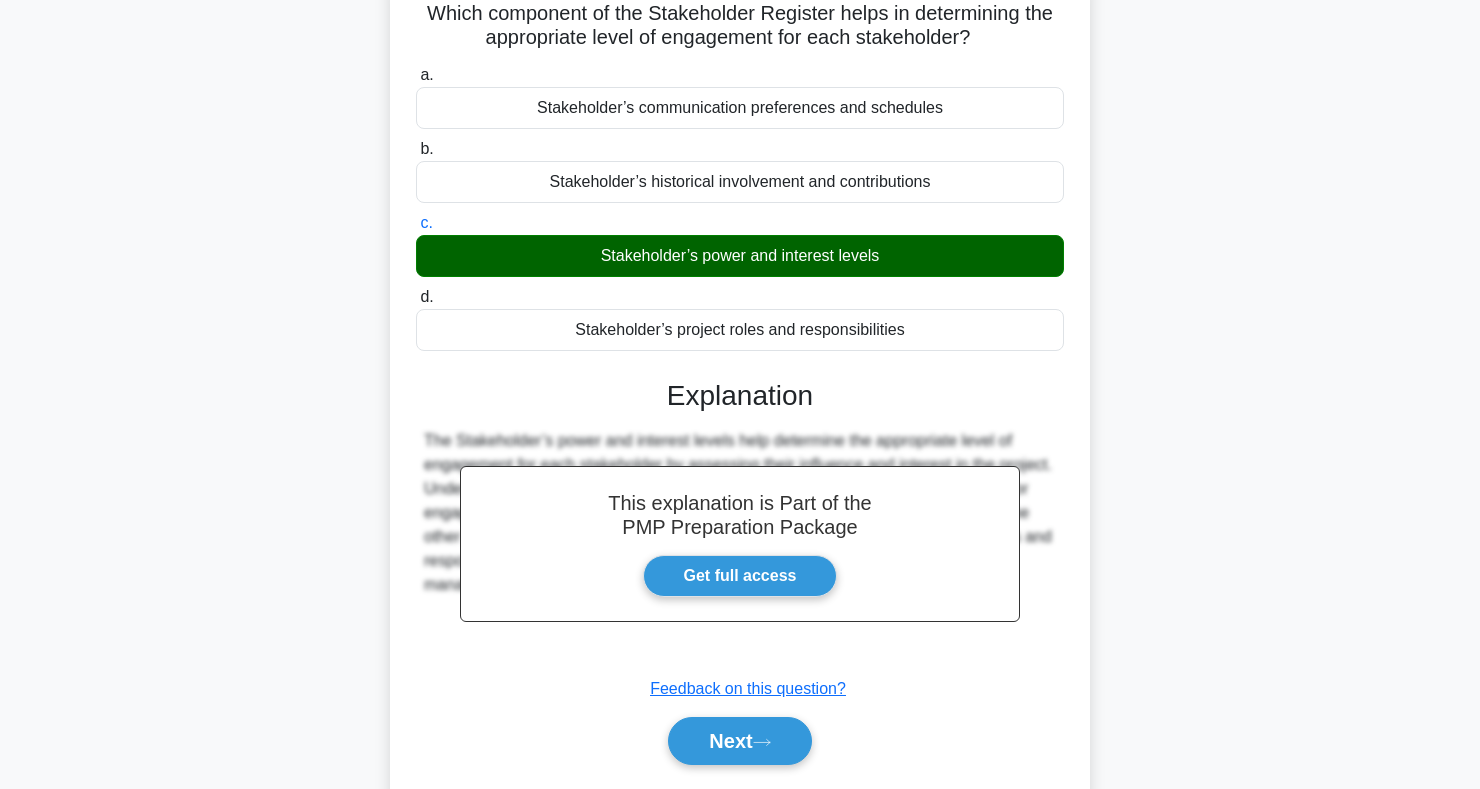 scroll, scrollTop: 291, scrollLeft: 0, axis: vertical 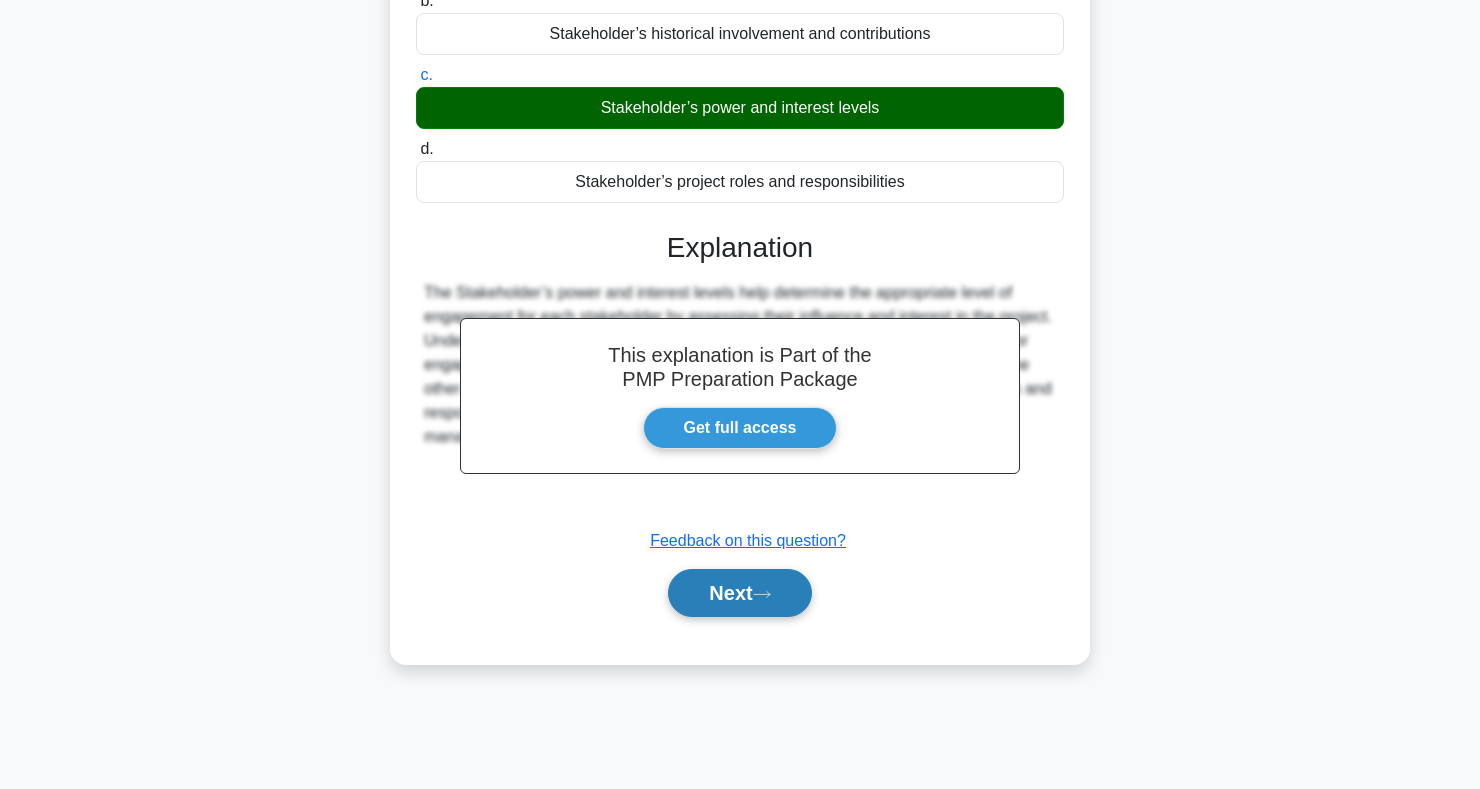 click on "Next" at bounding box center (739, 593) 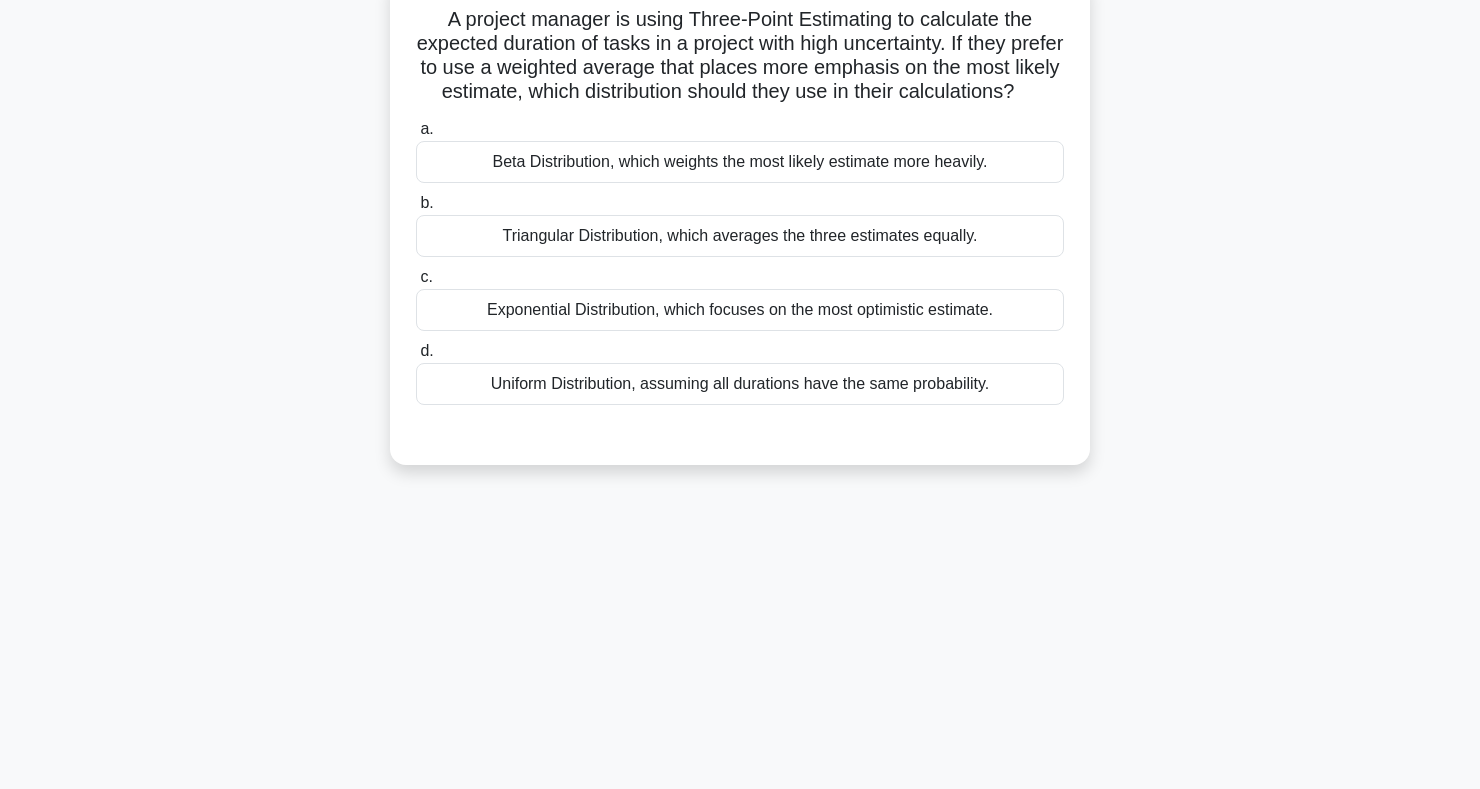 scroll, scrollTop: 0, scrollLeft: 0, axis: both 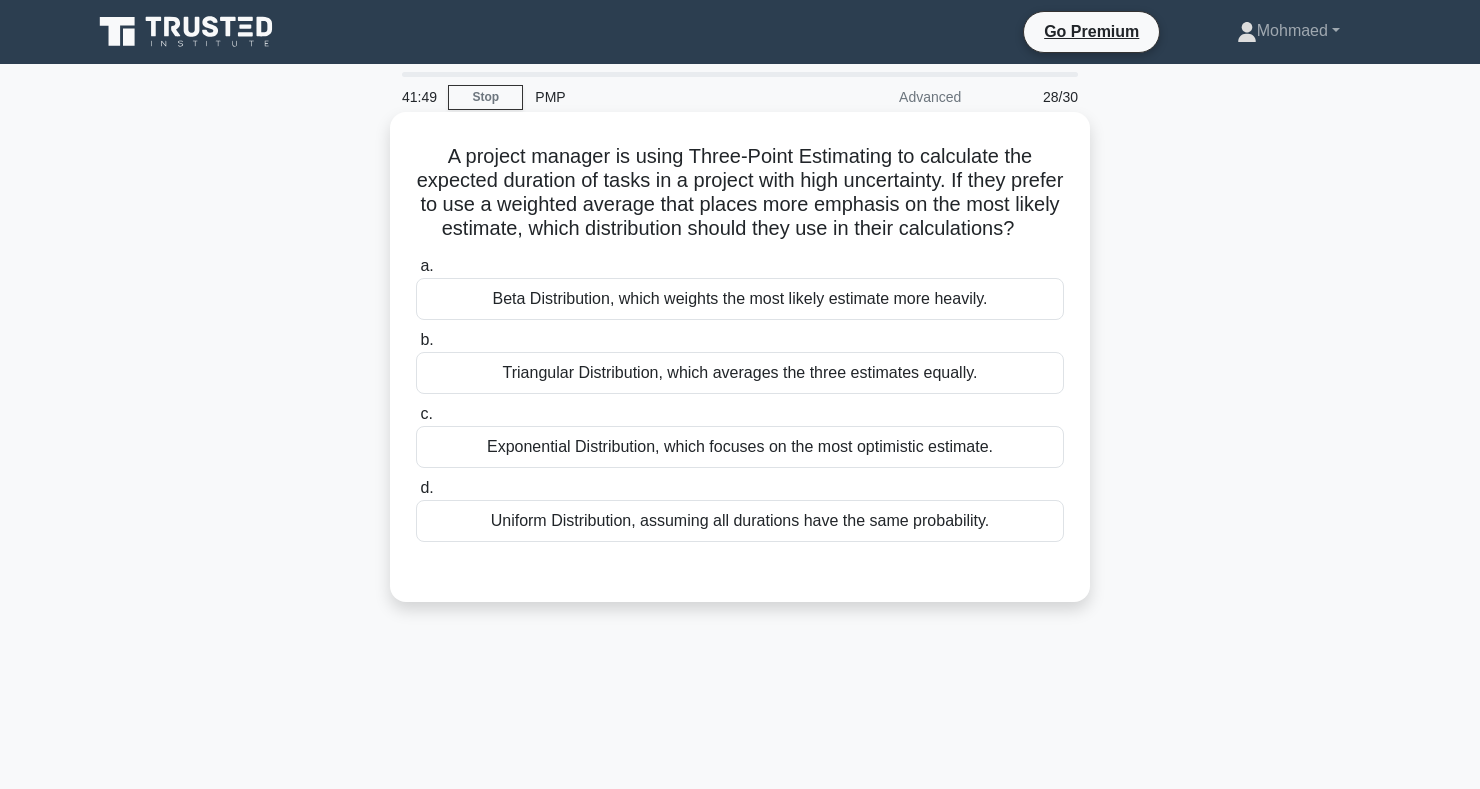 click on "Beta Distribution, which weights the most likely estimate more heavily." at bounding box center [740, 299] 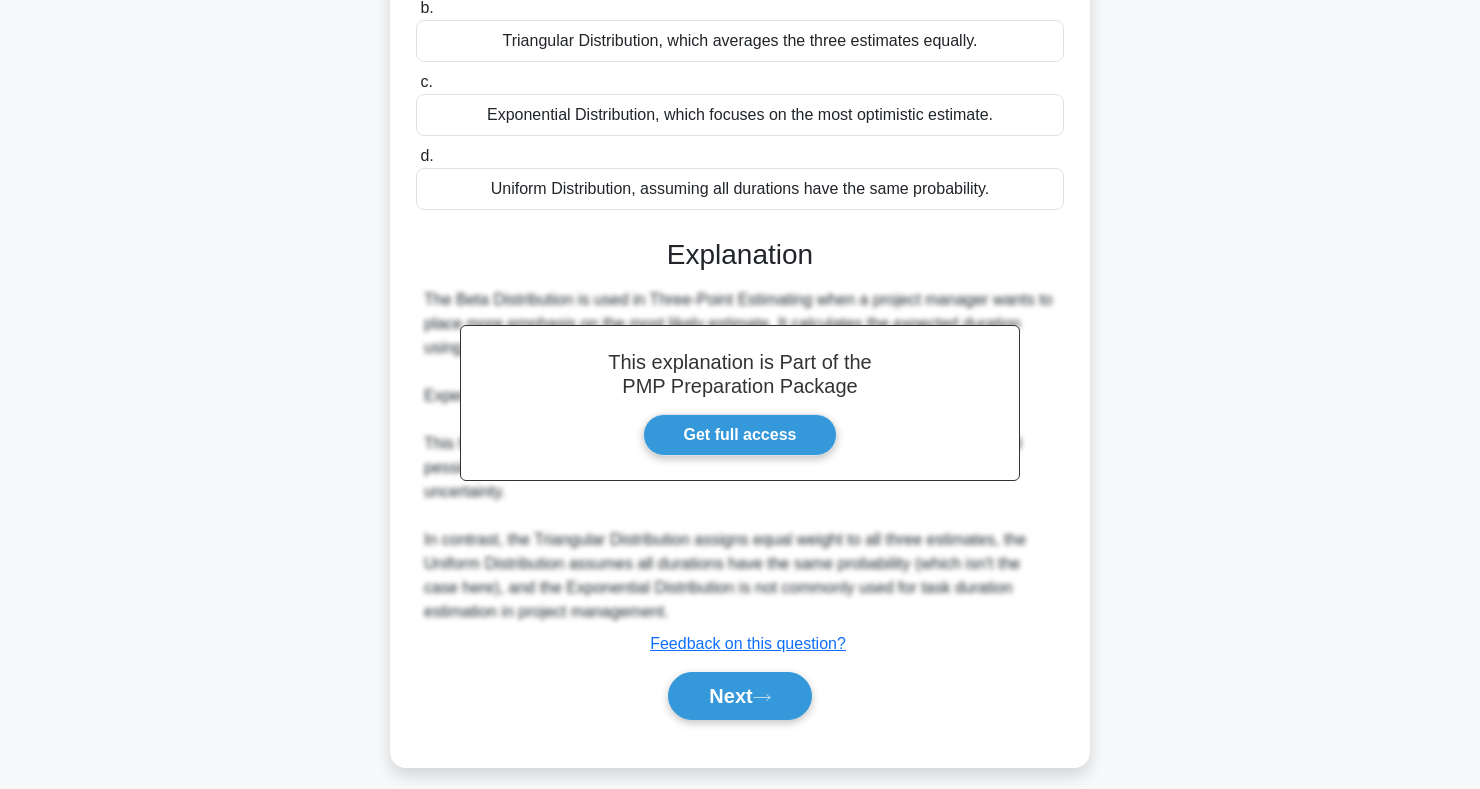 scroll, scrollTop: 371, scrollLeft: 0, axis: vertical 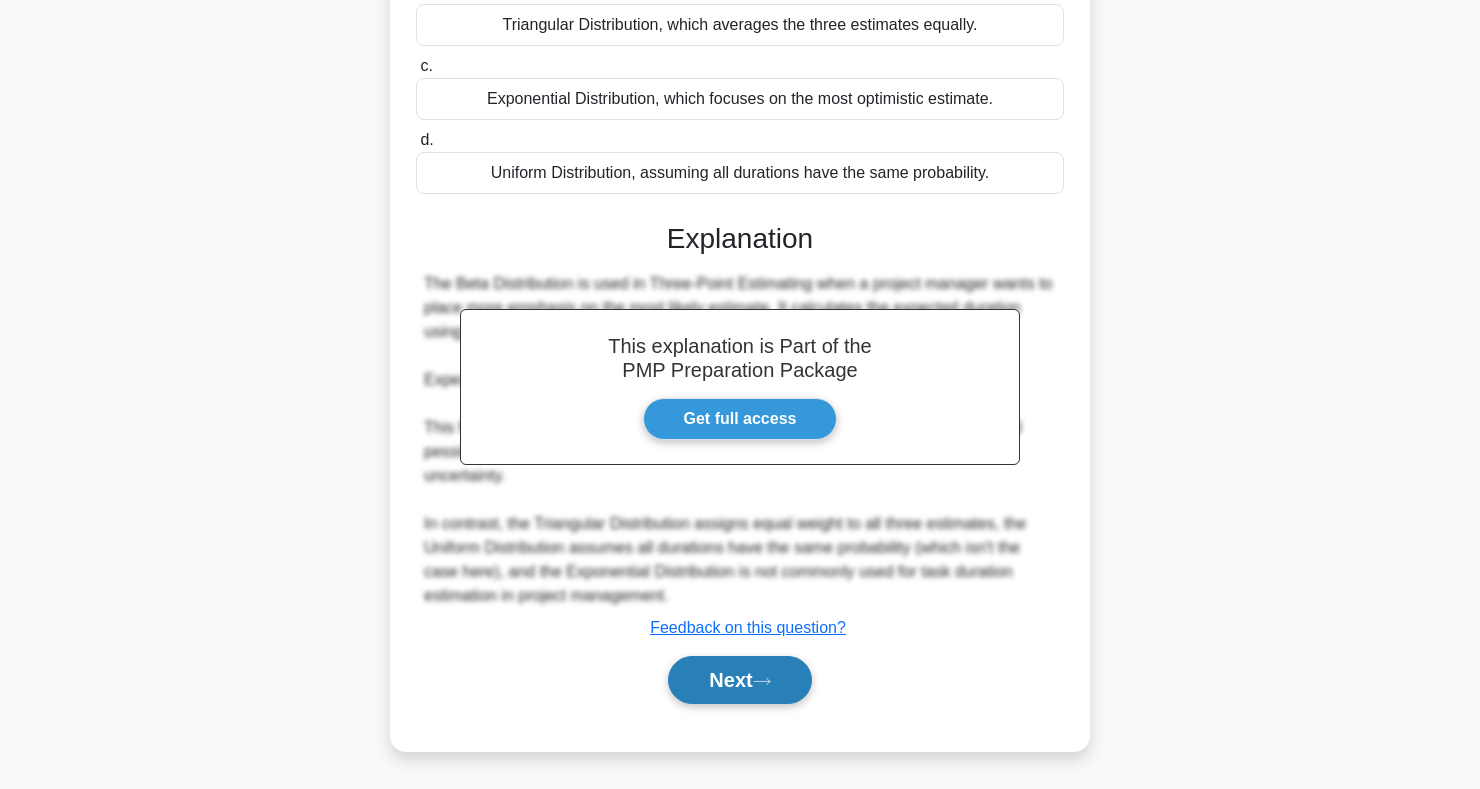 click on "Next" at bounding box center [739, 680] 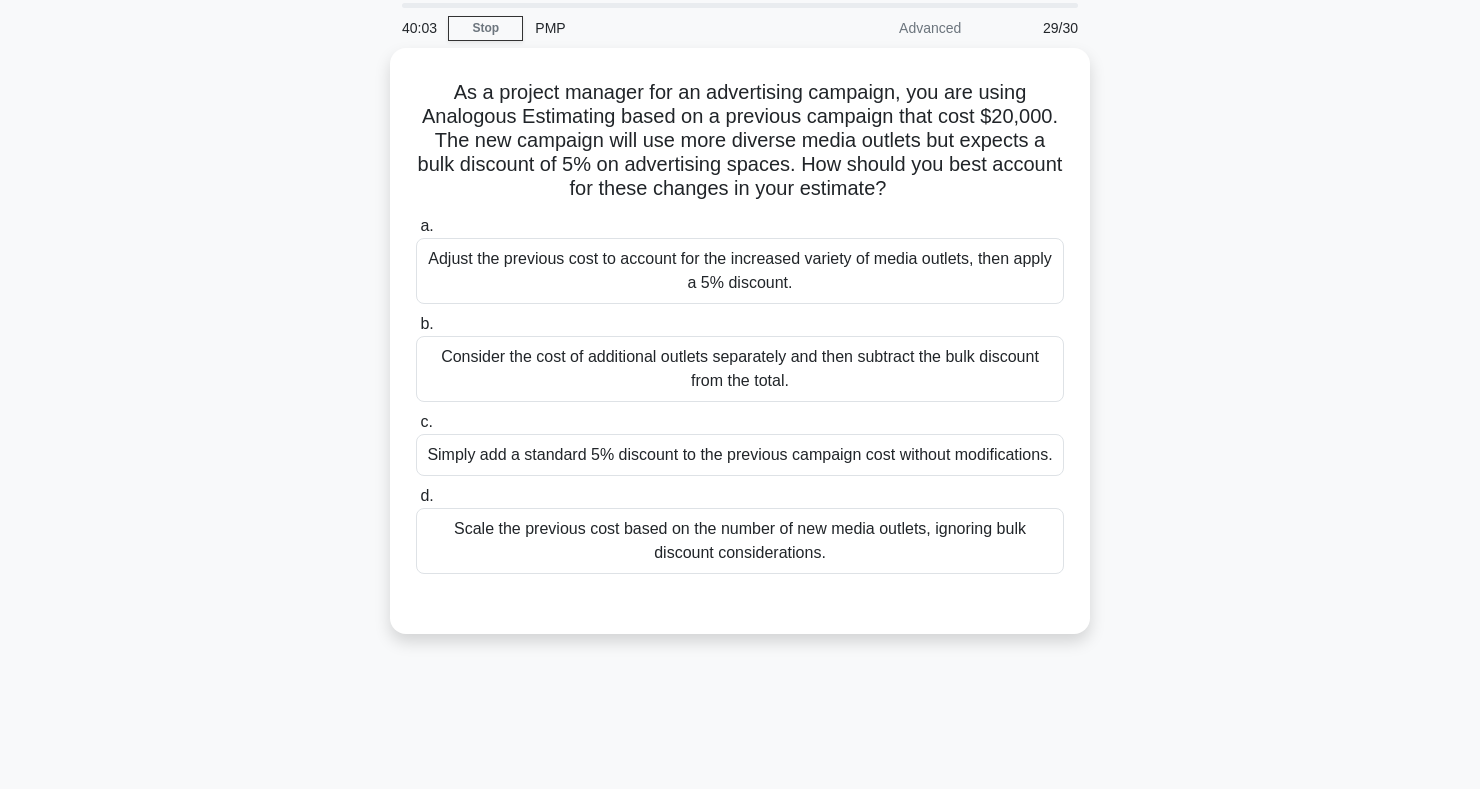 scroll, scrollTop: 63, scrollLeft: 0, axis: vertical 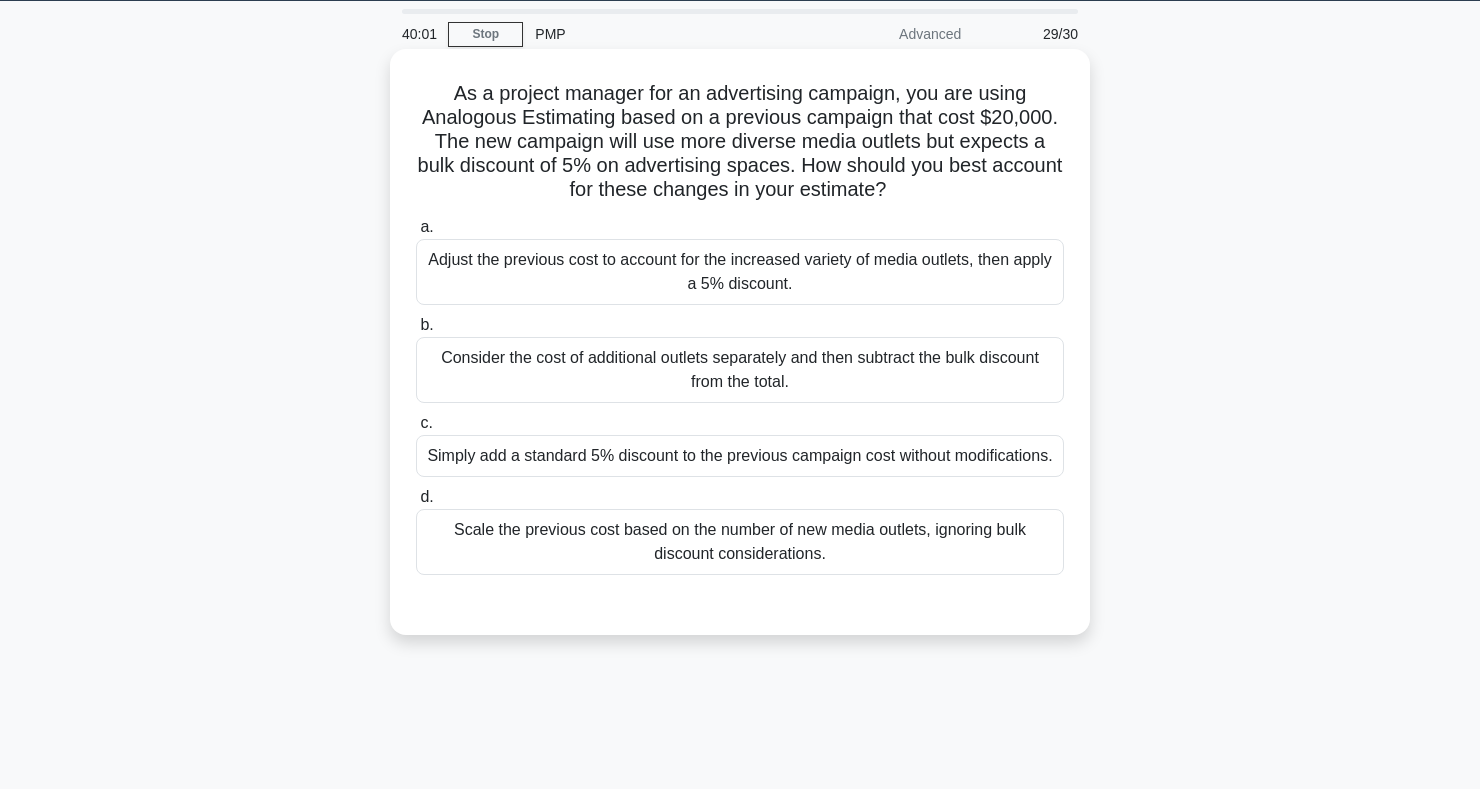 click on "Adjust the previous cost to account for the increased variety of media outlets, then apply a 5% discount." at bounding box center (740, 272) 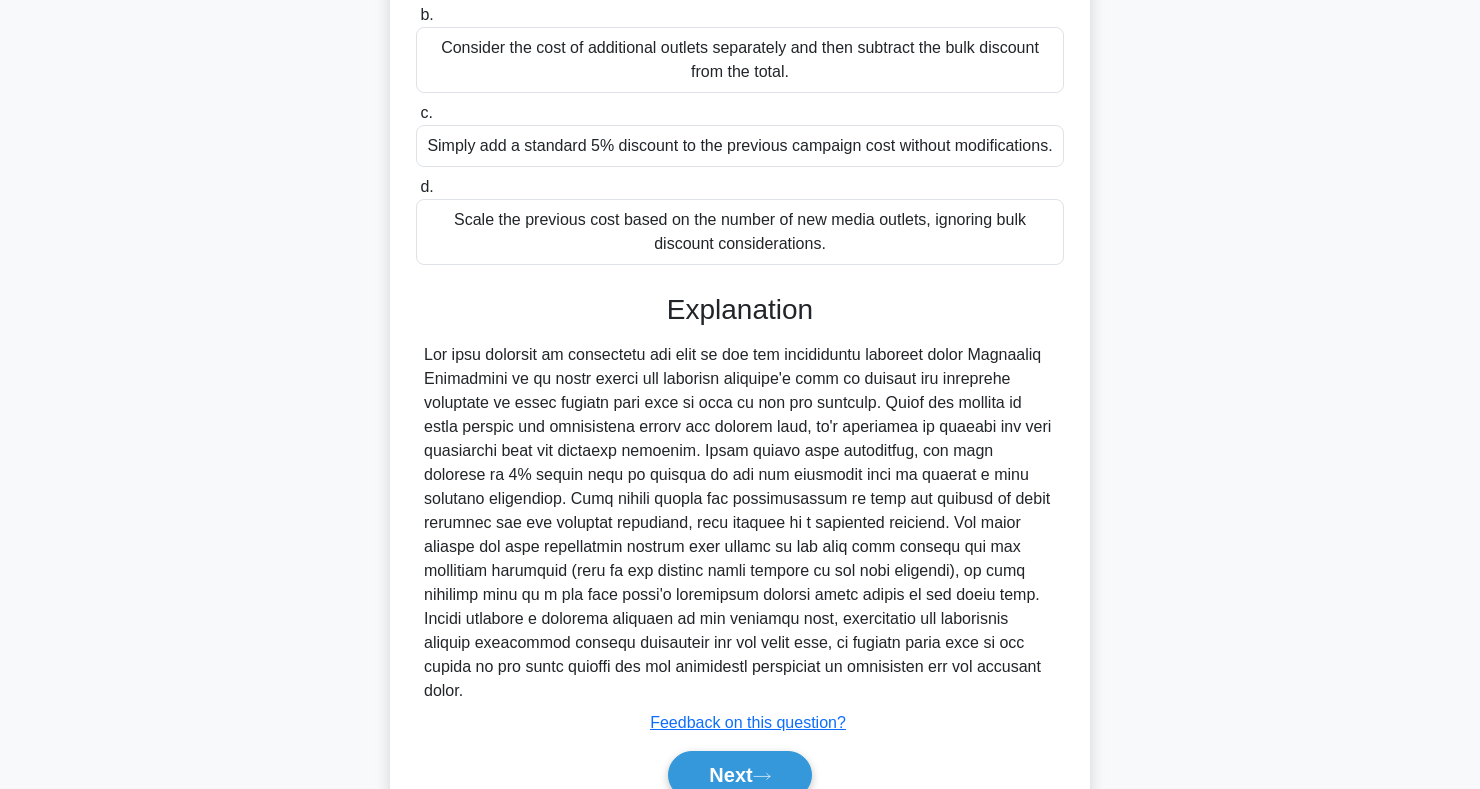 scroll, scrollTop: 443, scrollLeft: 0, axis: vertical 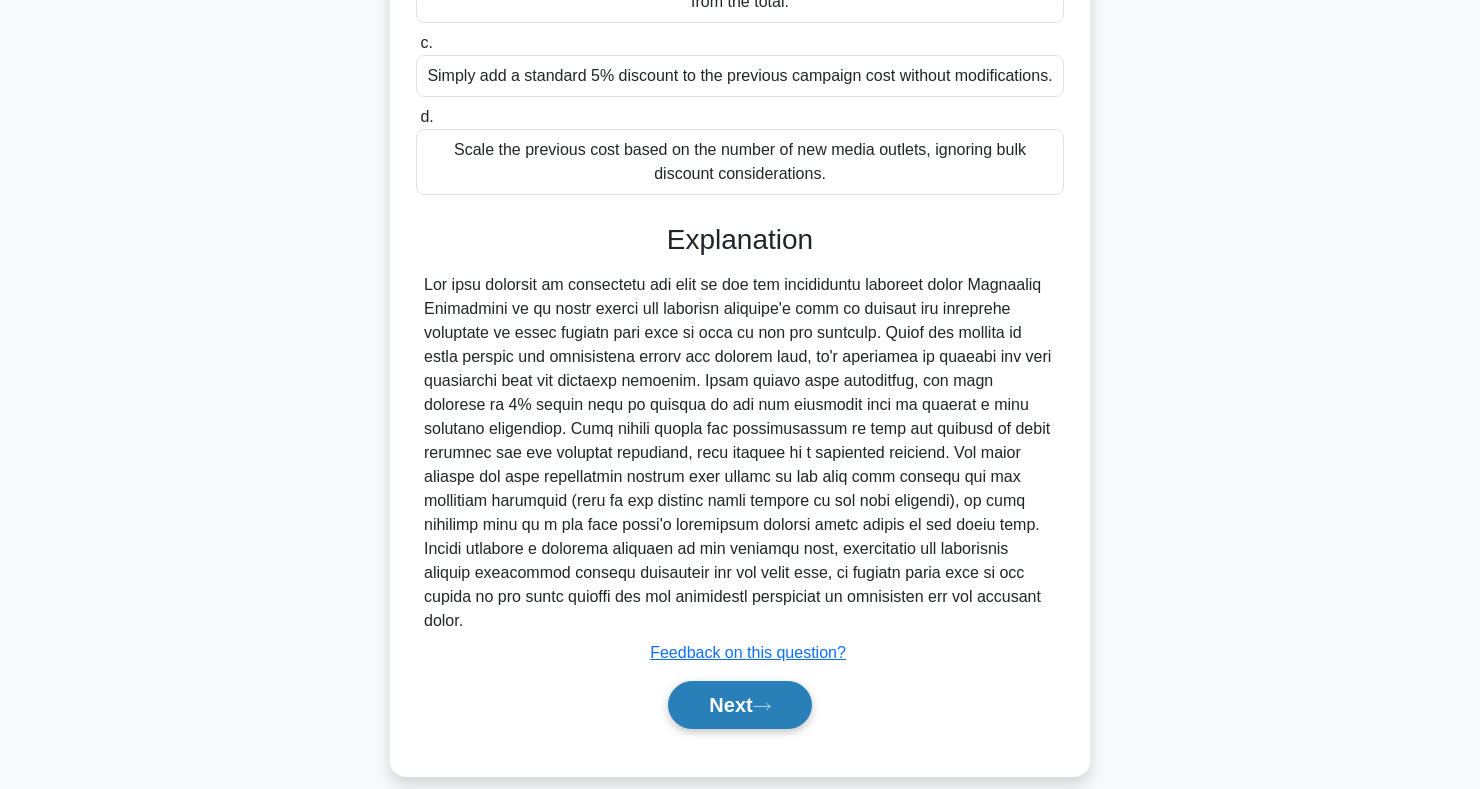 click on "Next" at bounding box center (739, 705) 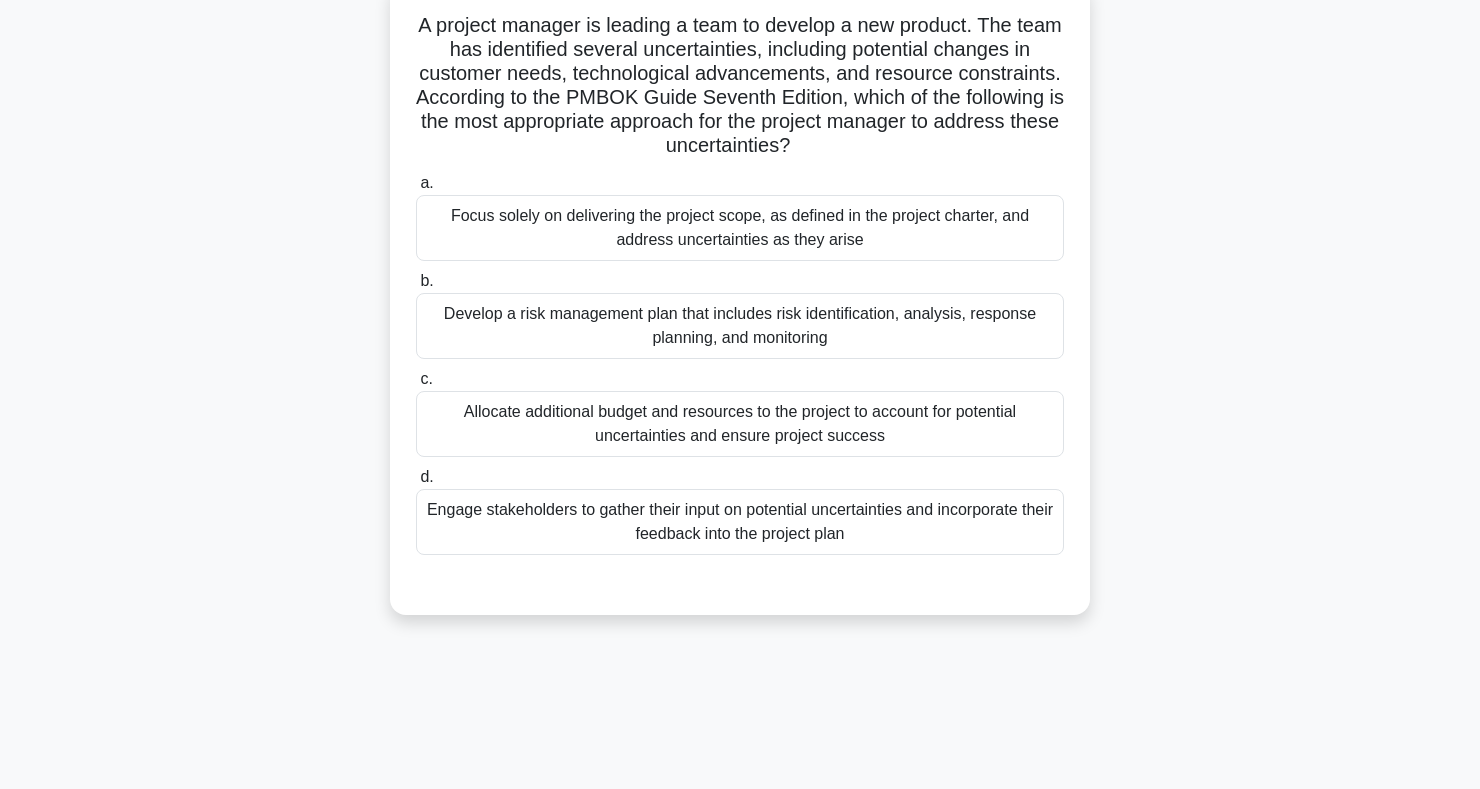 scroll, scrollTop: 0, scrollLeft: 0, axis: both 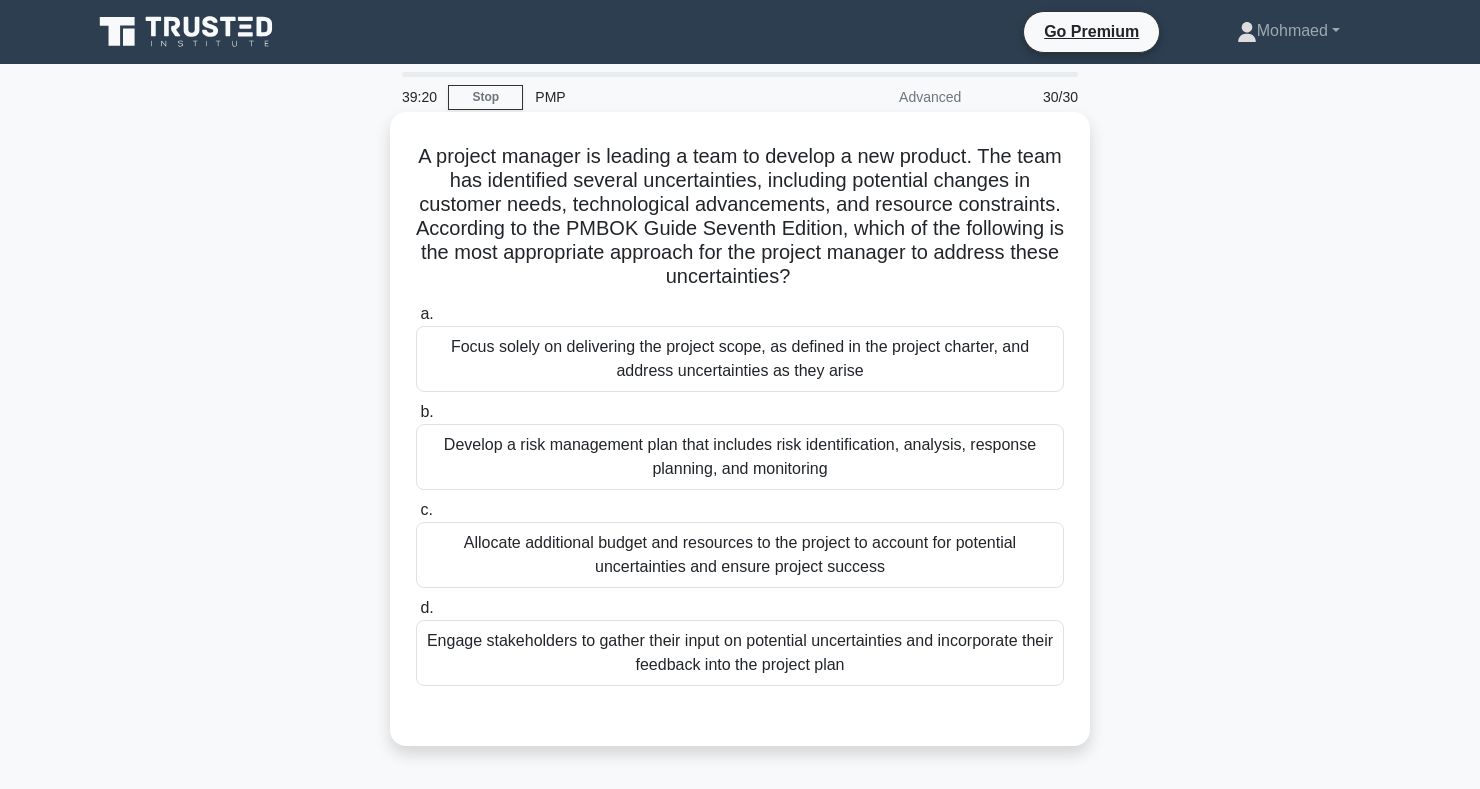 click on "Engage stakeholders to gather their input on potential uncertainties and incorporate their feedback into the project plan" at bounding box center (740, 653) 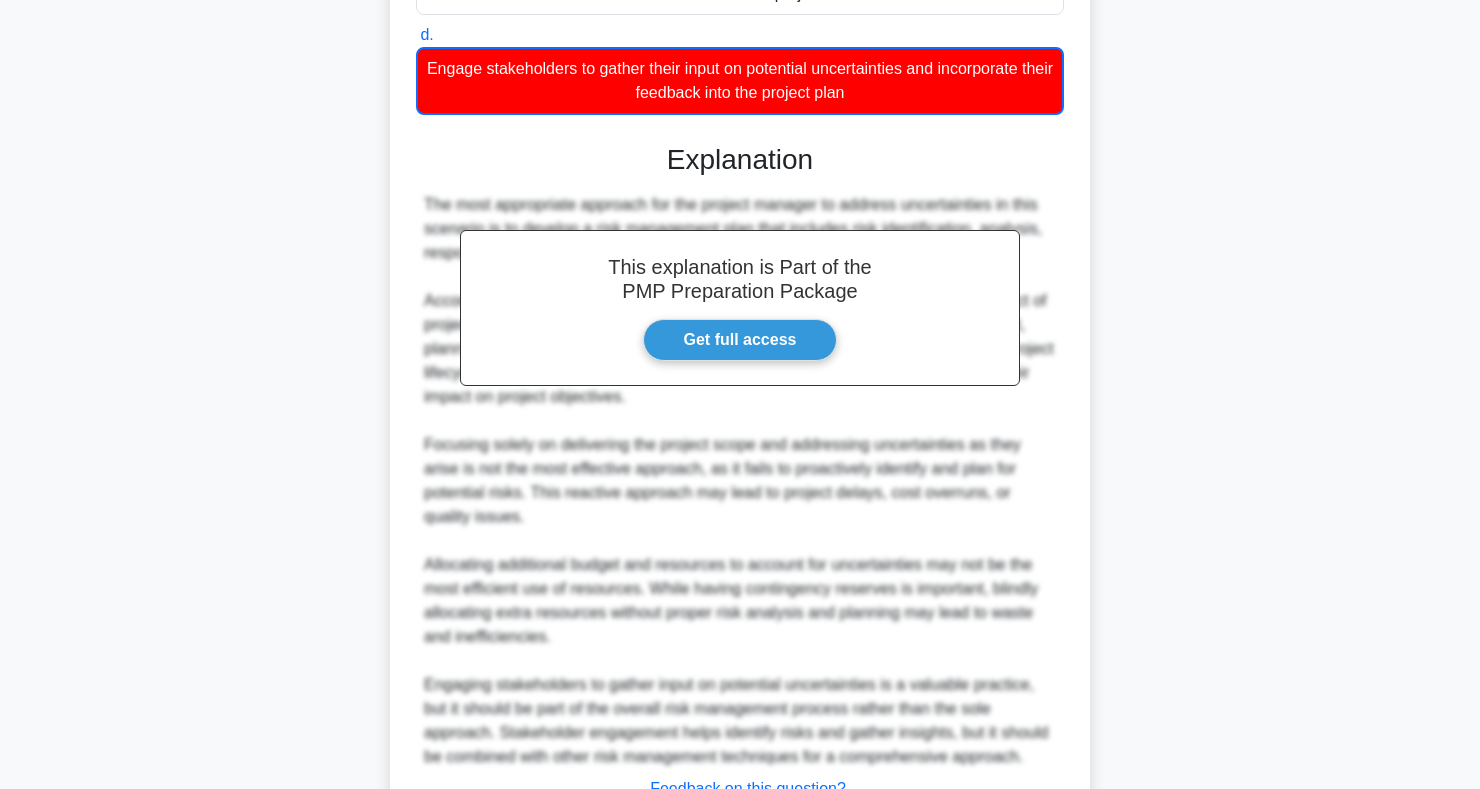 scroll, scrollTop: 733, scrollLeft: 0, axis: vertical 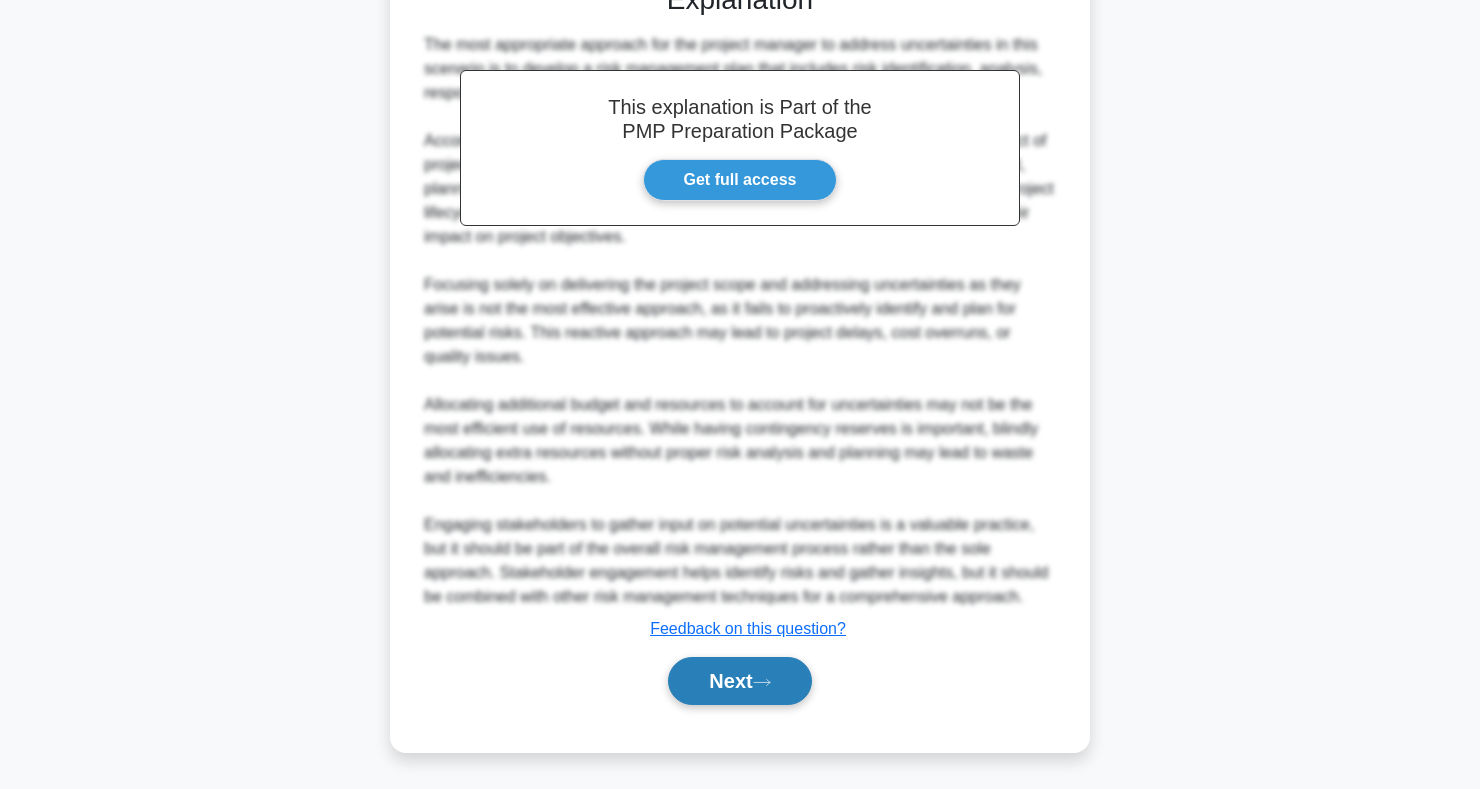 click on "Next" at bounding box center (739, 681) 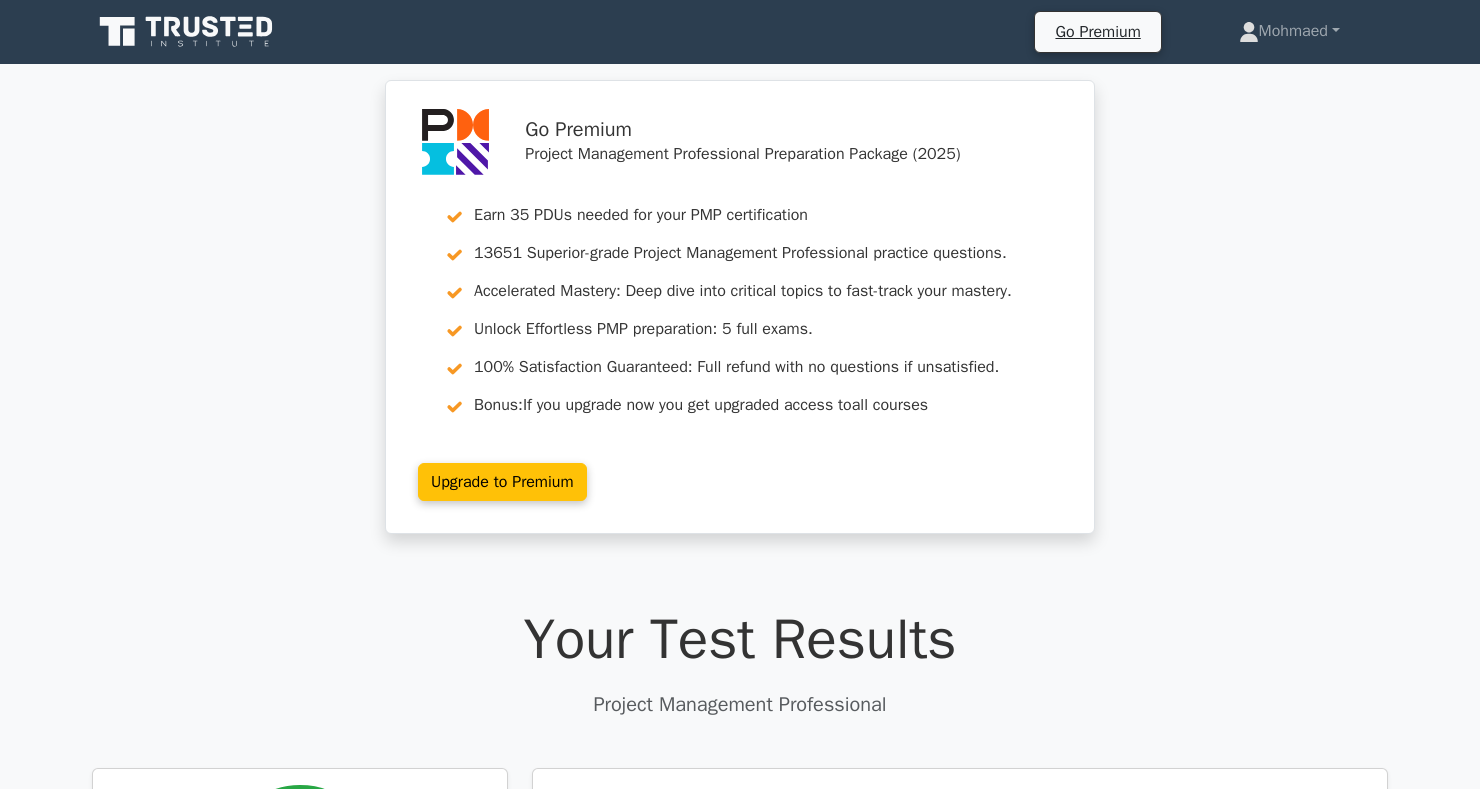 scroll, scrollTop: 0, scrollLeft: 0, axis: both 